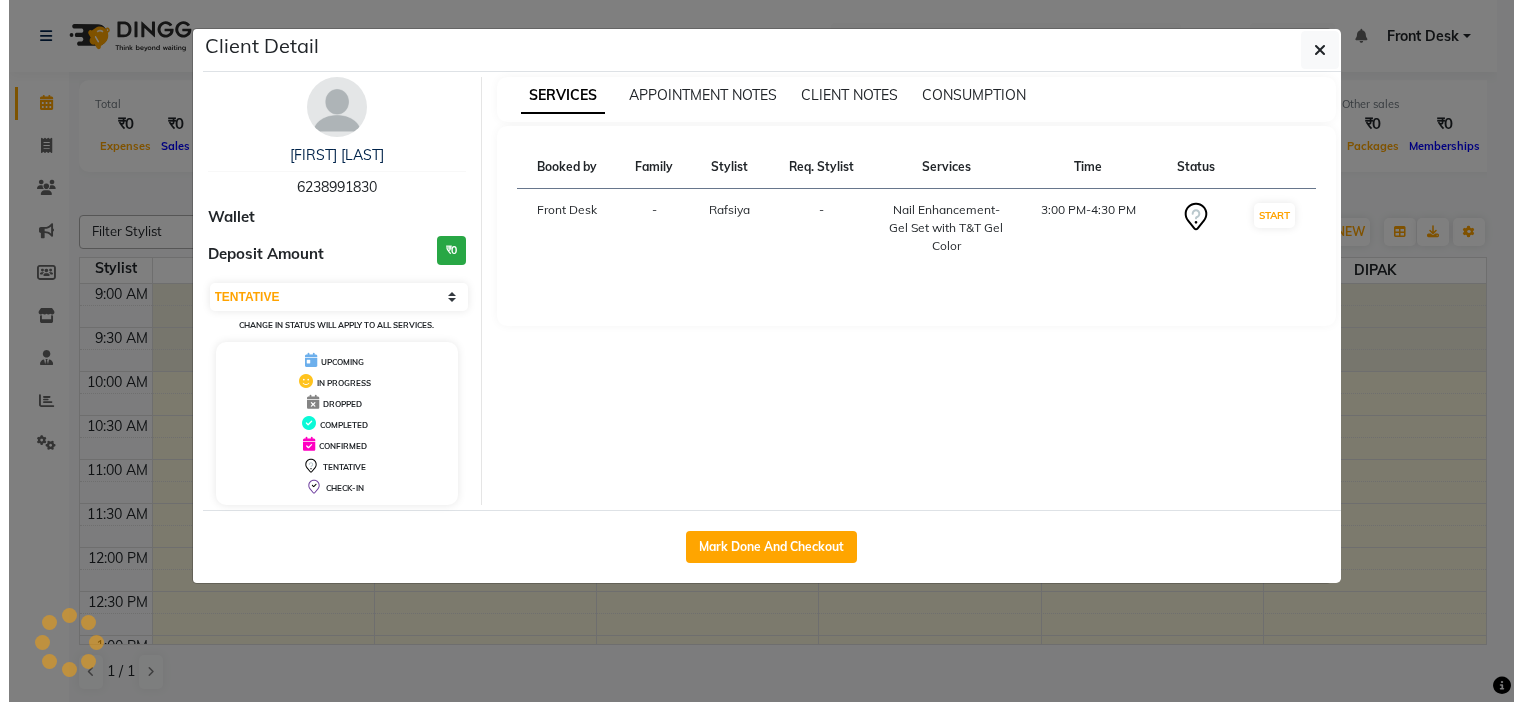 scroll, scrollTop: 1, scrollLeft: 0, axis: vertical 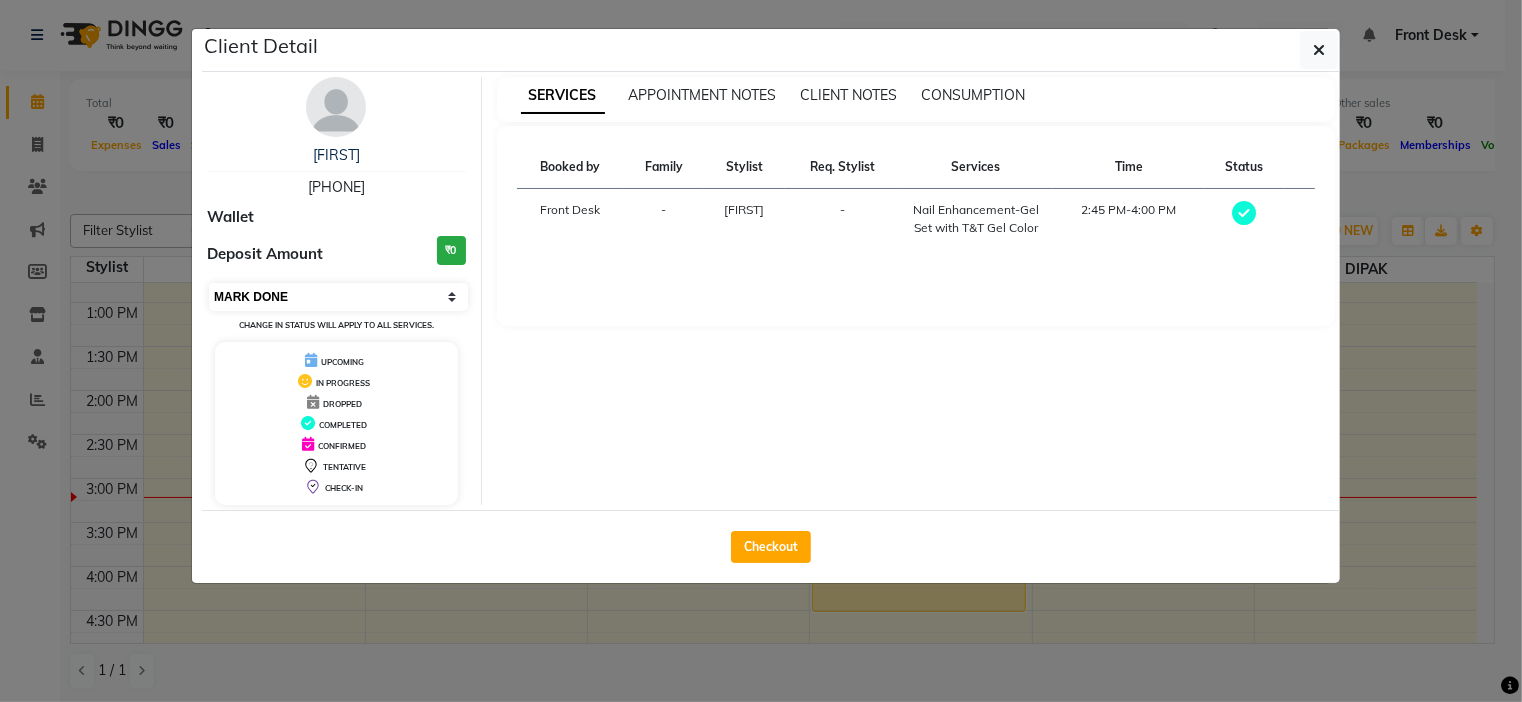 click on "Select MARK DONE UPCOMING" at bounding box center (338, 297) 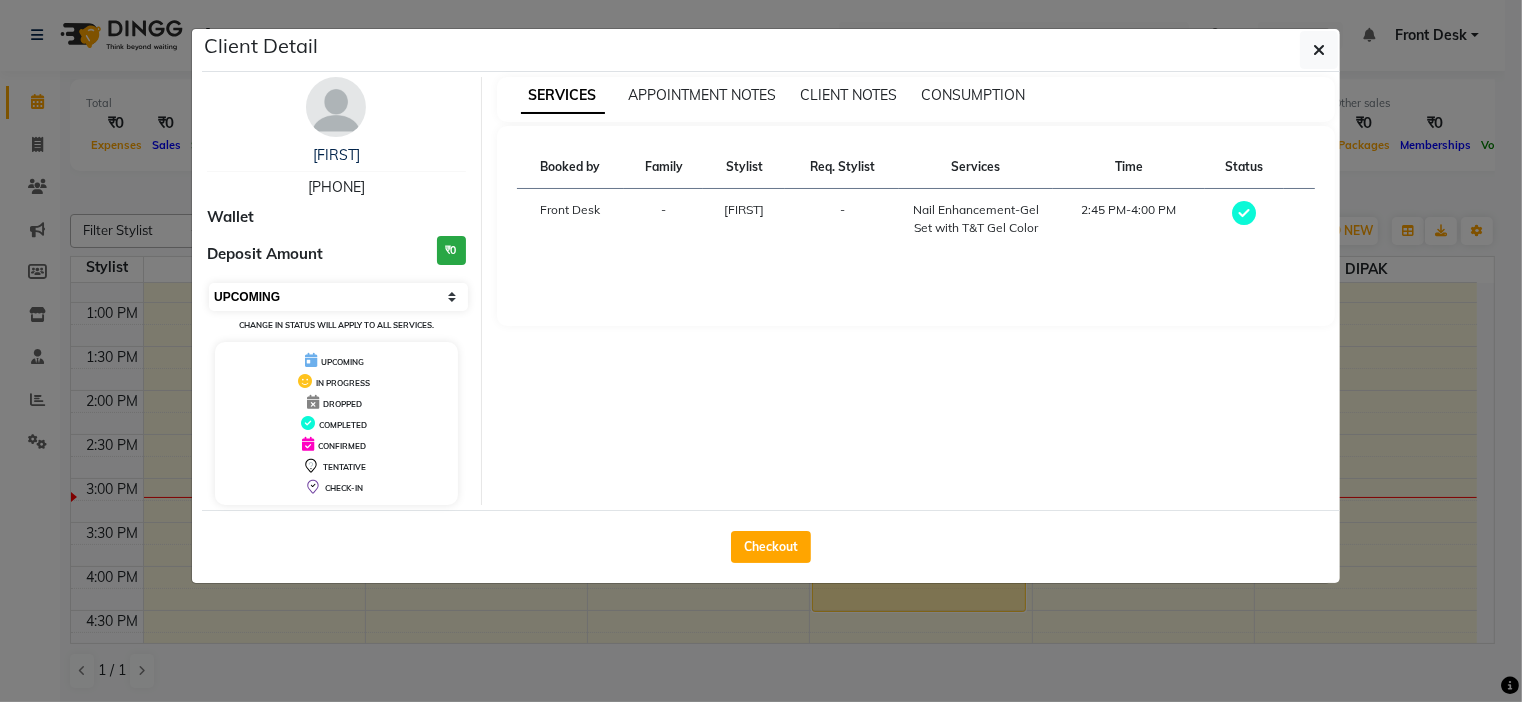 click on "Select MARK DONE UPCOMING" at bounding box center (338, 297) 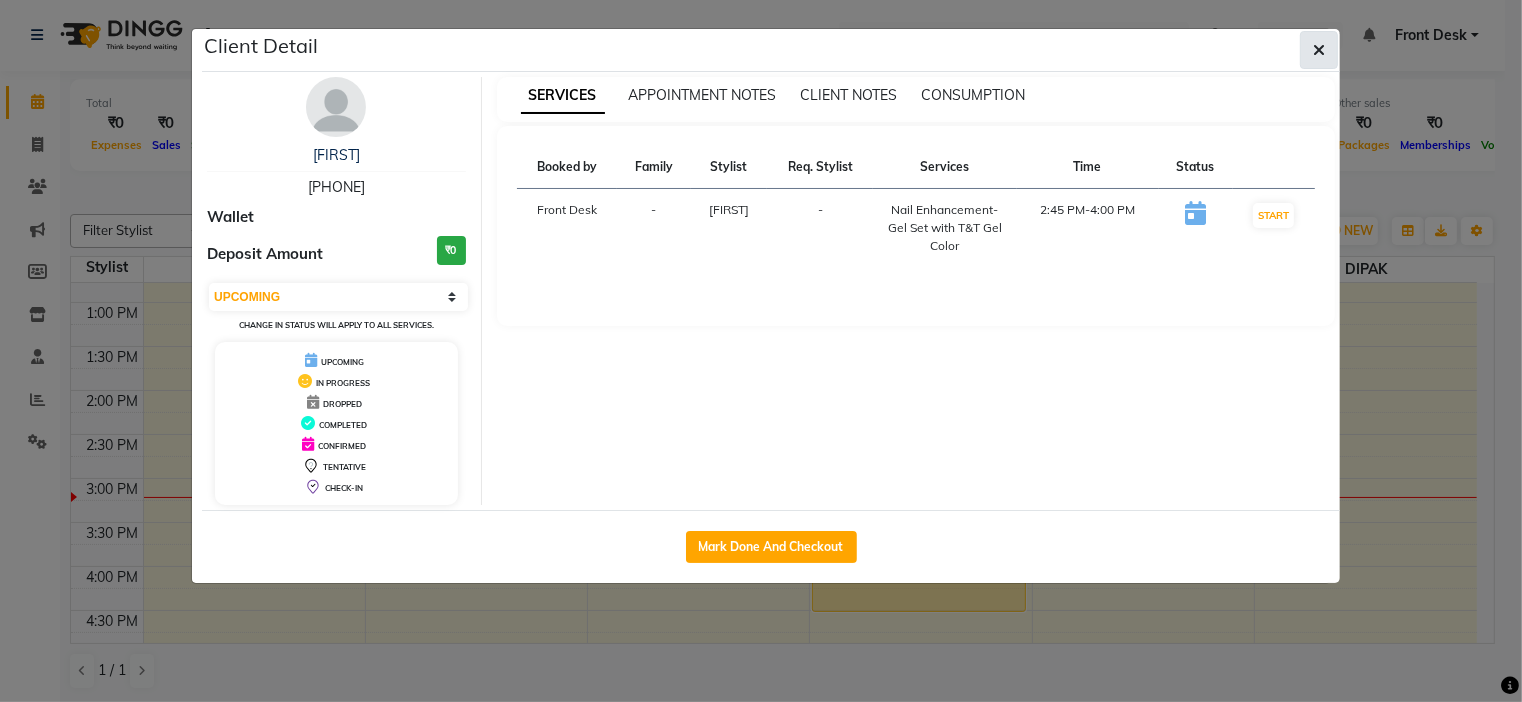 click 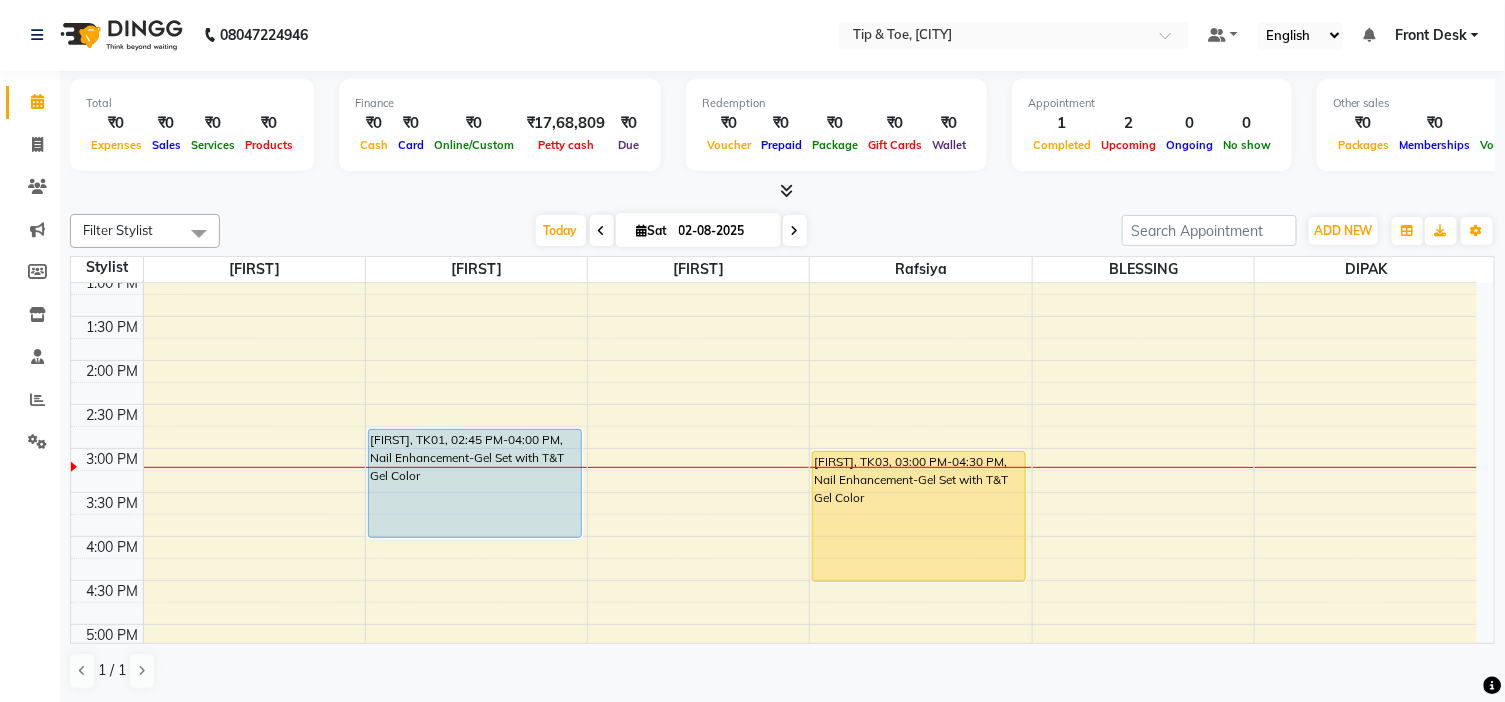 scroll, scrollTop: 443, scrollLeft: 0, axis: vertical 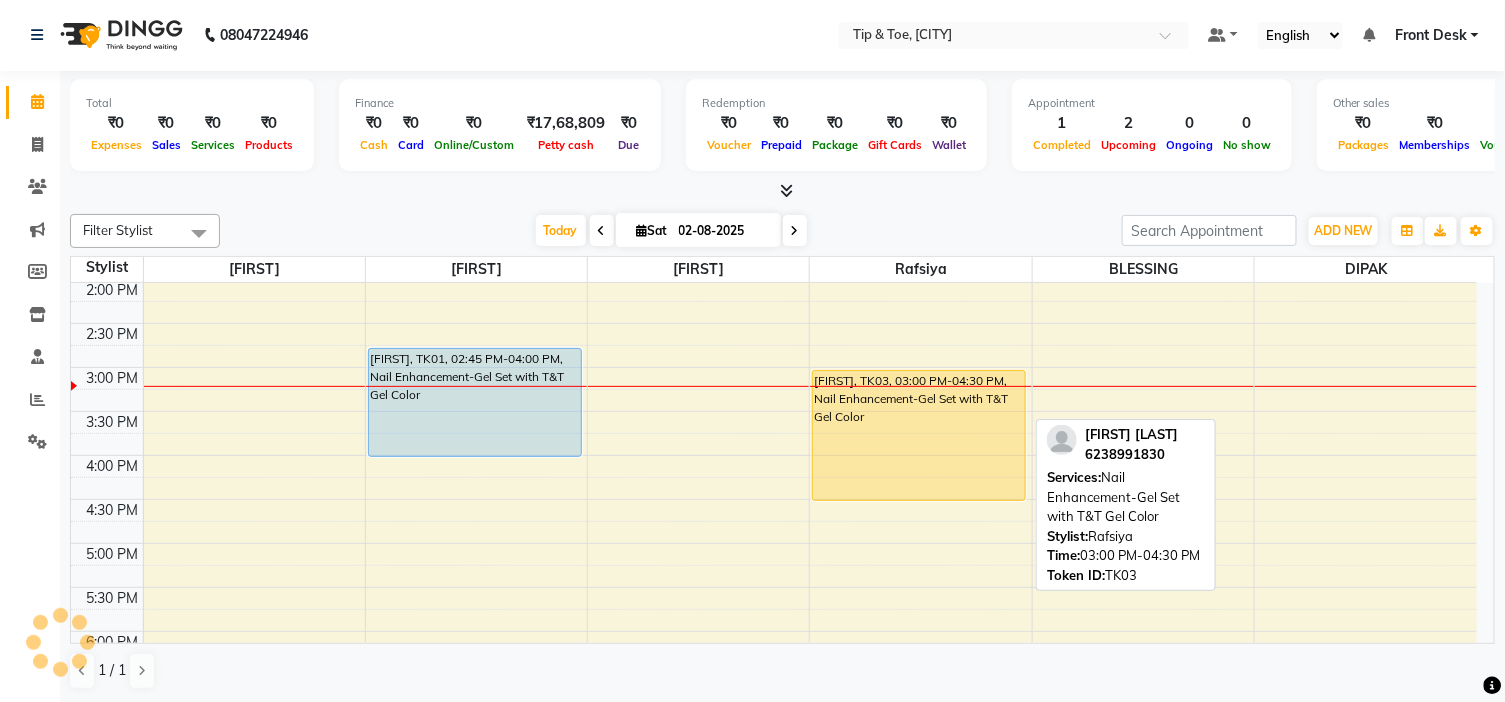 click on "[FIRST], TK03, 03:00 PM-04:30 PM, Nail Enhancement-Gel Set with T&T Gel Color" at bounding box center (919, 435) 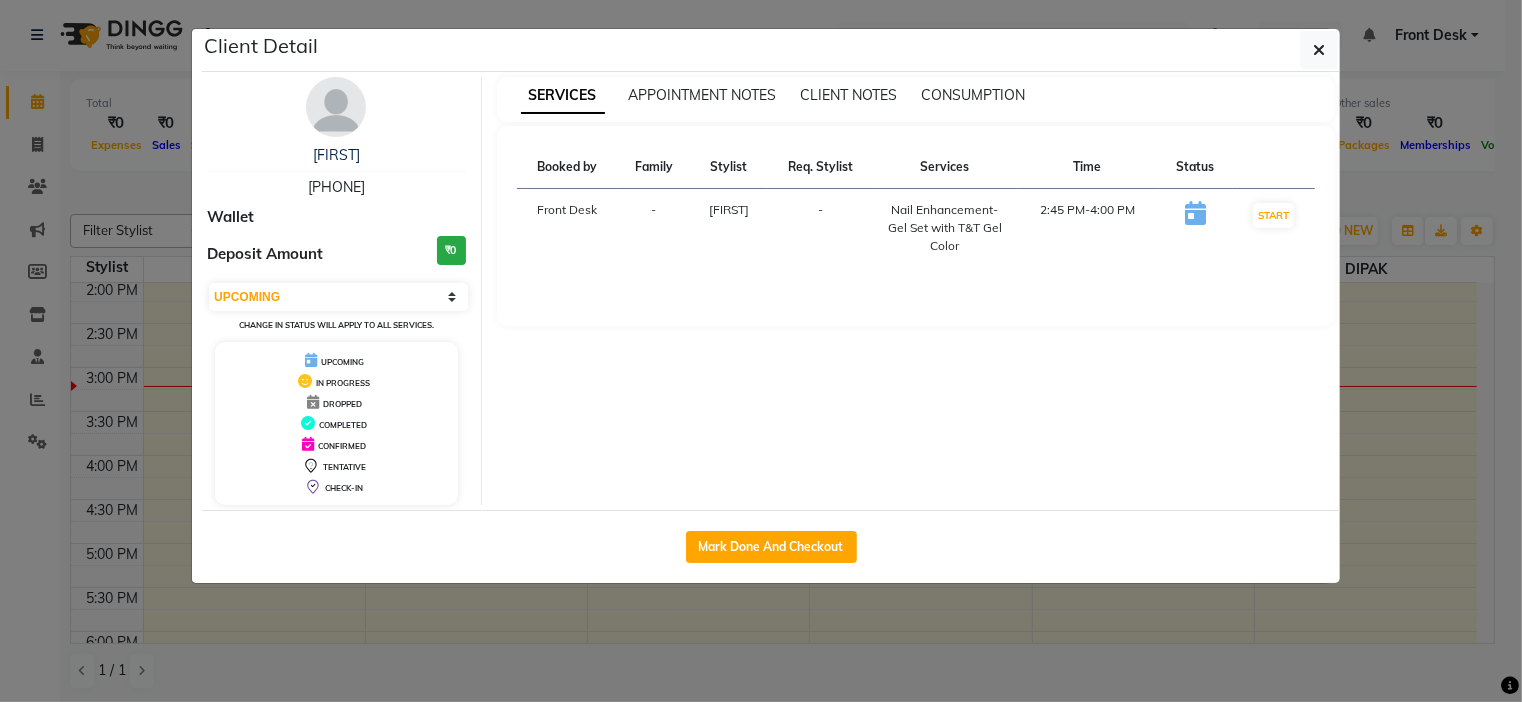 select on "1" 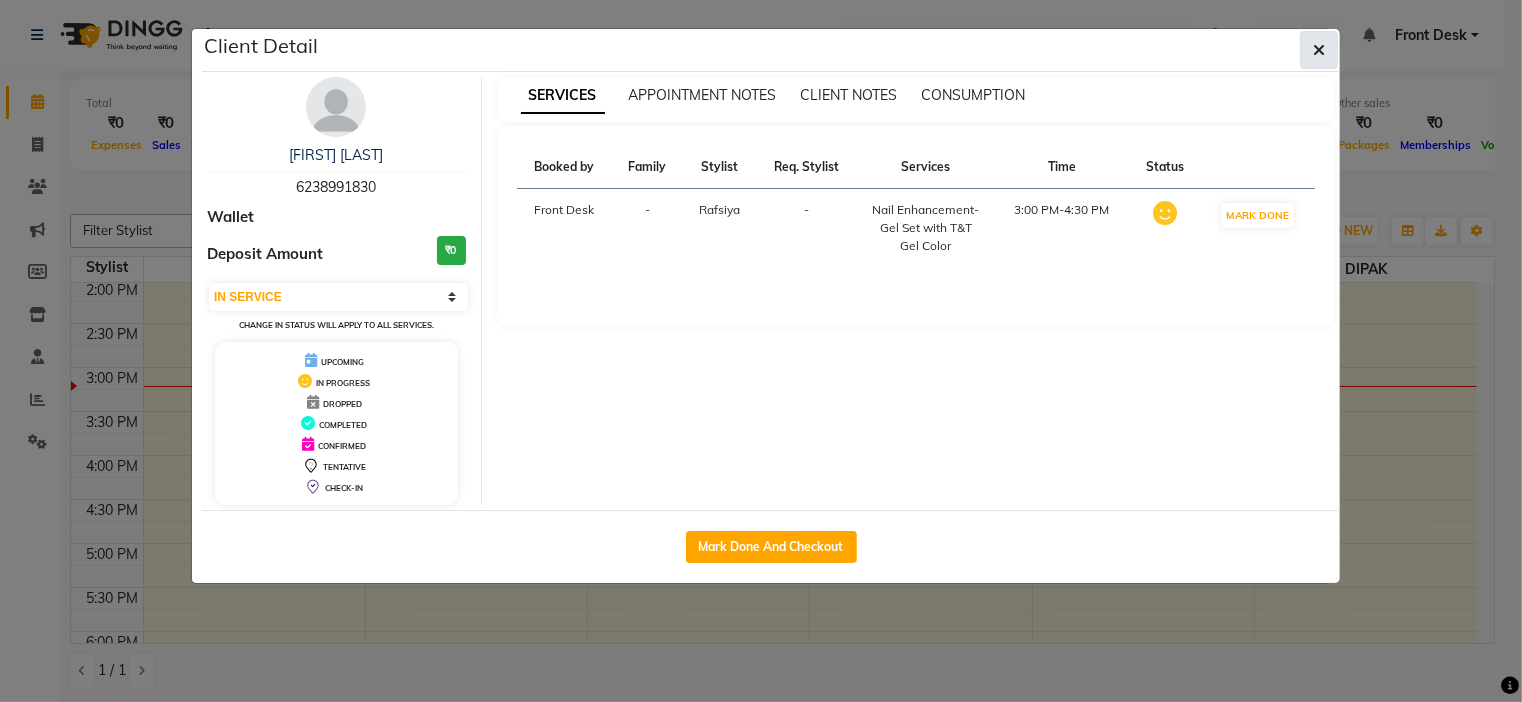 click 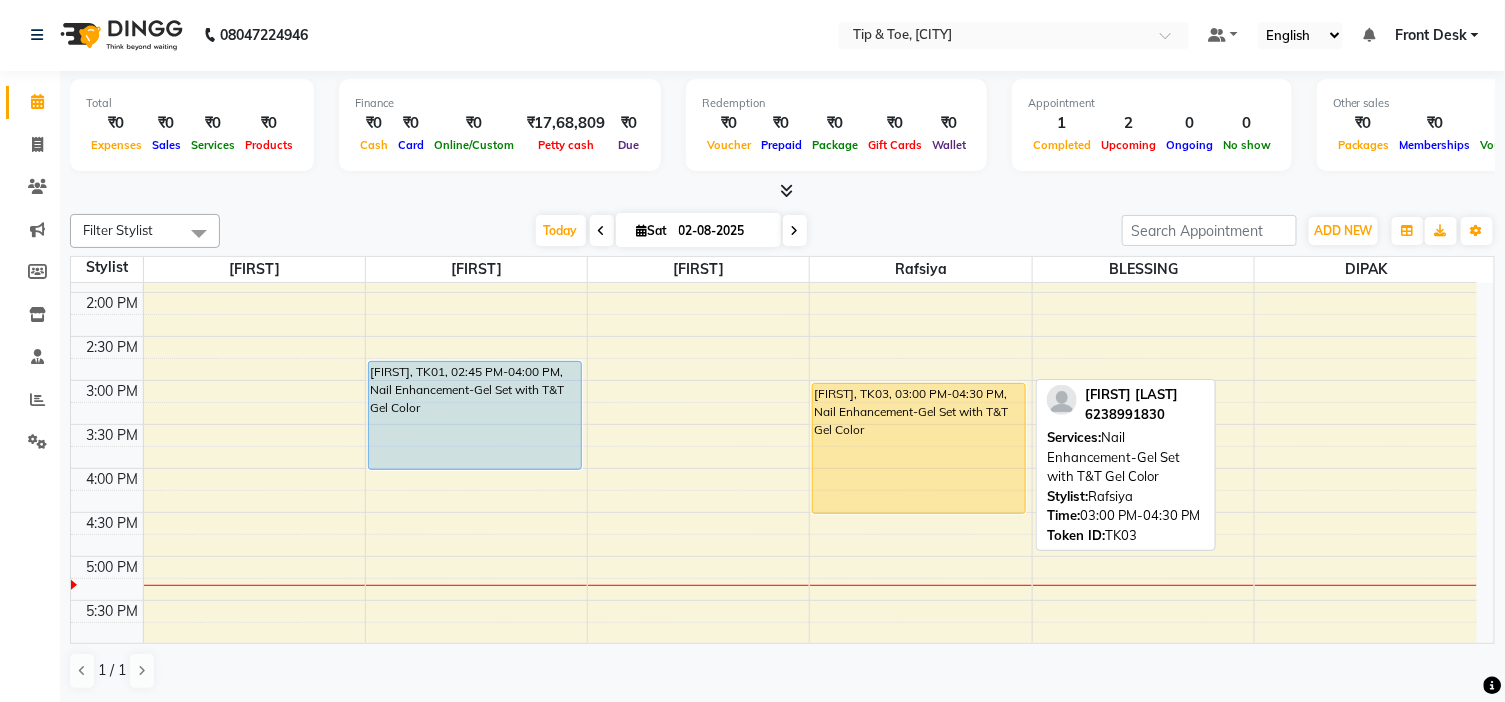 scroll, scrollTop: 332, scrollLeft: 0, axis: vertical 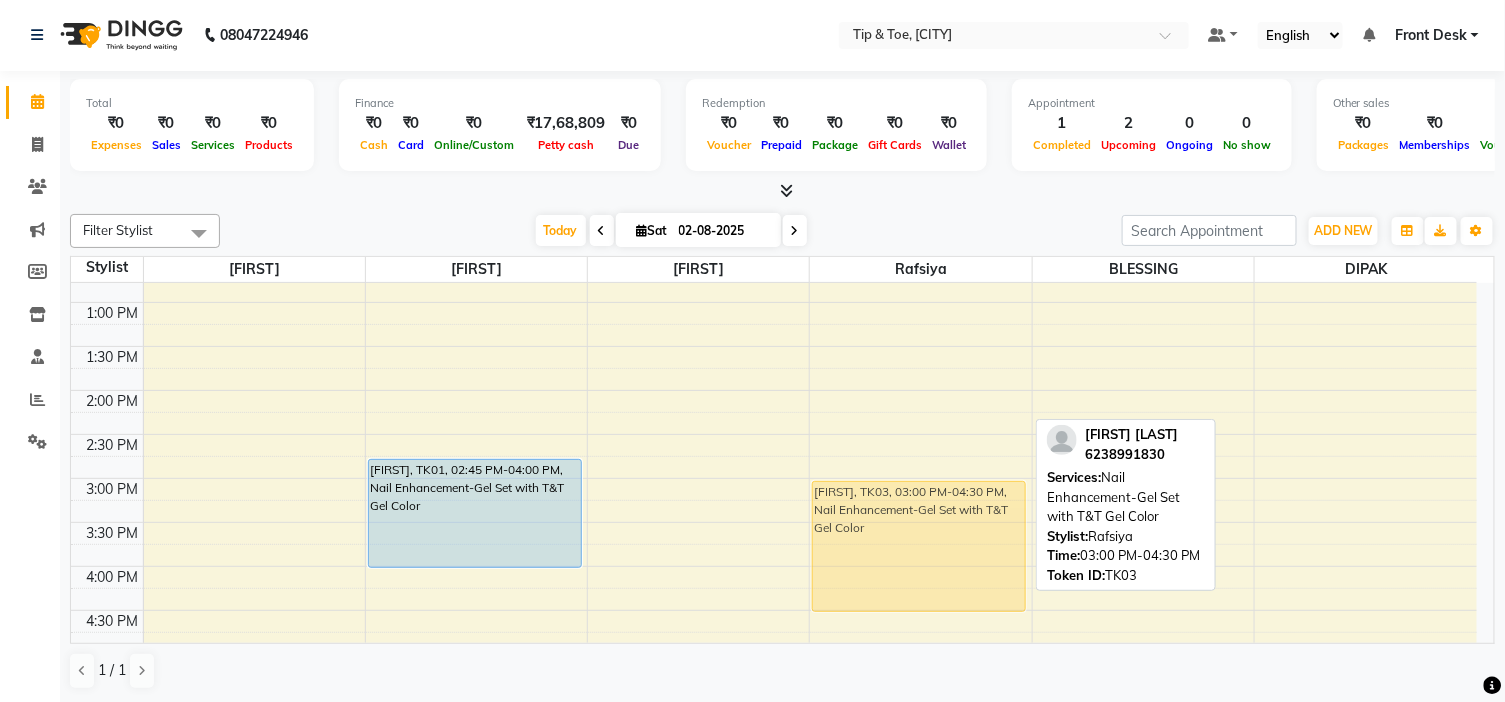 drag, startPoint x: 891, startPoint y: 525, endPoint x: 811, endPoint y: 536, distance: 80.75271 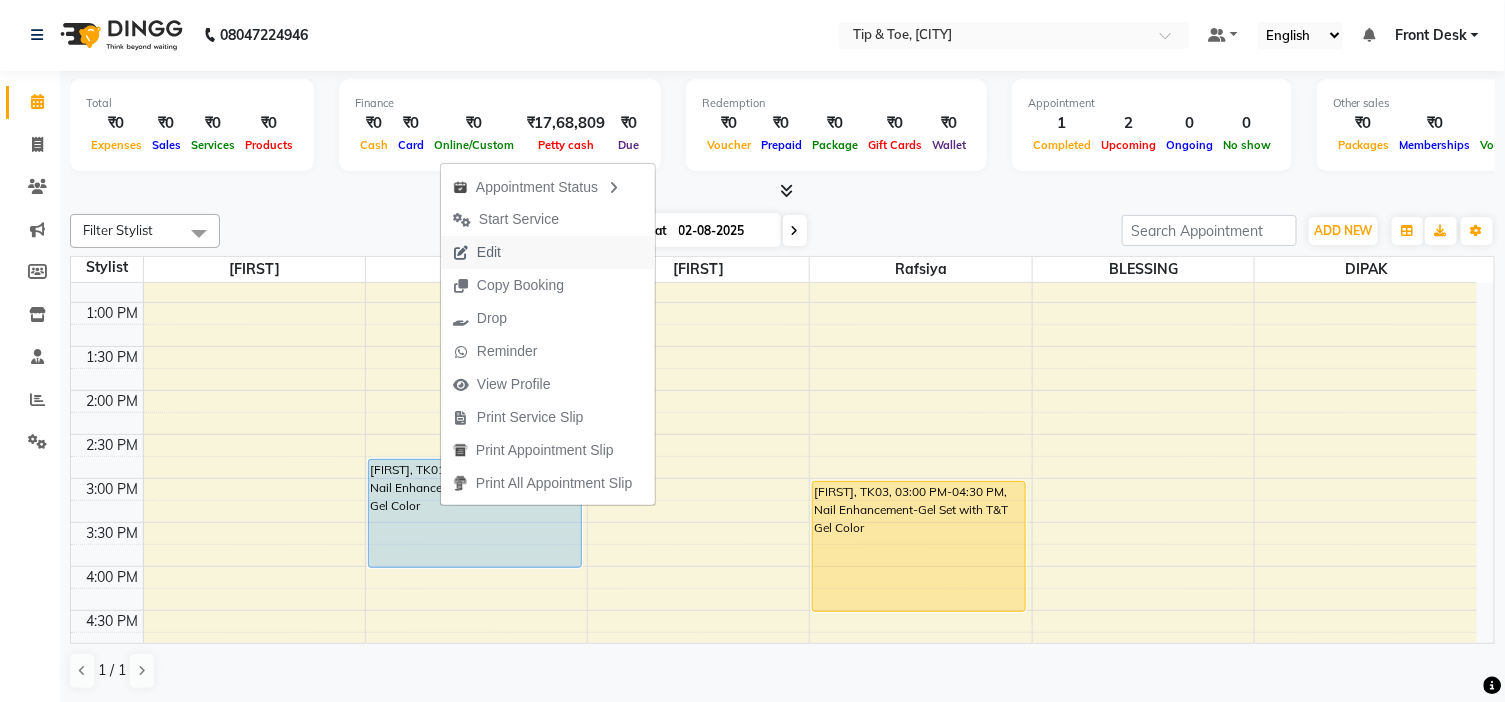 drag, startPoint x: 526, startPoint y: 238, endPoint x: 542, endPoint y: 255, distance: 23.345236 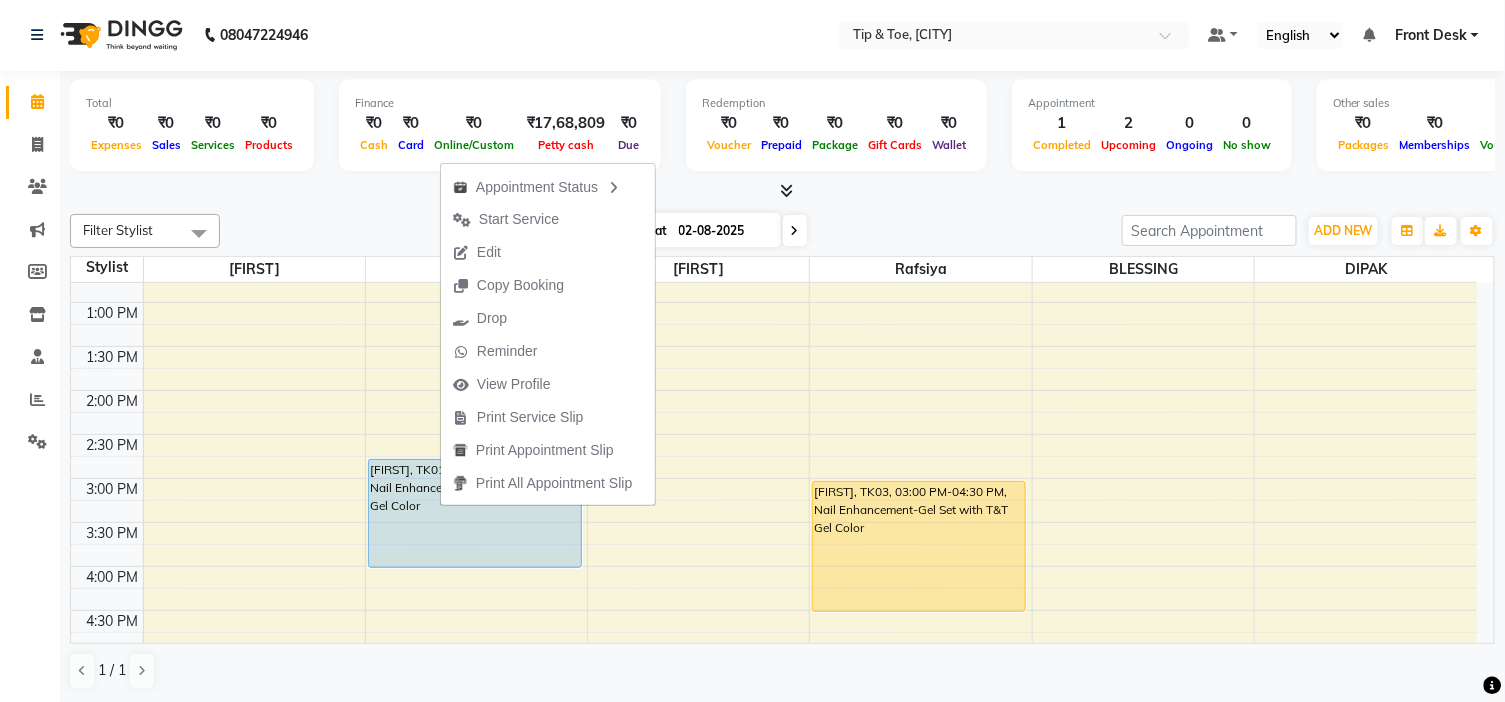 click on "Edit" at bounding box center (548, 252) 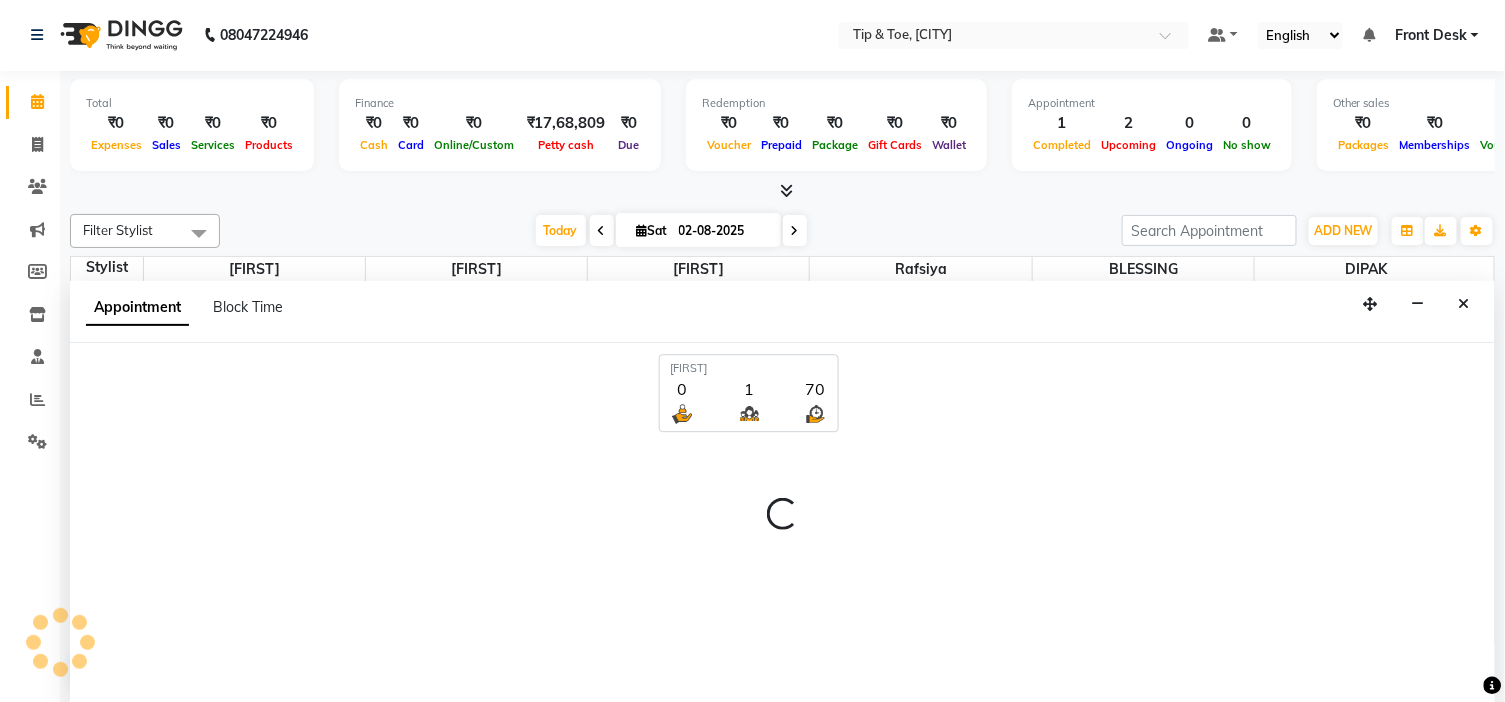 select on "tentative" 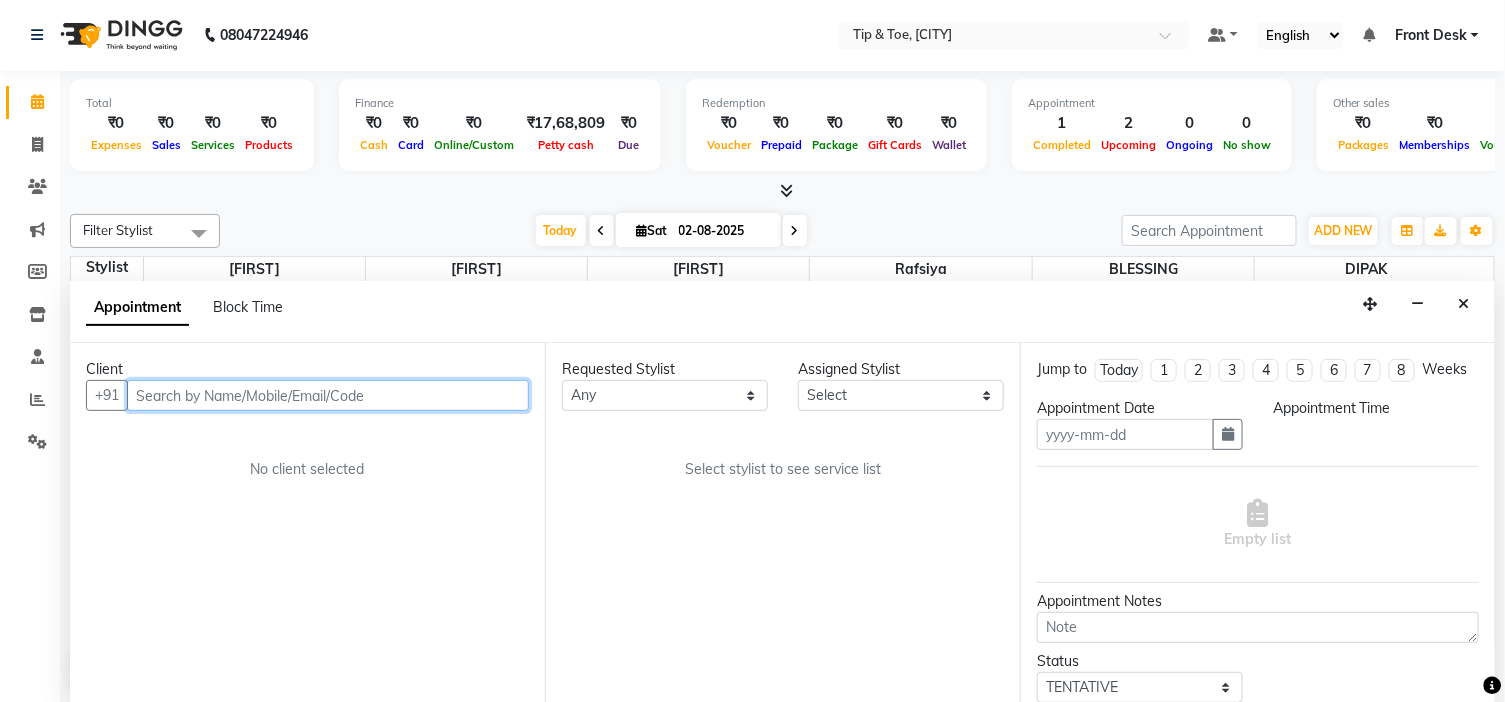 type on "02-08-2025" 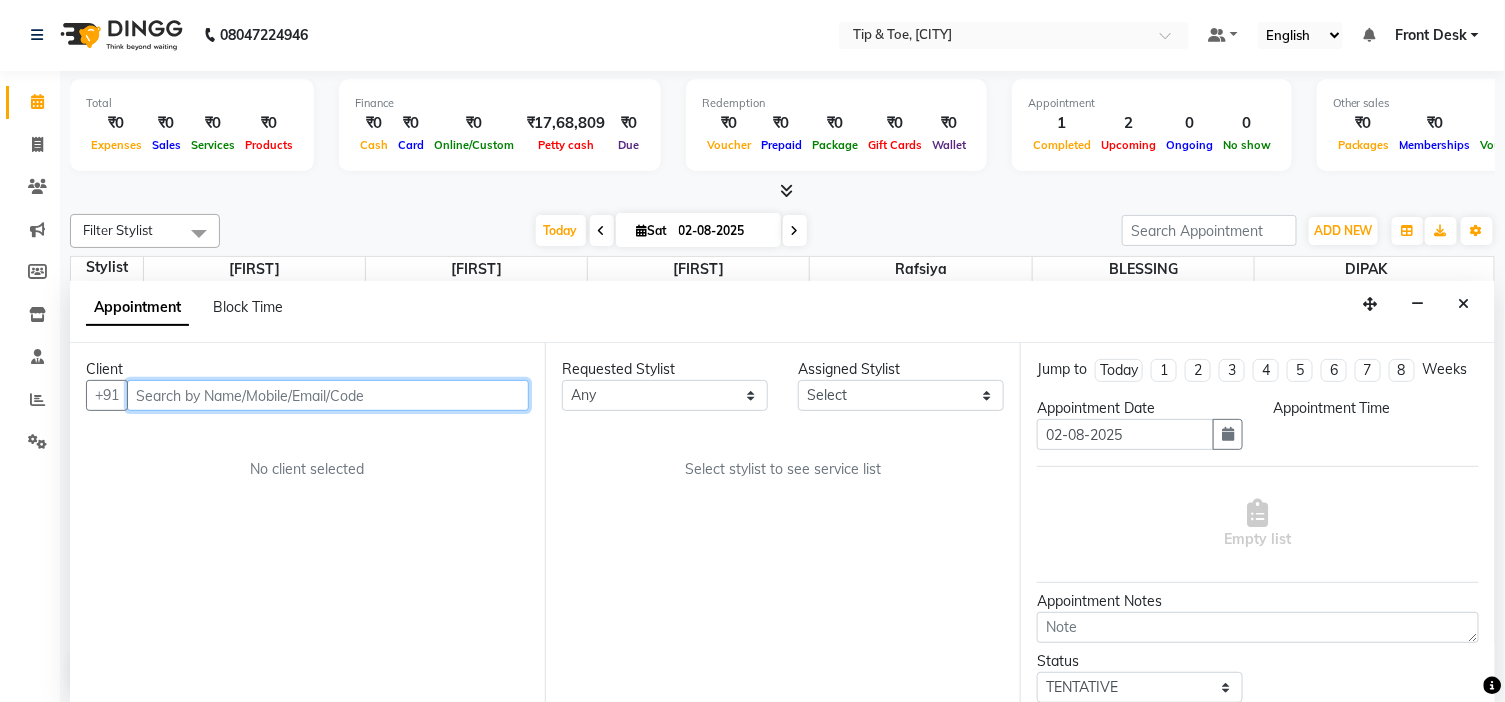 scroll, scrollTop: 0, scrollLeft: 0, axis: both 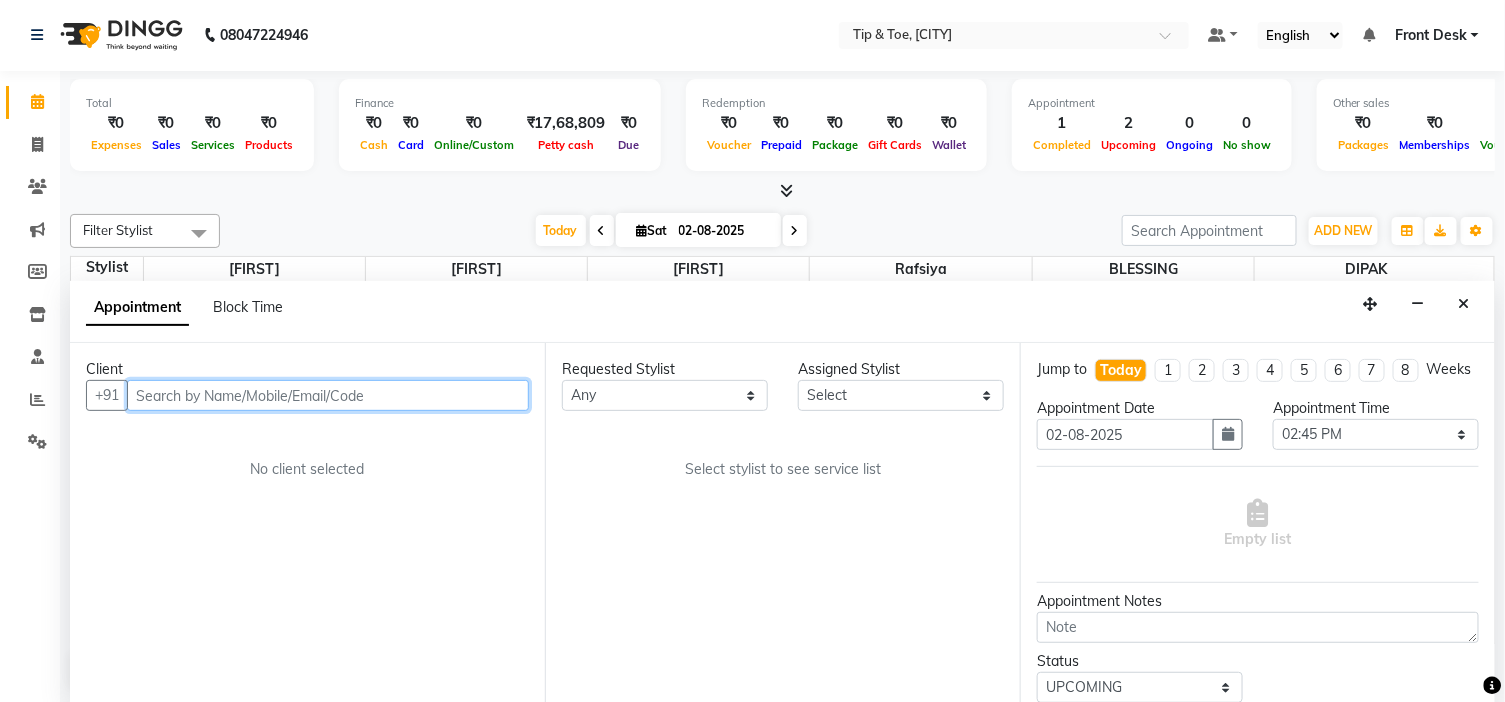 select on "37611" 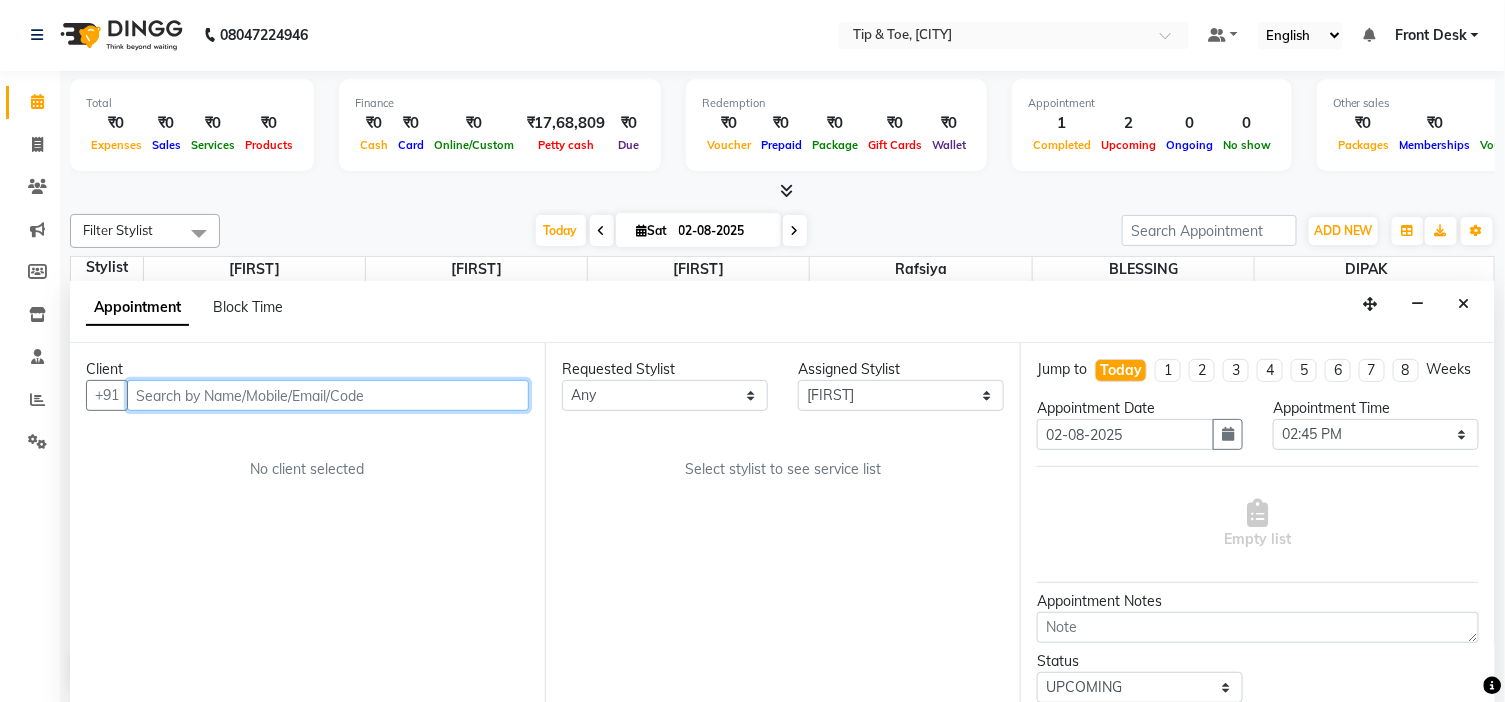 scroll, scrollTop: 707, scrollLeft: 0, axis: vertical 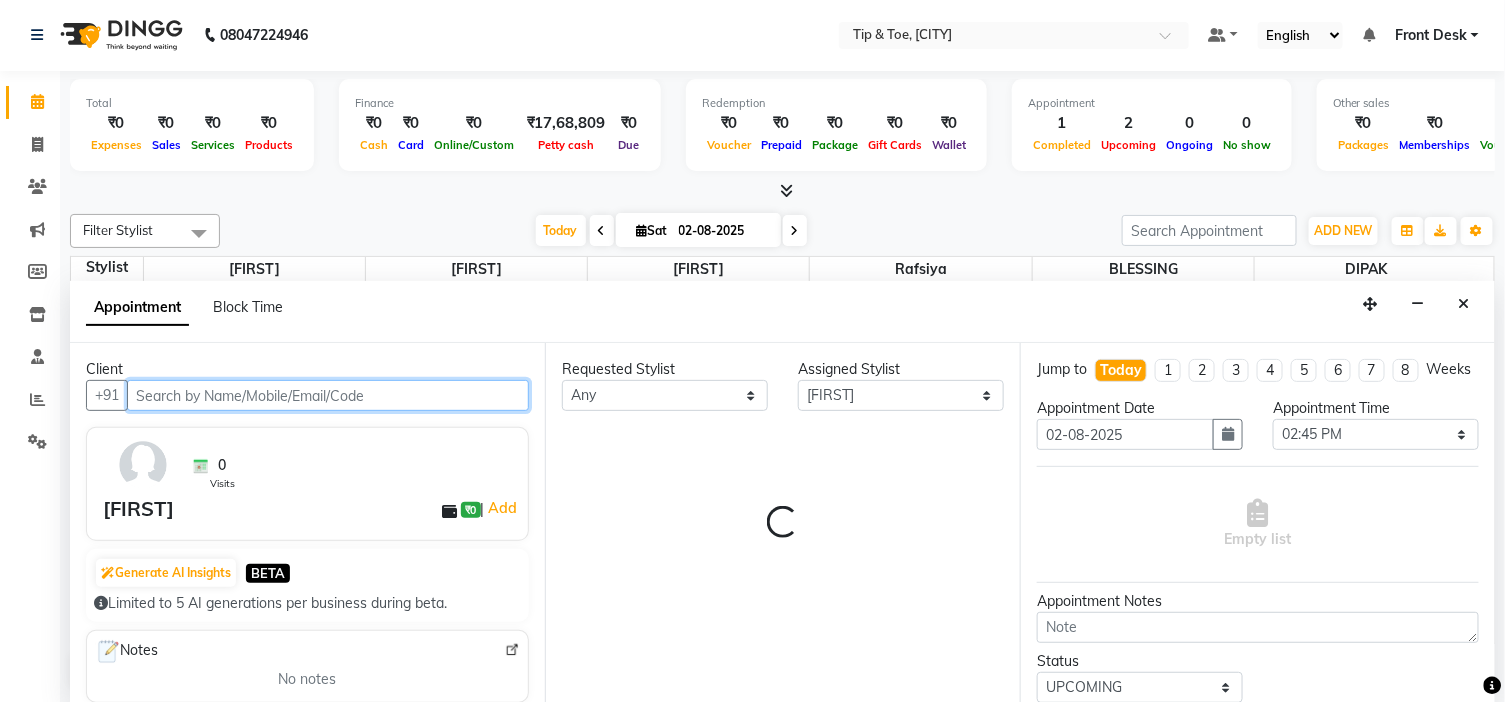 select on "2436" 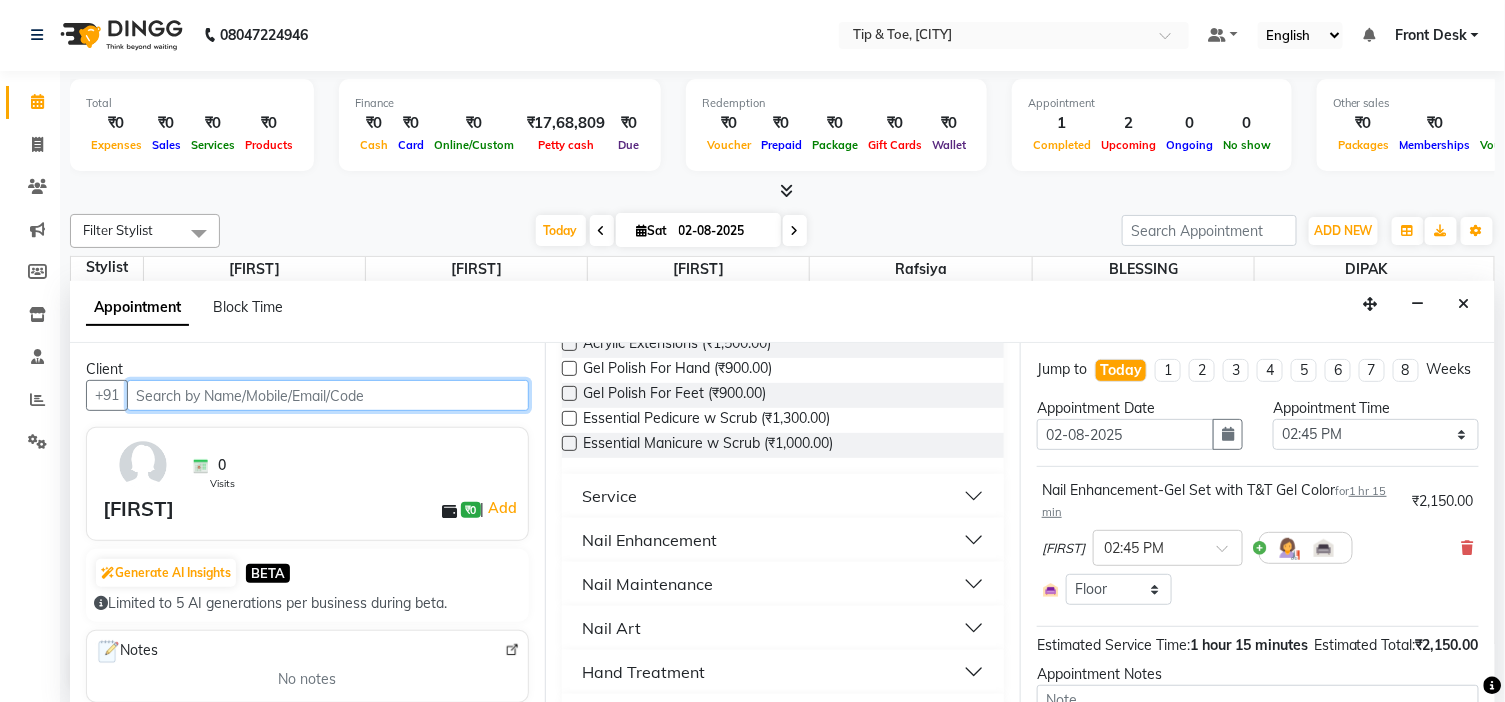 scroll, scrollTop: 333, scrollLeft: 0, axis: vertical 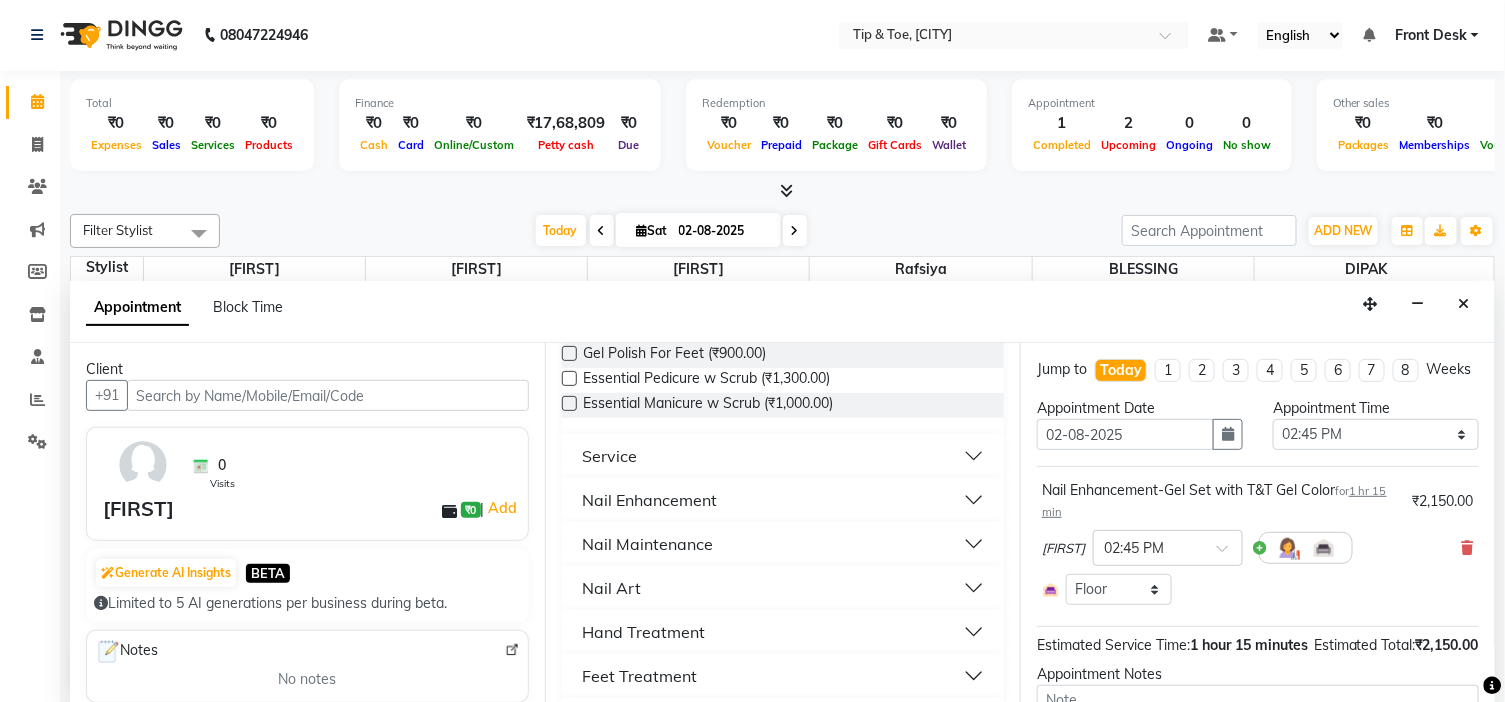 click on "Nail Art" at bounding box center (783, 588) 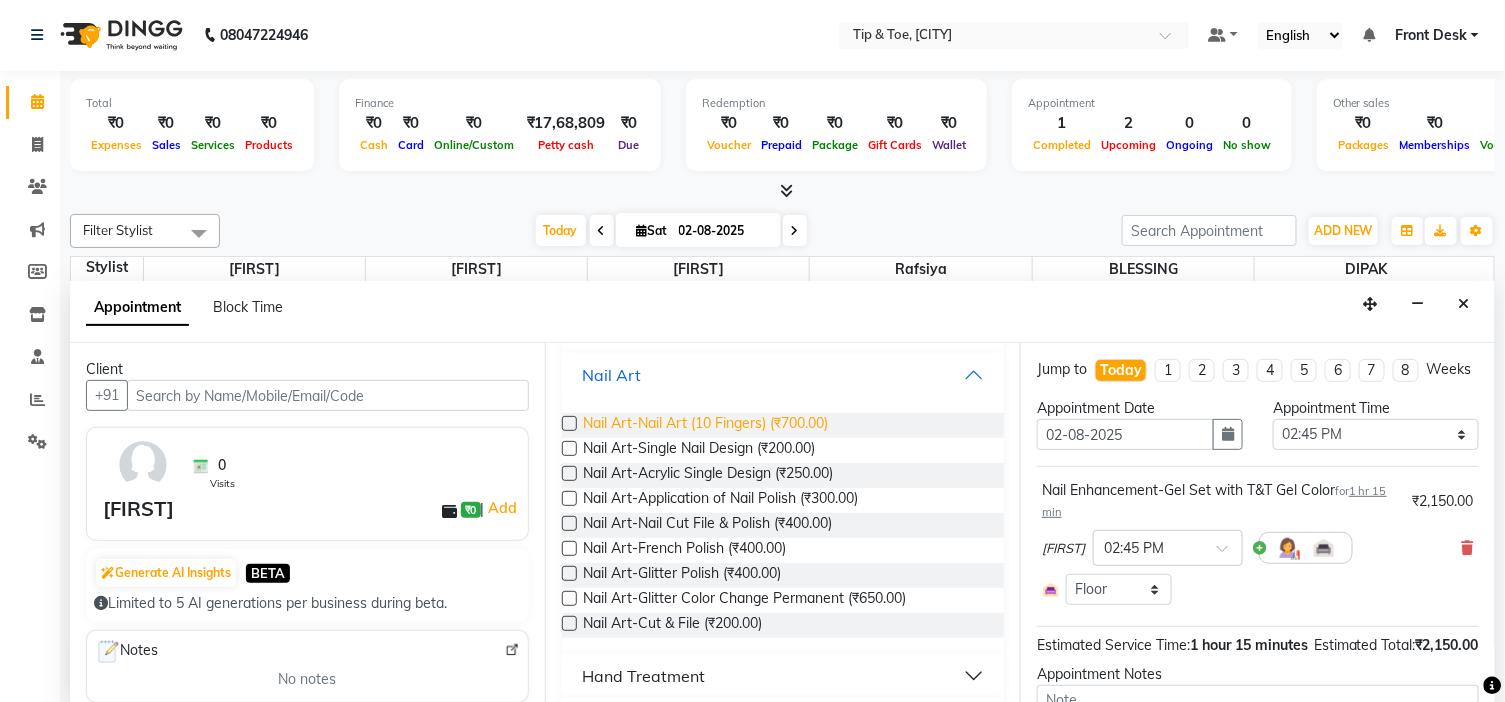 scroll, scrollTop: 555, scrollLeft: 0, axis: vertical 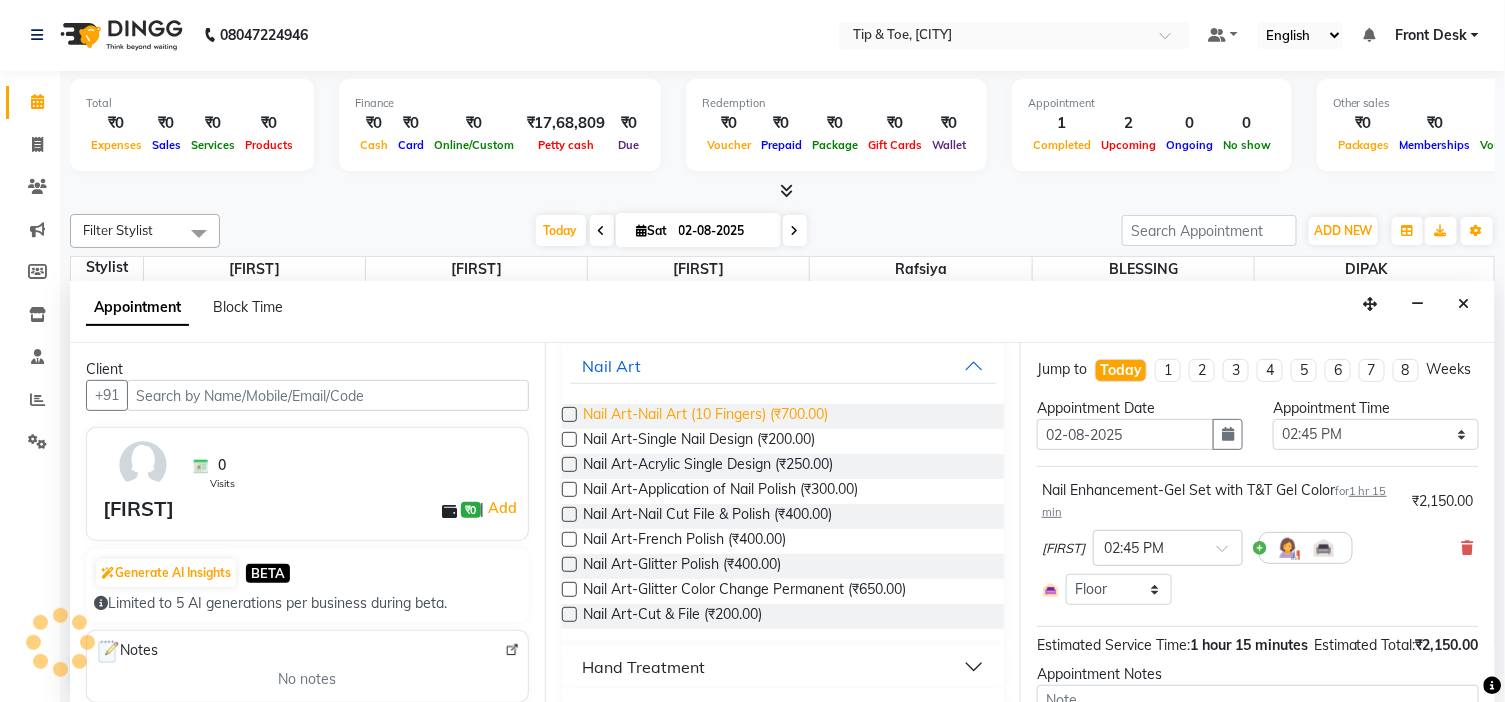 click on "Nail Art-Nail Art (10 Fingers) (₹700.00)" at bounding box center [705, 416] 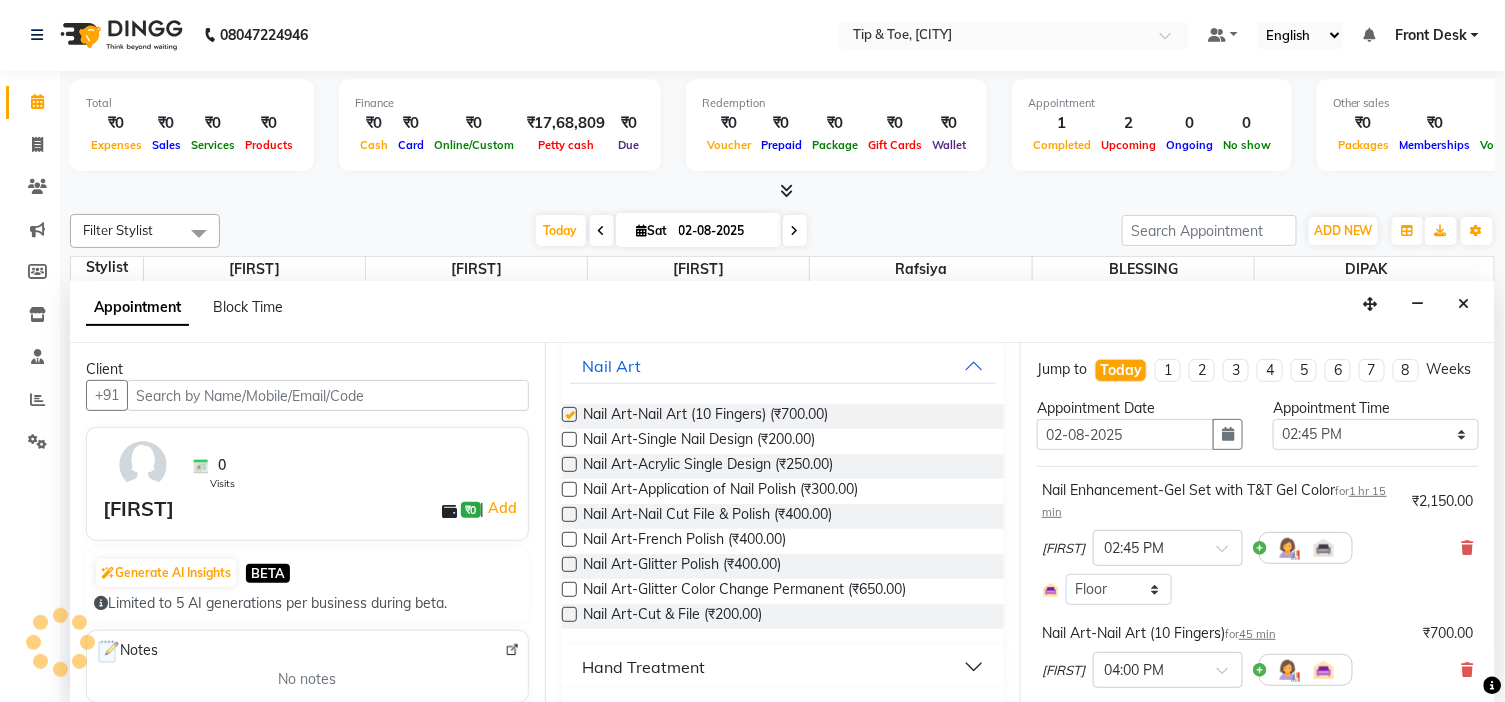 checkbox on "false" 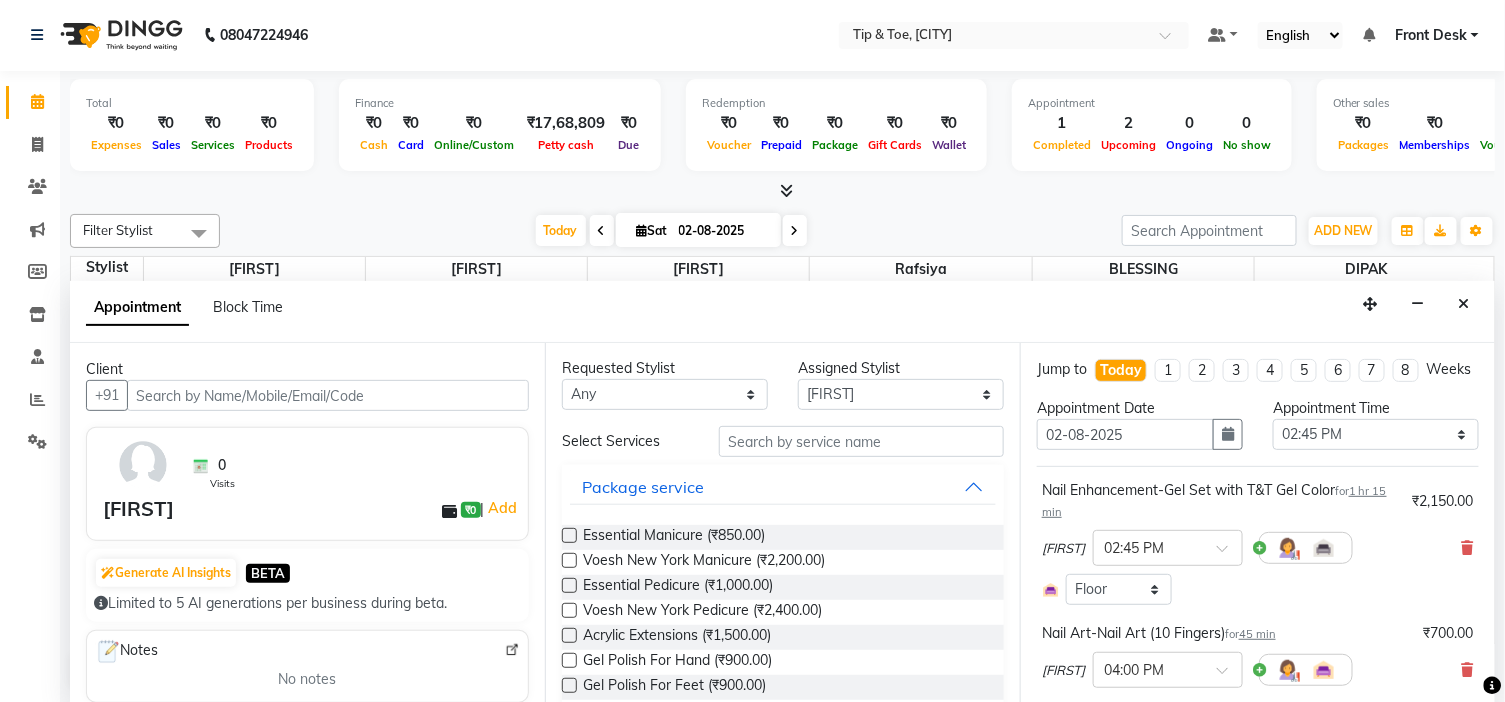 scroll, scrollTop: 0, scrollLeft: 0, axis: both 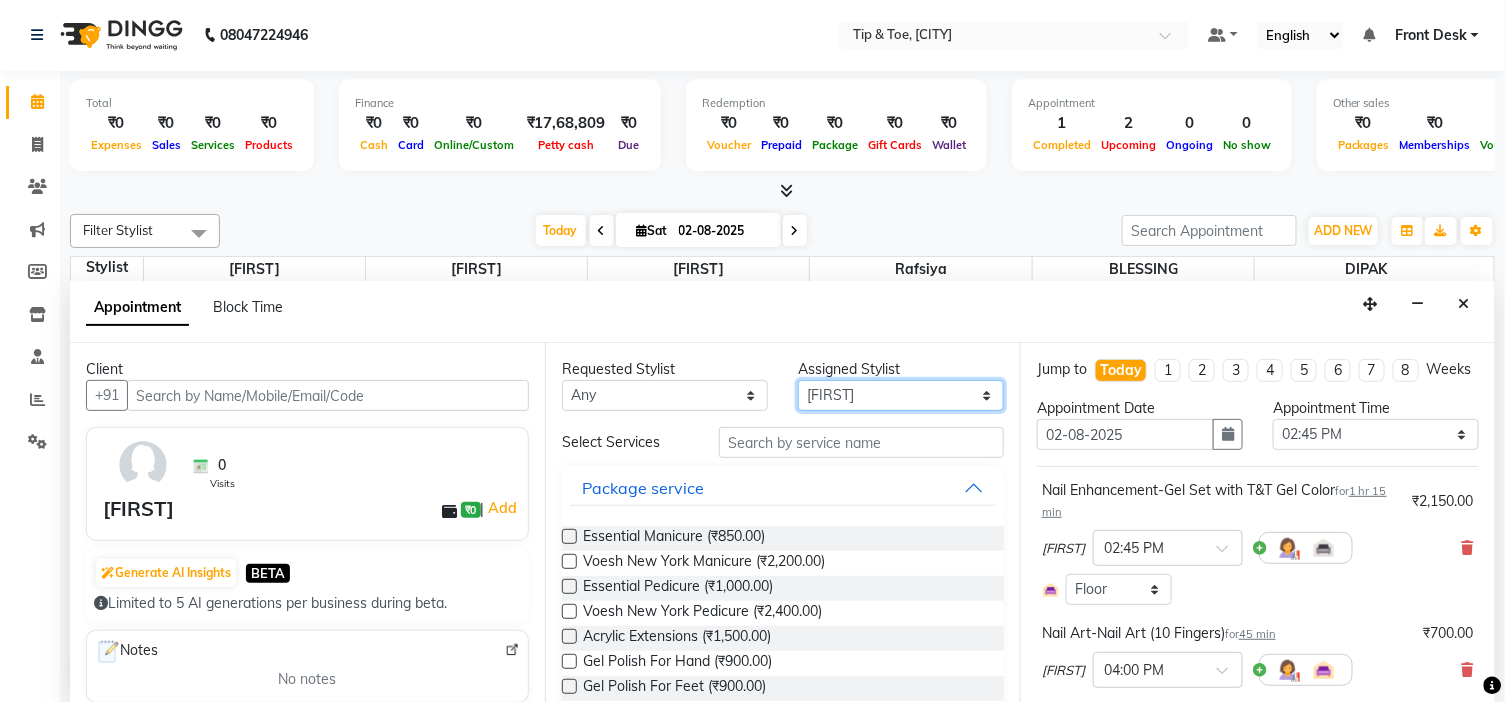 click on "Select BLESSING DIPAK Karamjeet Khalid Rafsiya [FIRST]" at bounding box center (901, 395) 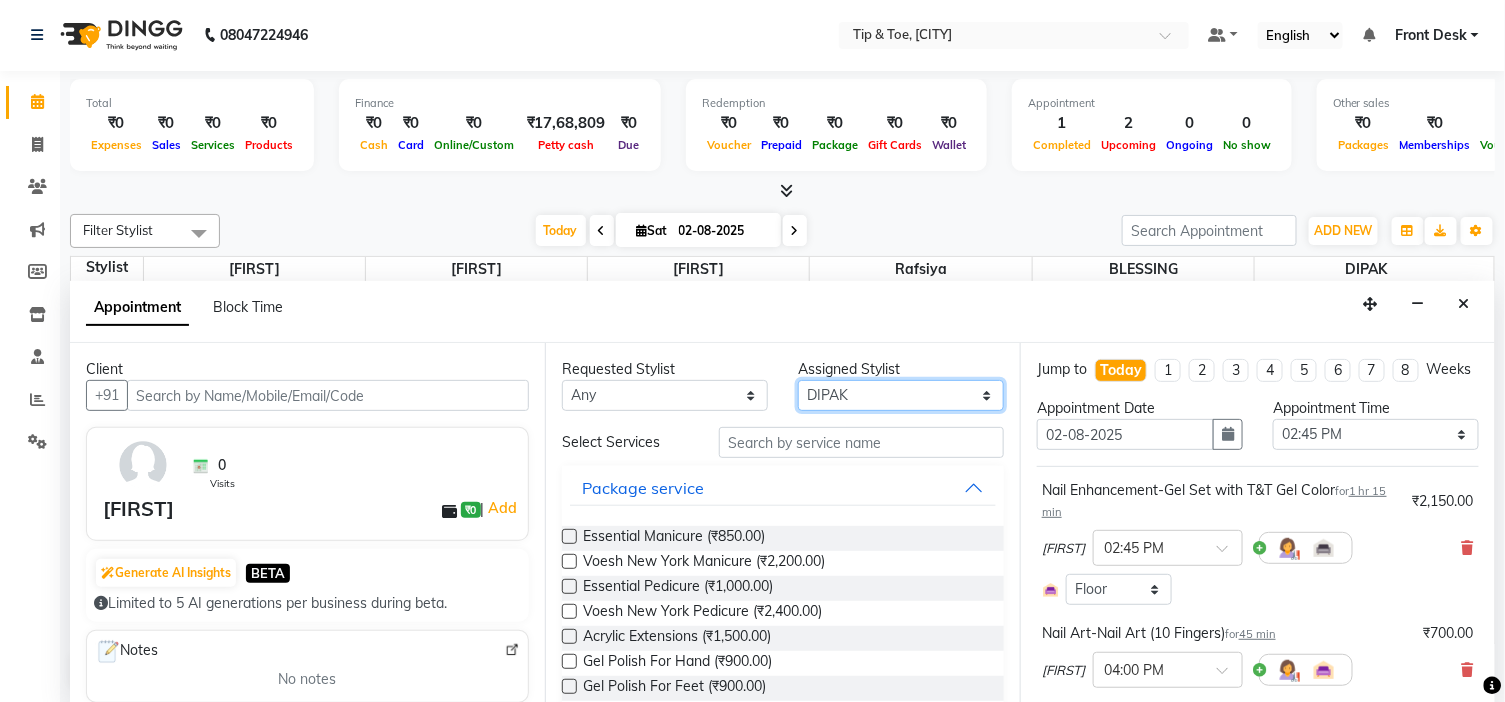 click on "Select BLESSING DIPAK Karamjeet Khalid Rafsiya [FIRST]" at bounding box center [901, 395] 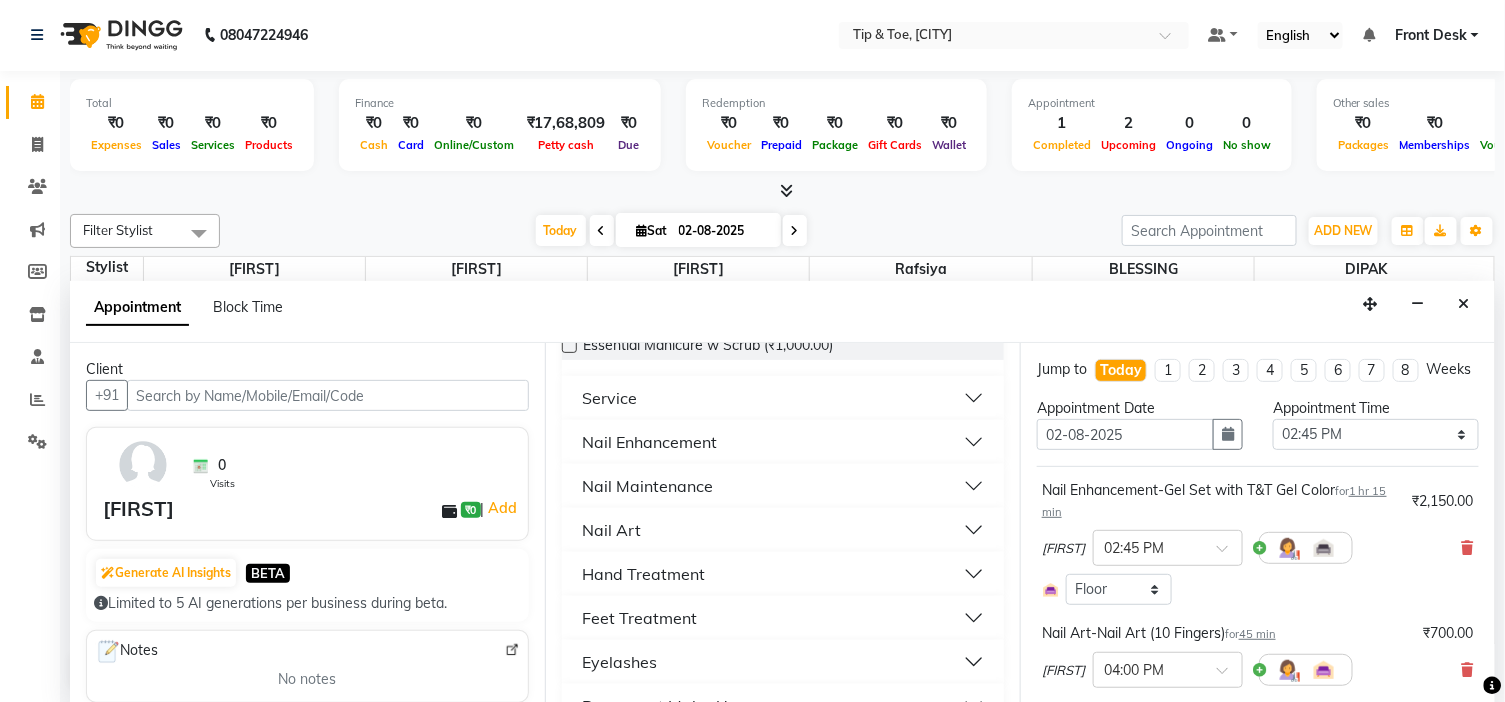 scroll, scrollTop: 444, scrollLeft: 0, axis: vertical 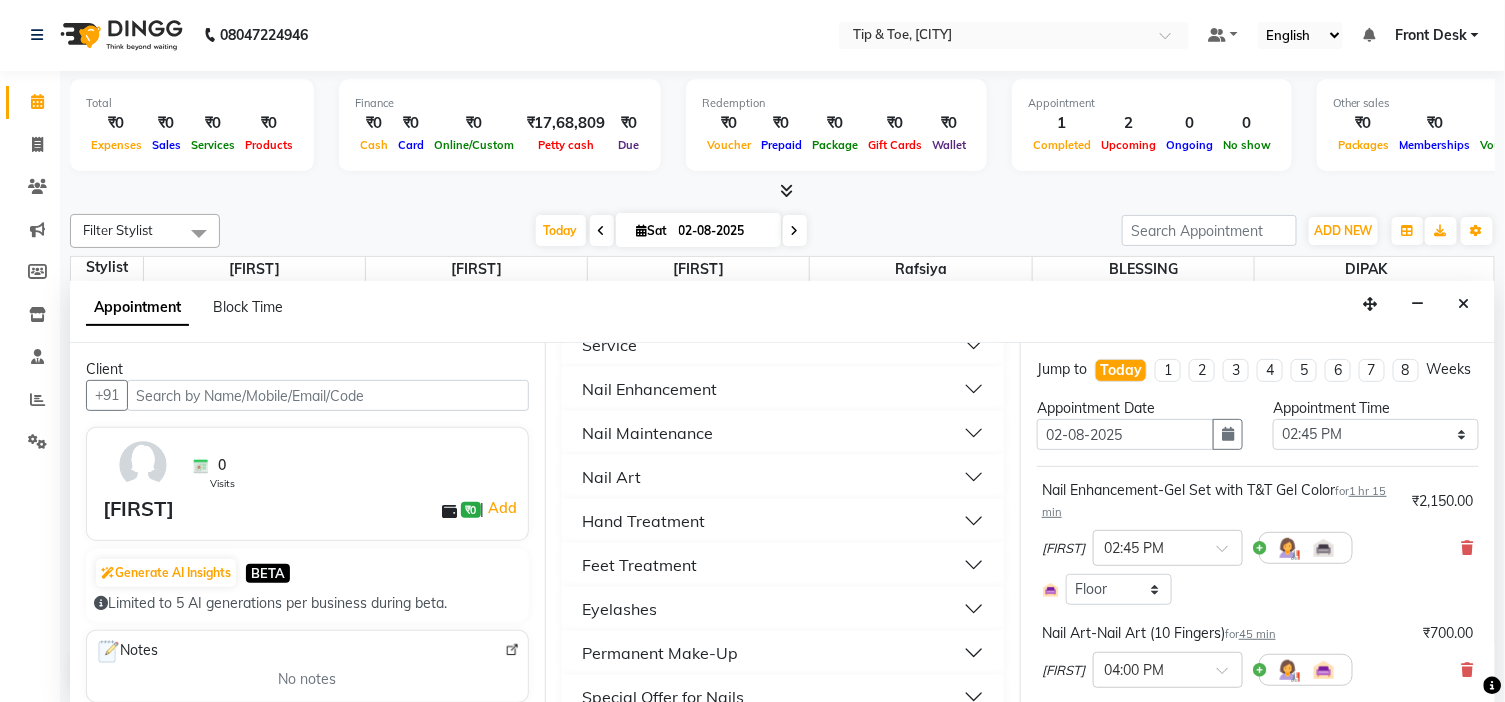 click on "Feet Treatment" at bounding box center (783, 565) 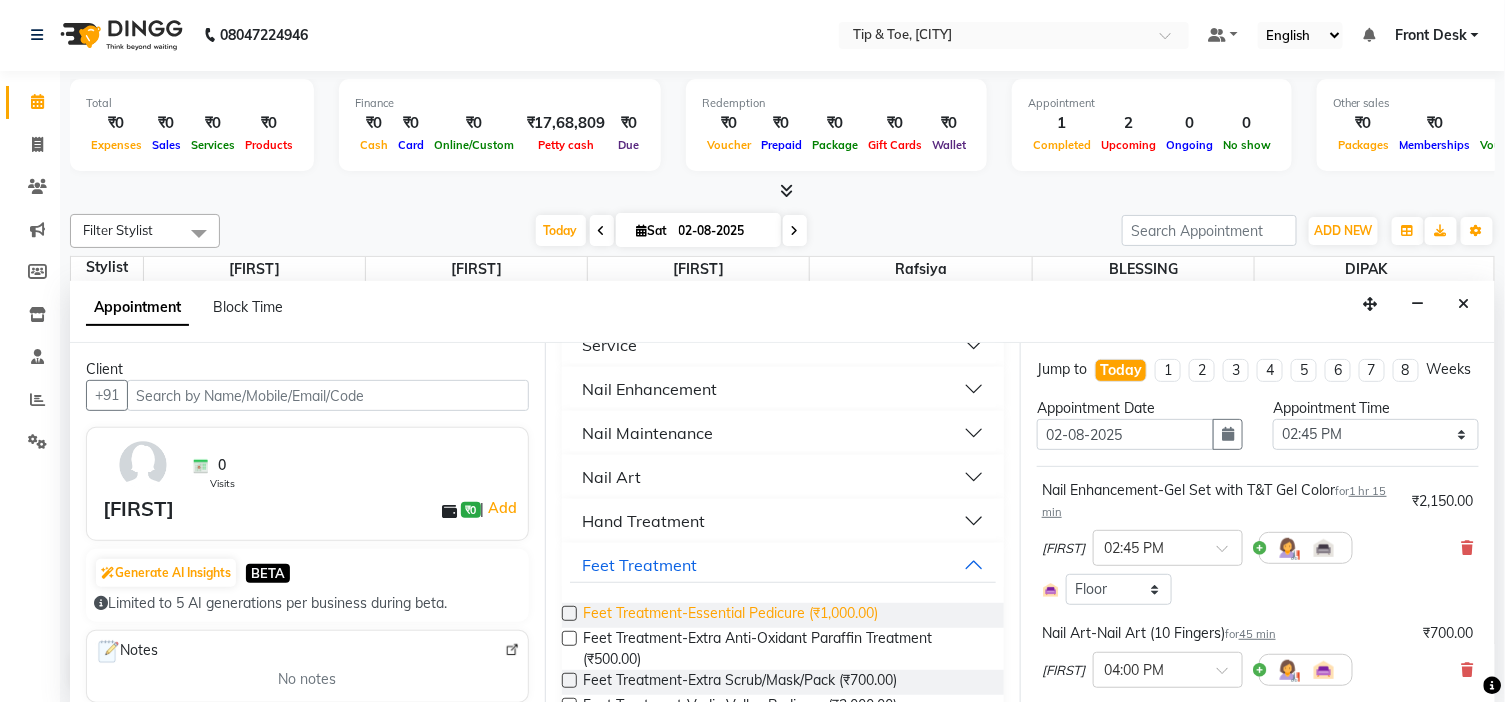 click on "Feet Treatment-Essential Pedicure (₹1,000.00)" at bounding box center (730, 615) 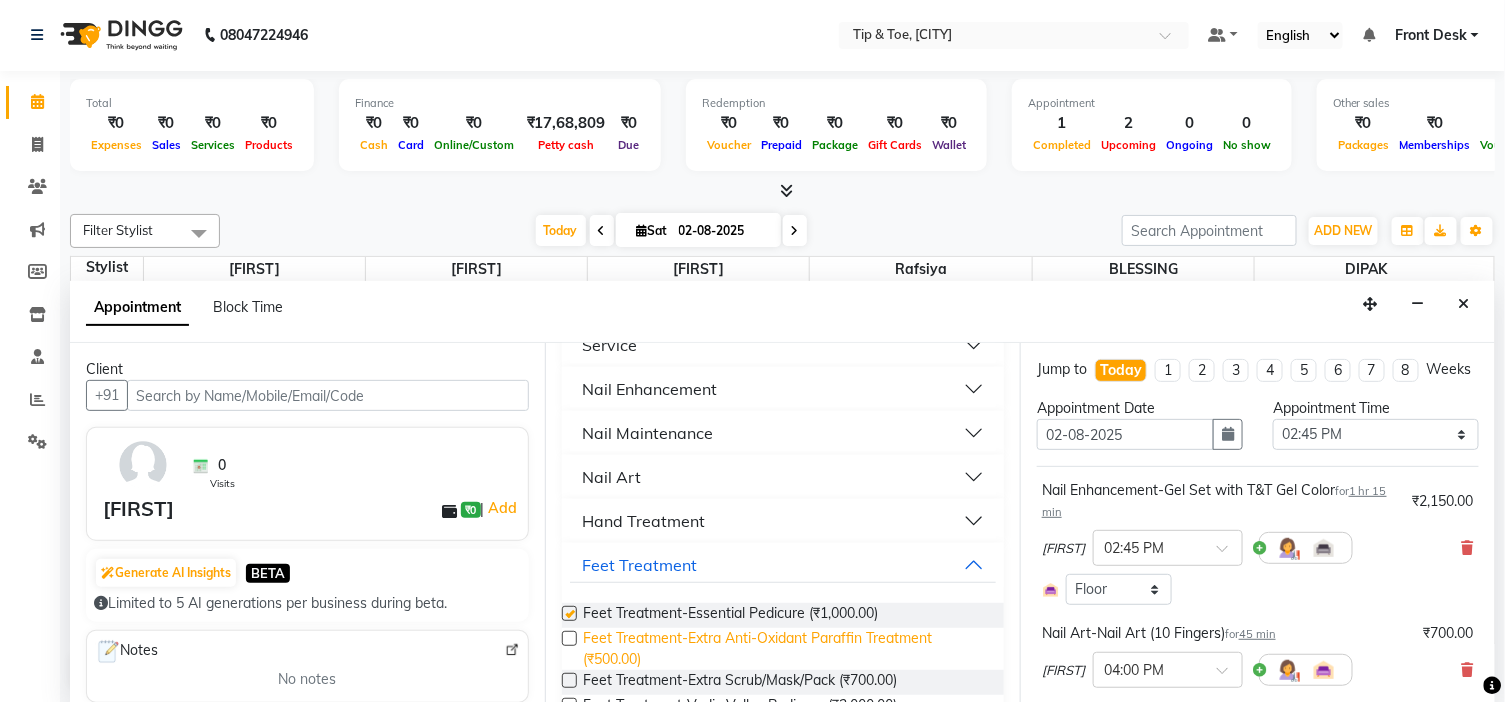 checkbox on "false" 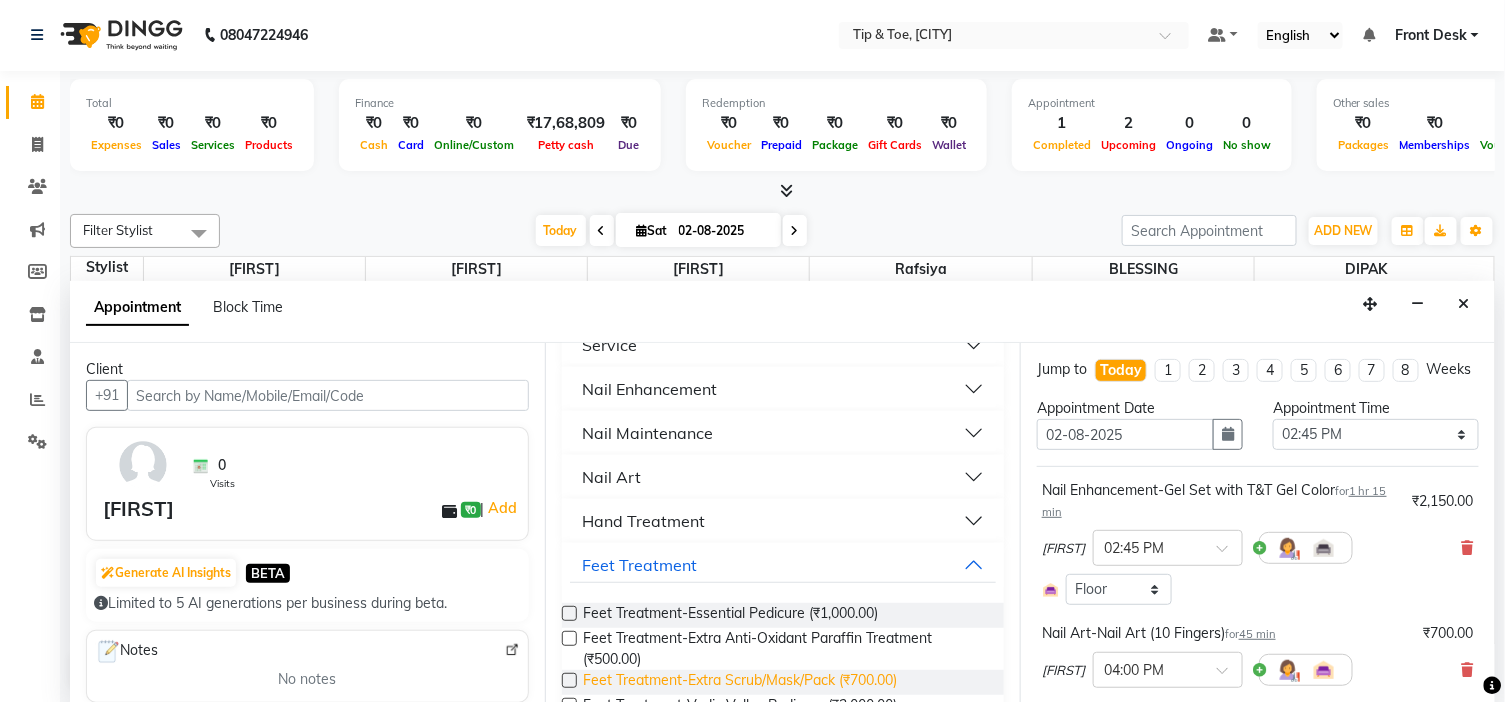 click on "Feet Treatment-Extra Scrub/Mask/Pack (₹700.00)" at bounding box center (740, 682) 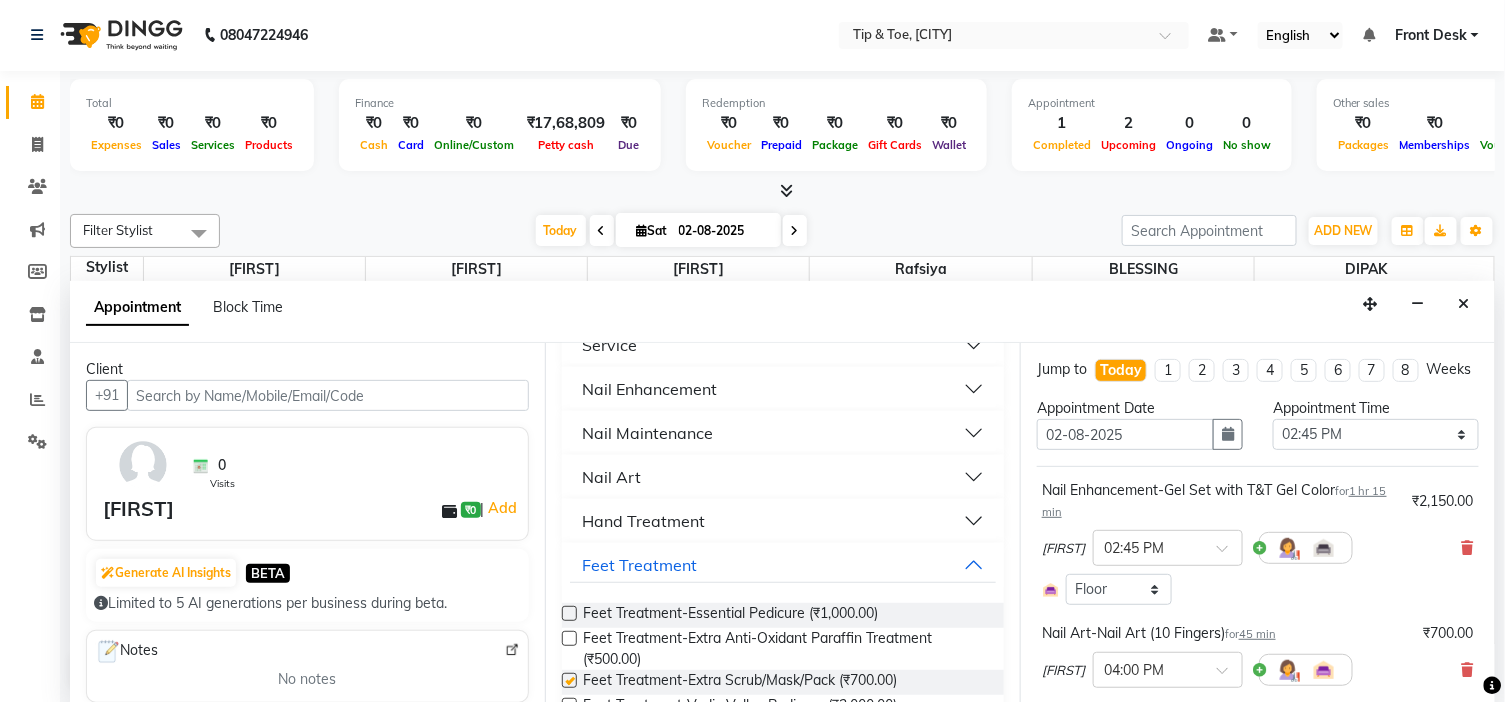 checkbox on "false" 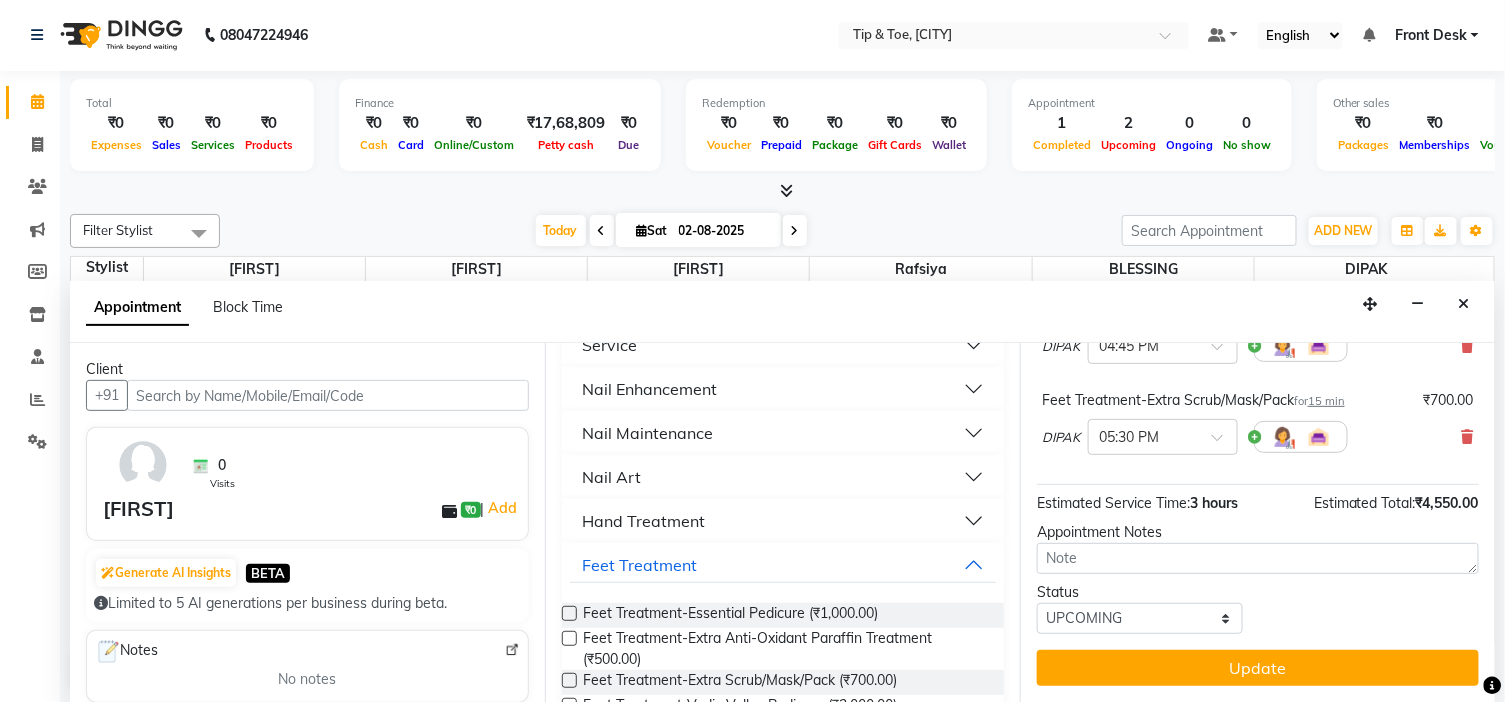 scroll, scrollTop: 433, scrollLeft: 0, axis: vertical 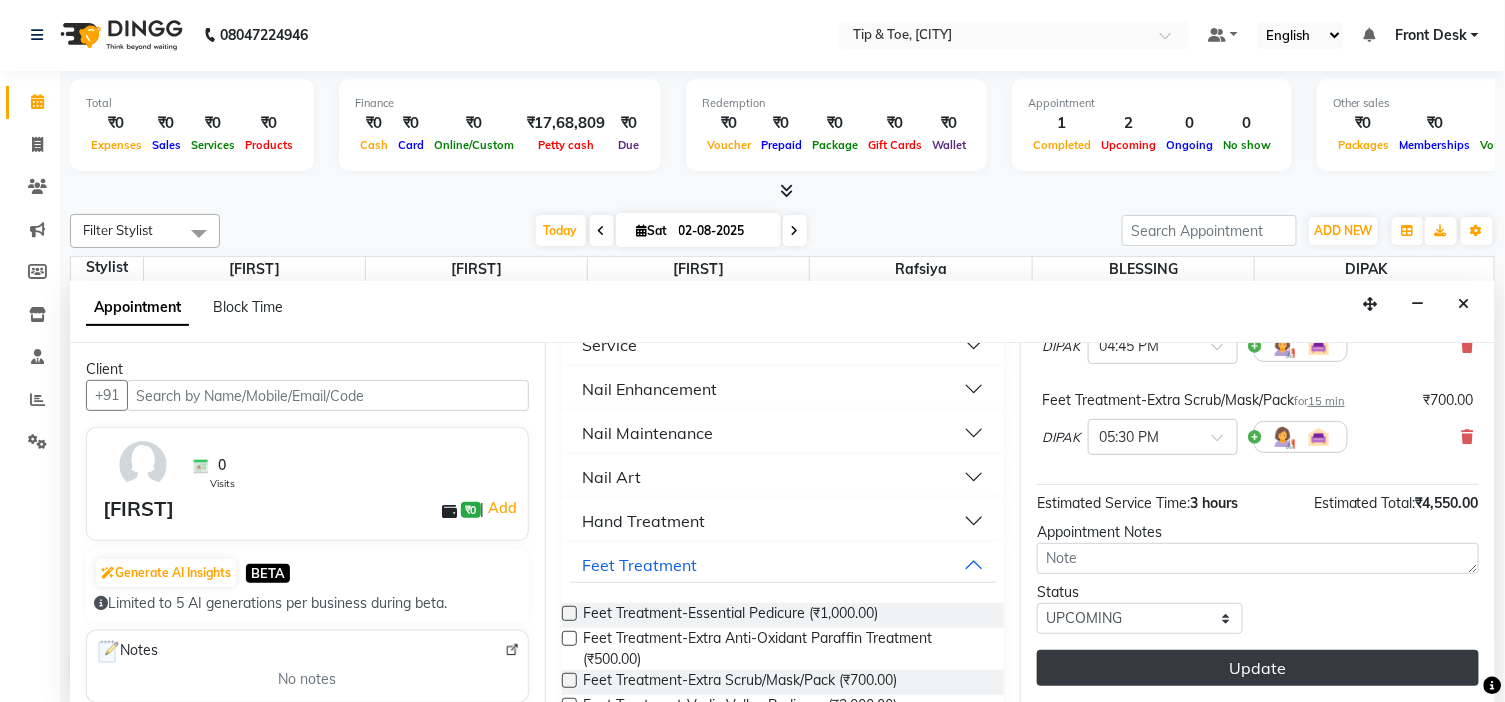 click on "Update" at bounding box center [1258, 668] 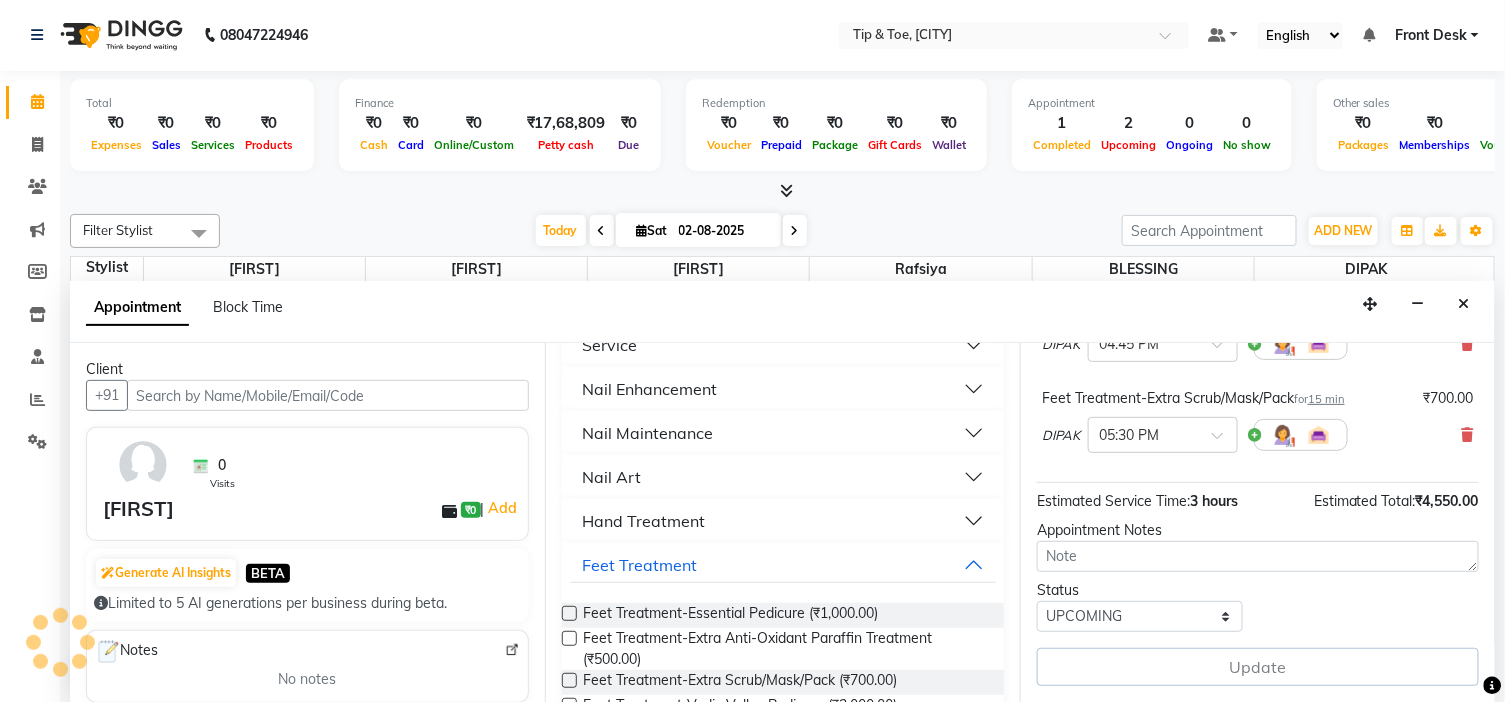 scroll, scrollTop: 0, scrollLeft: 0, axis: both 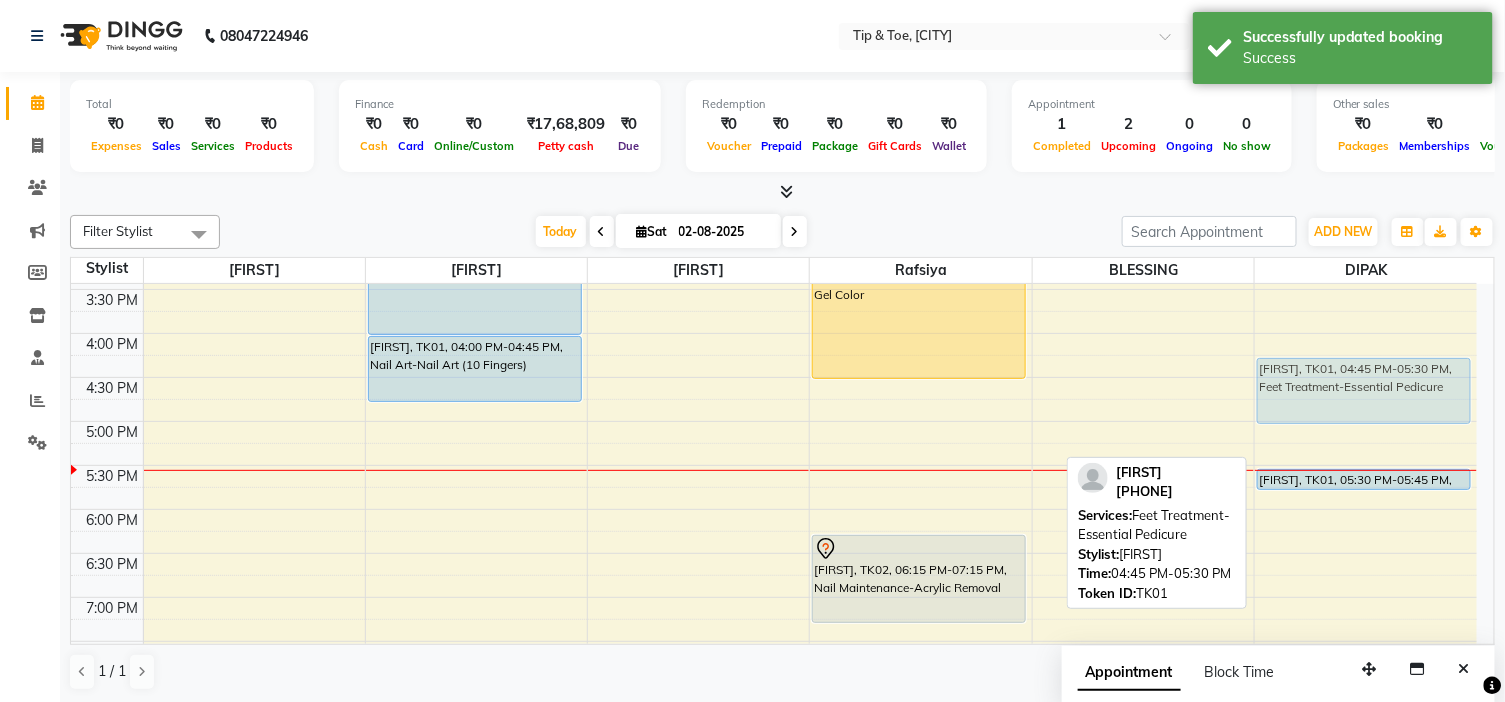drag, startPoint x: 1408, startPoint y: 438, endPoint x: 1406, endPoint y: 398, distance: 40.04997 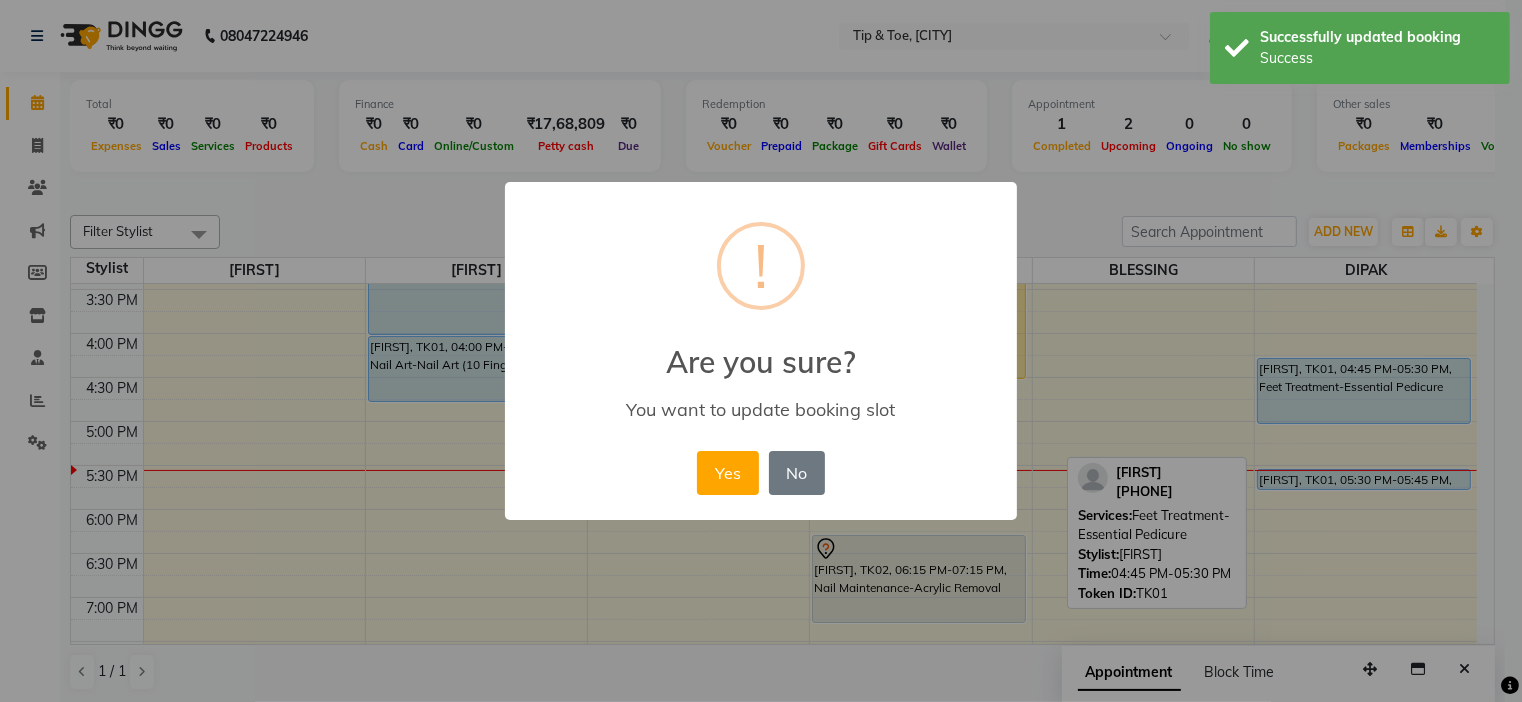 drag, startPoint x: 725, startPoint y: 482, endPoint x: 952, endPoint y: 474, distance: 227.14093 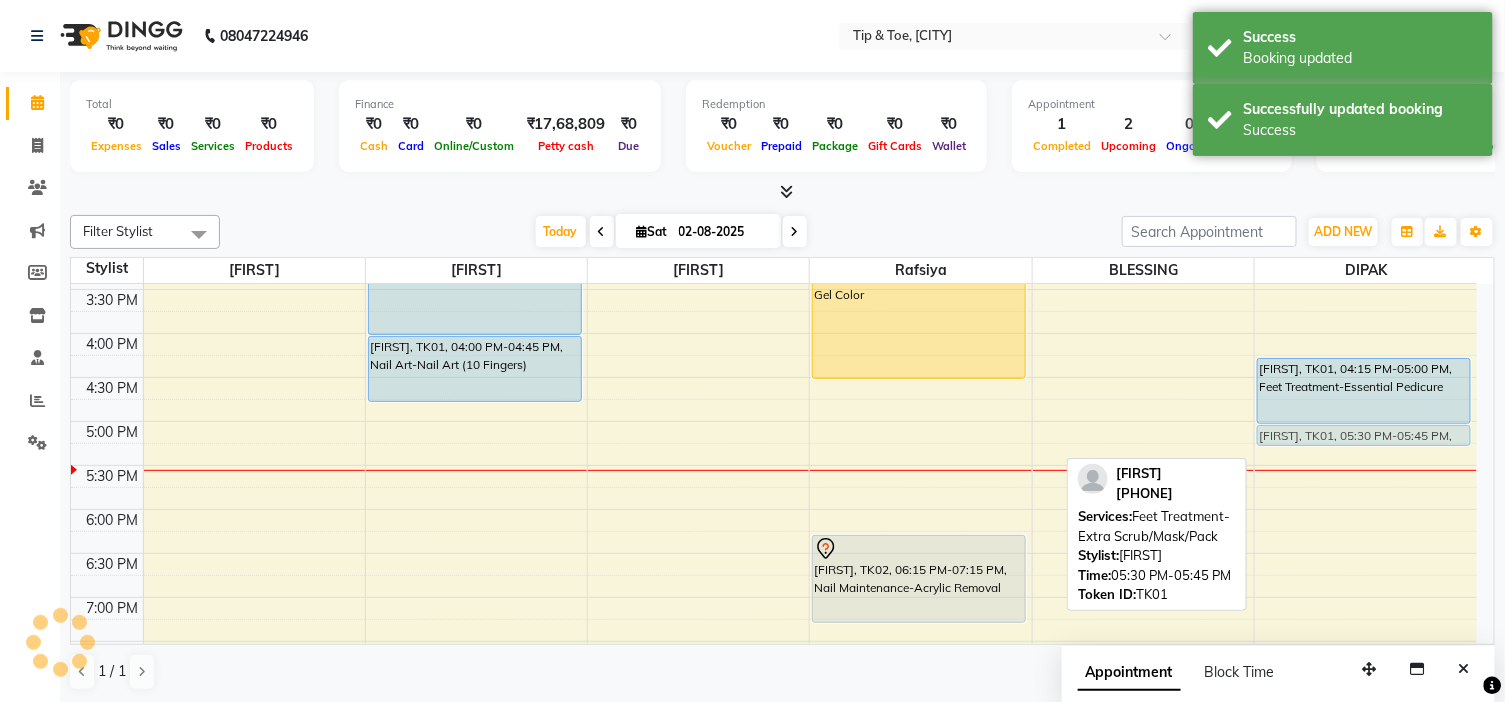 drag, startPoint x: 1334, startPoint y: 475, endPoint x: 1337, endPoint y: 441, distance: 34.132095 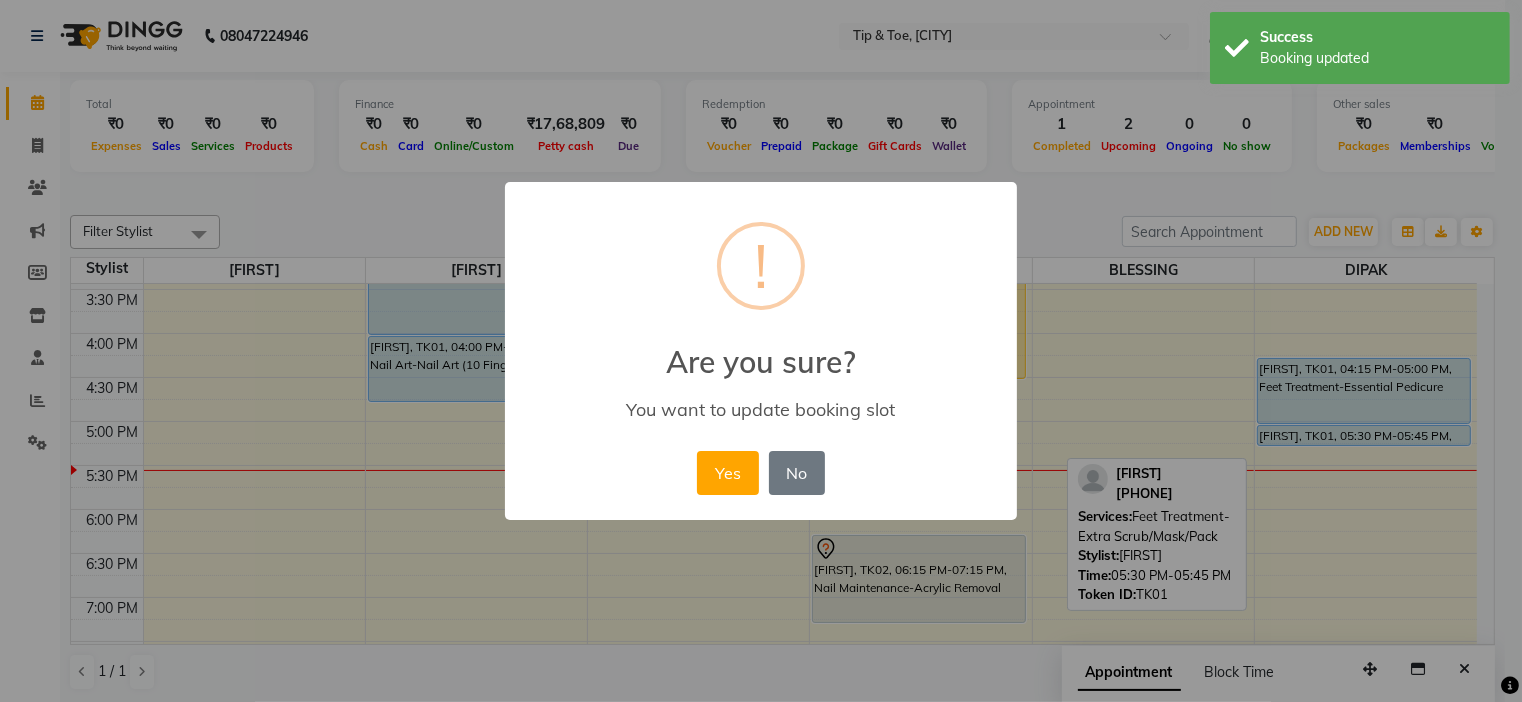 drag, startPoint x: 721, startPoint y: 468, endPoint x: 942, endPoint y: 447, distance: 221.9955 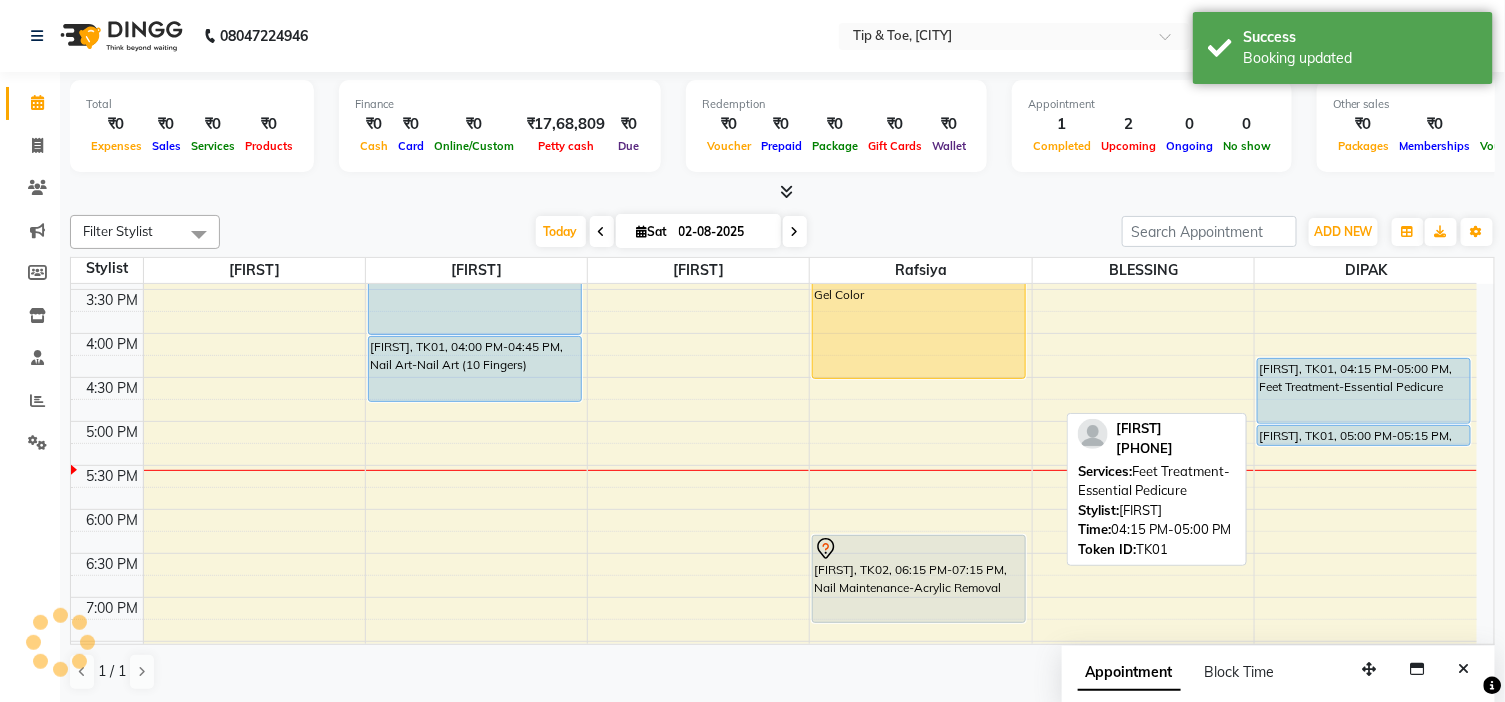 click on "[FIRST], TK01, 04:15 PM-05:00 PM, Feet Treatment-Essential Pedicure" at bounding box center [1364, 391] 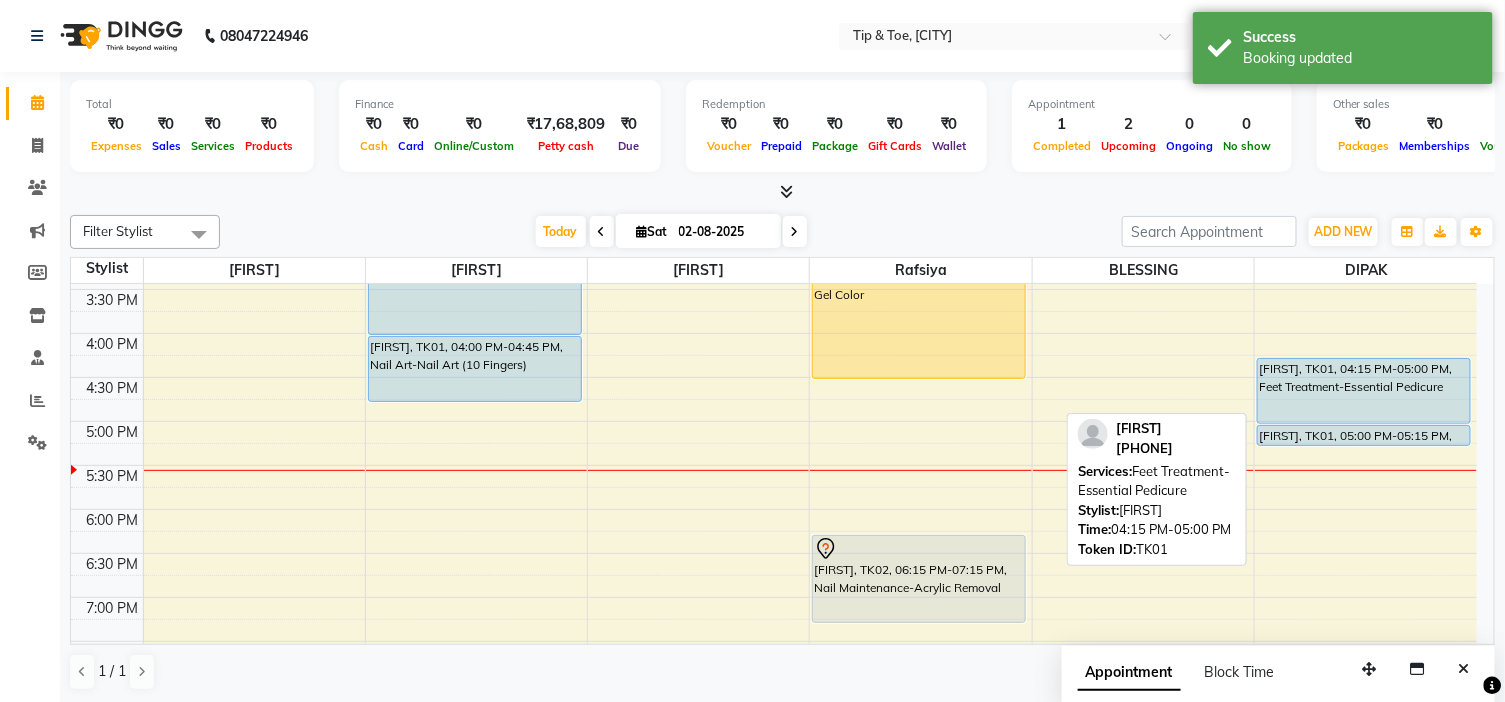 click on "[FIRST], TK01, 04:15 PM-05:00 PM, Feet Treatment-Essential Pedicure" at bounding box center [1364, 391] 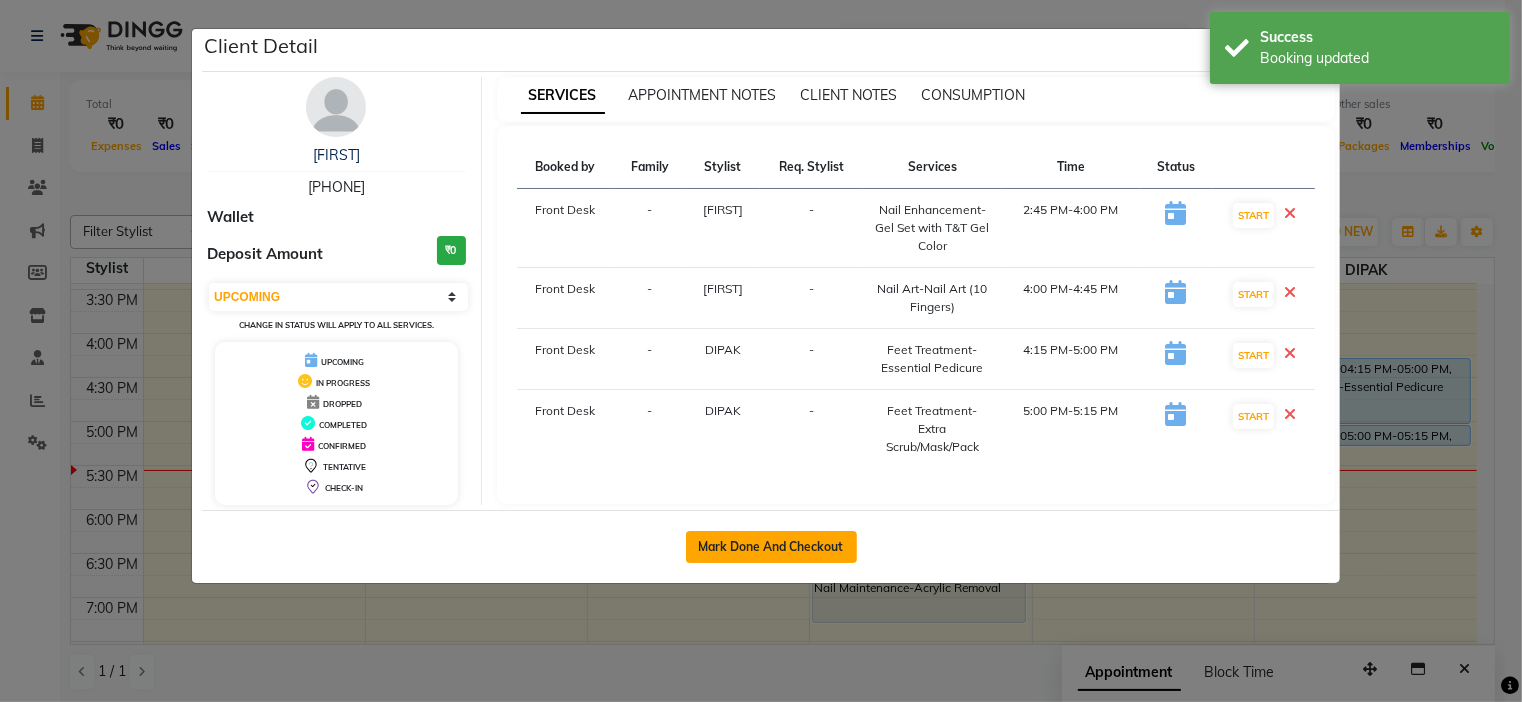 click on "Mark Done And Checkout" 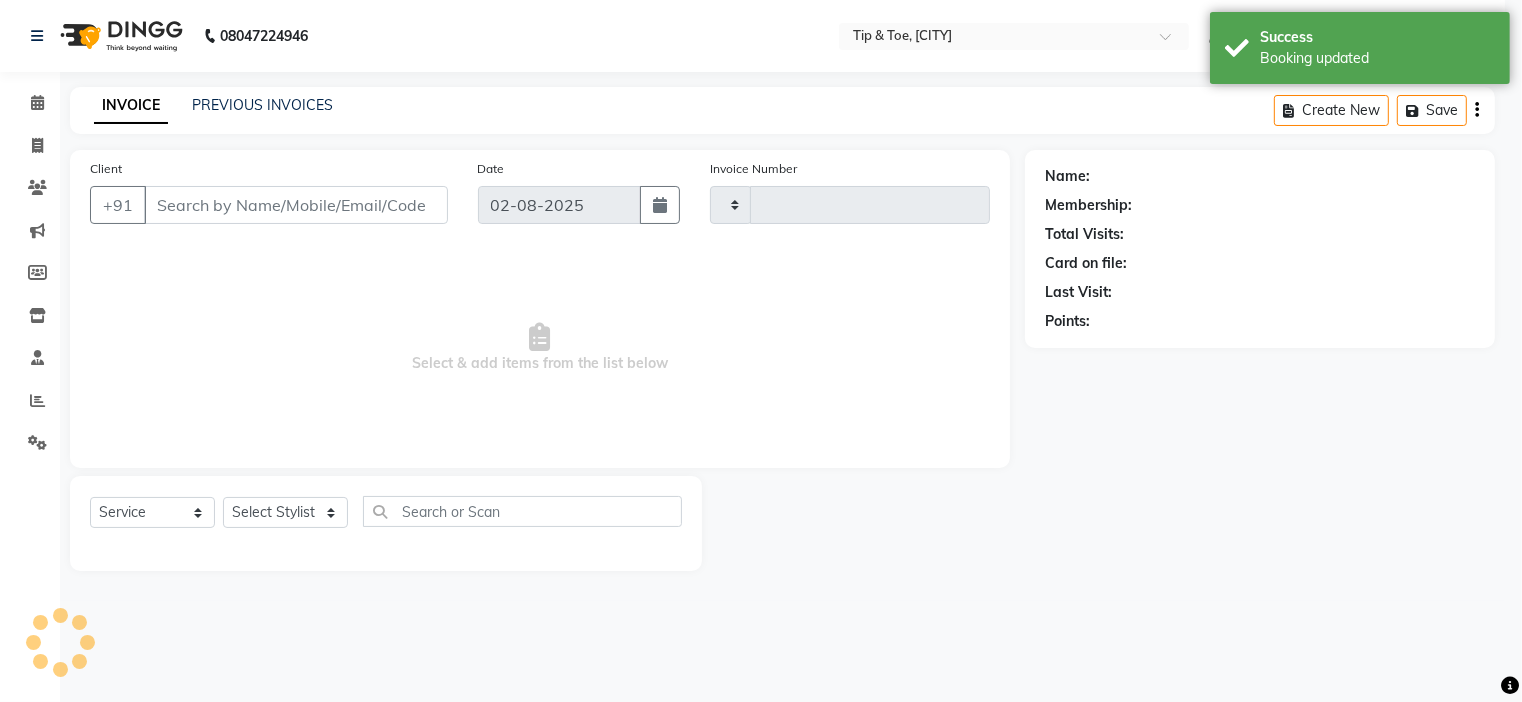 type on "0774" 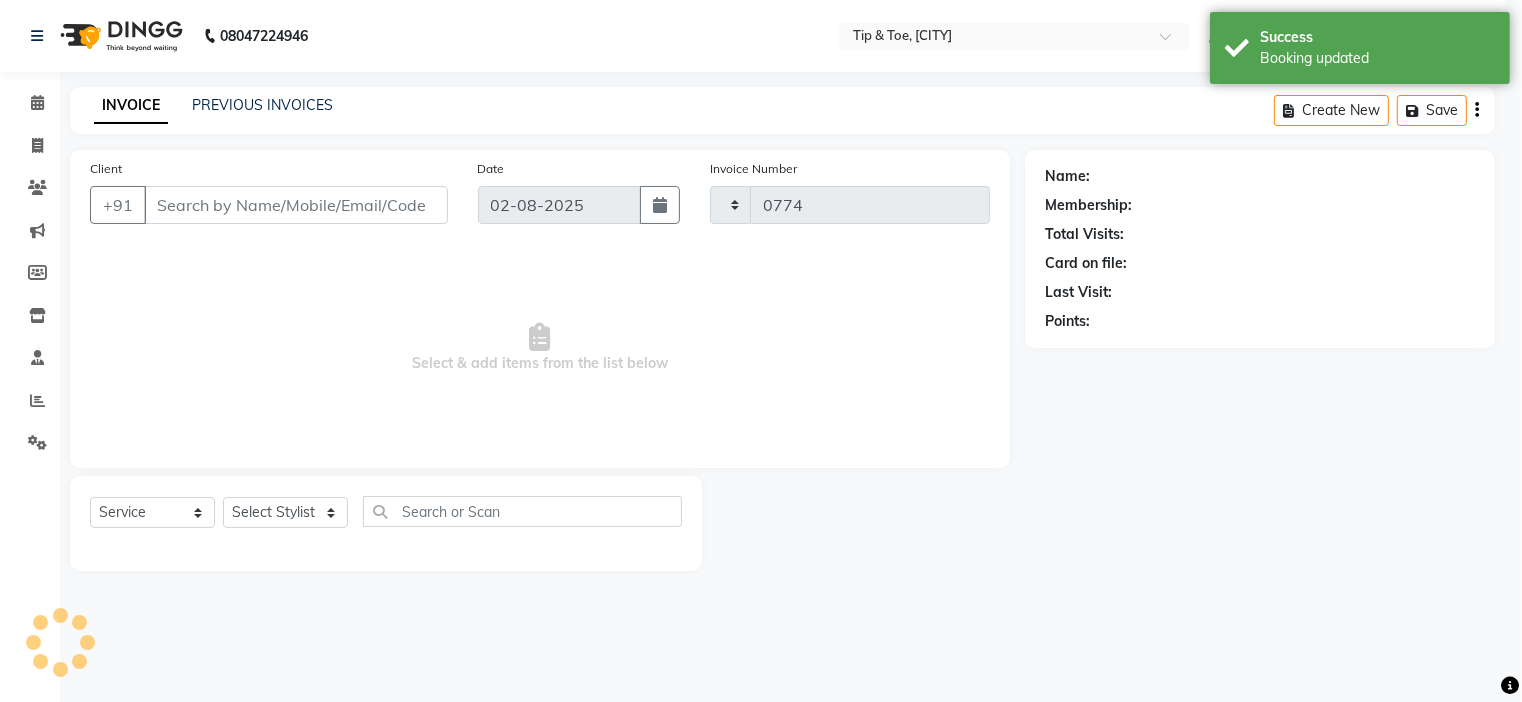 select on "5360" 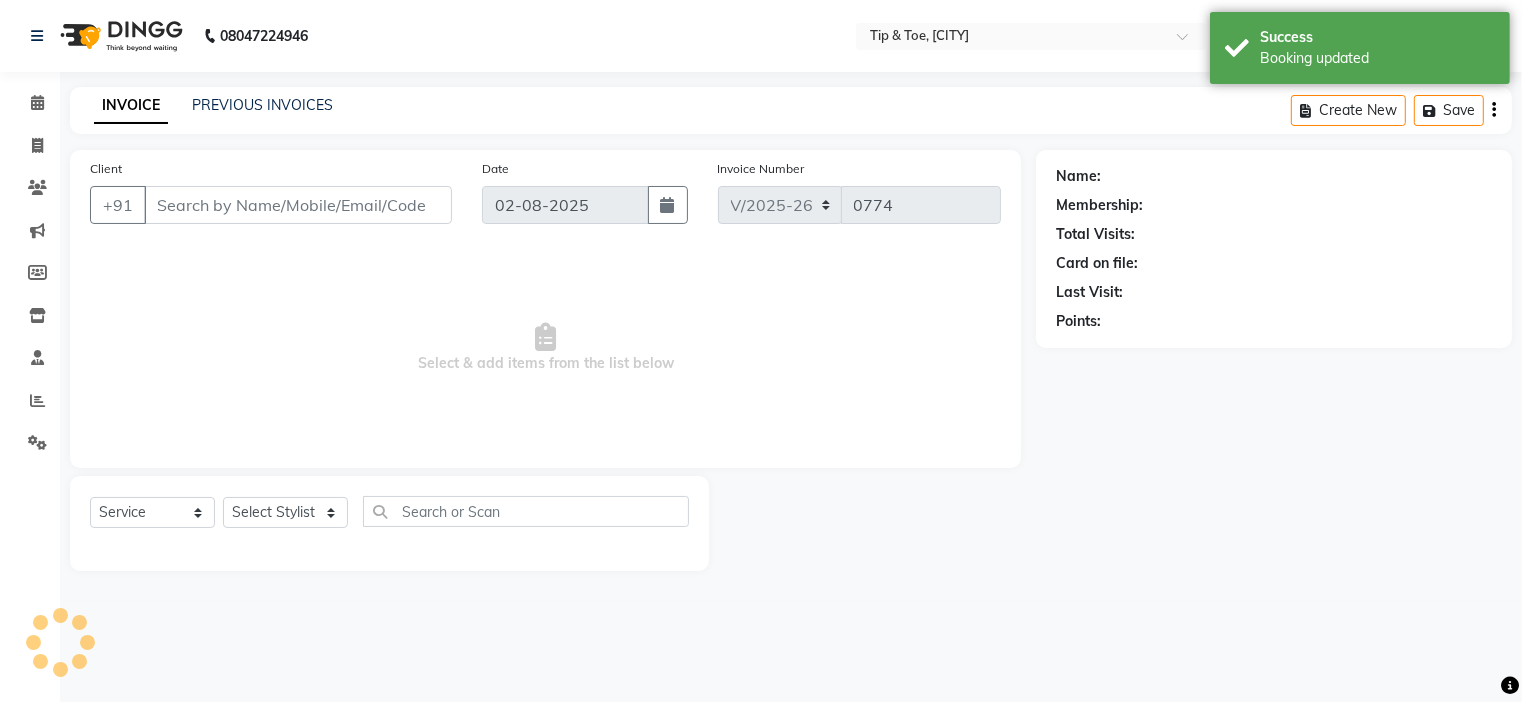 type on "[PHONE]" 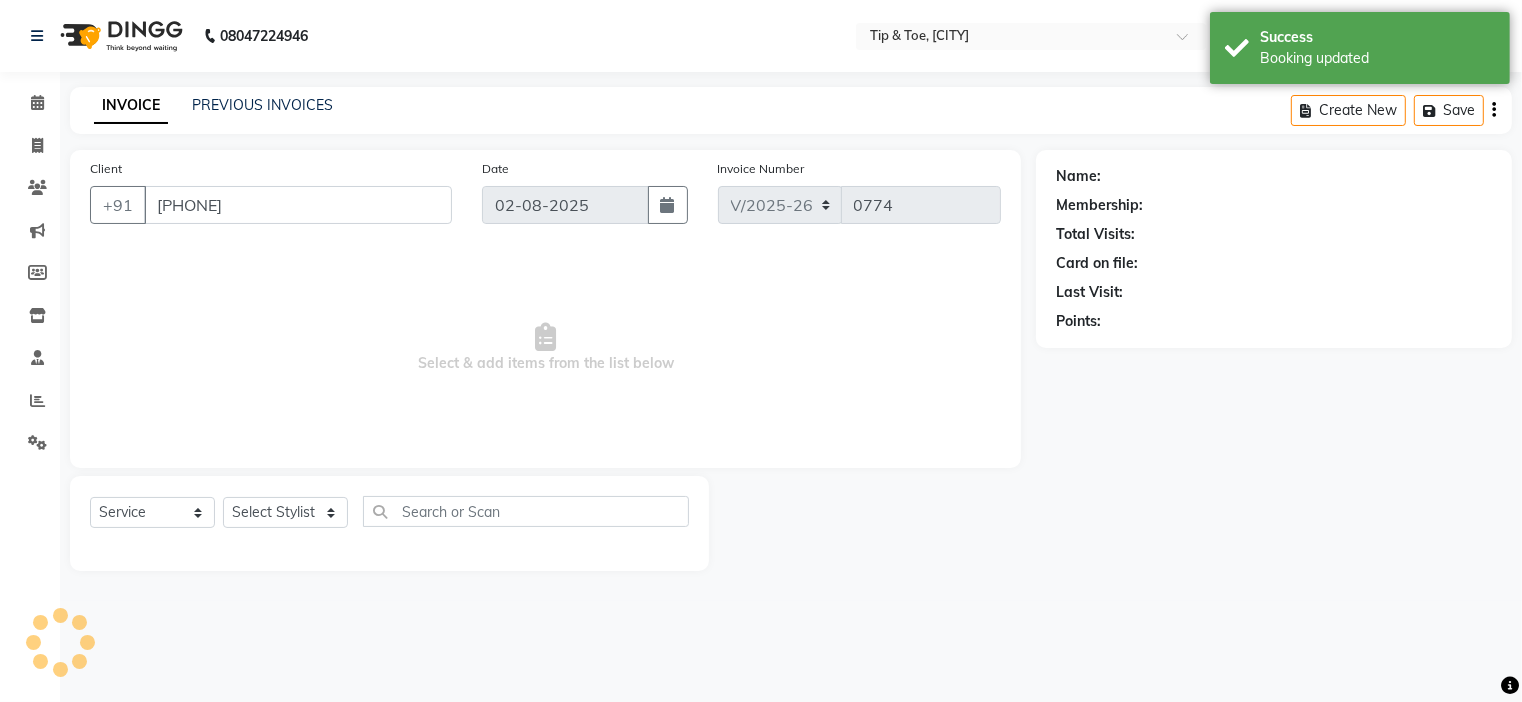 select on "59876" 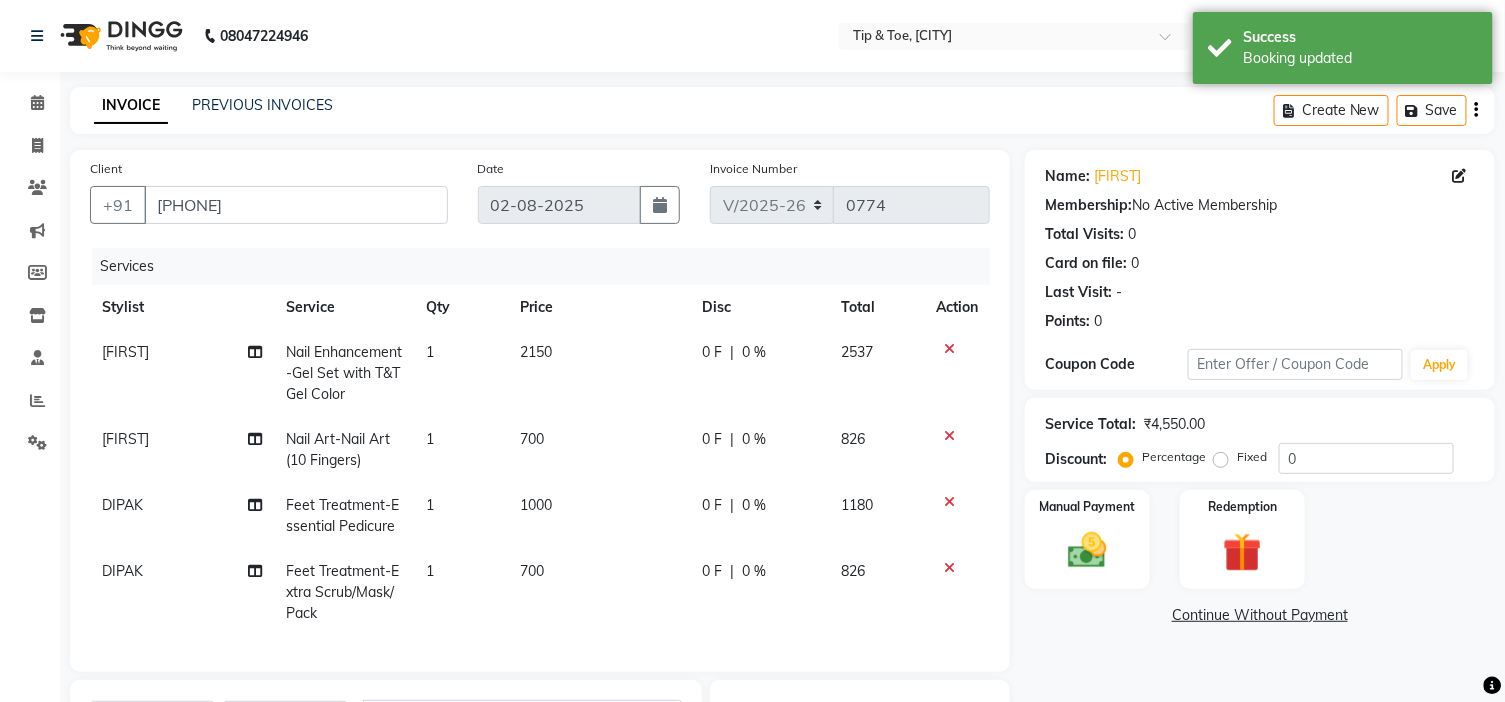 click on "2150" 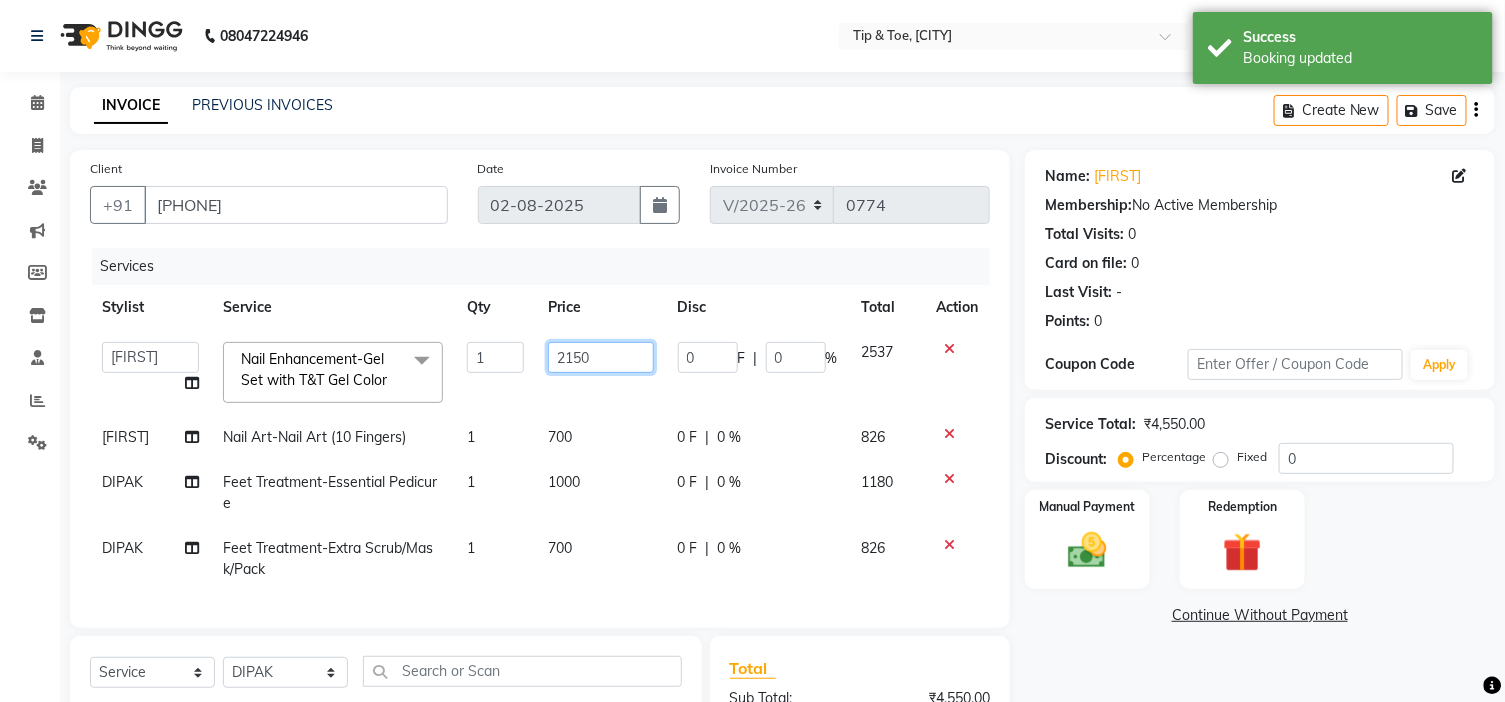 click on "2150" 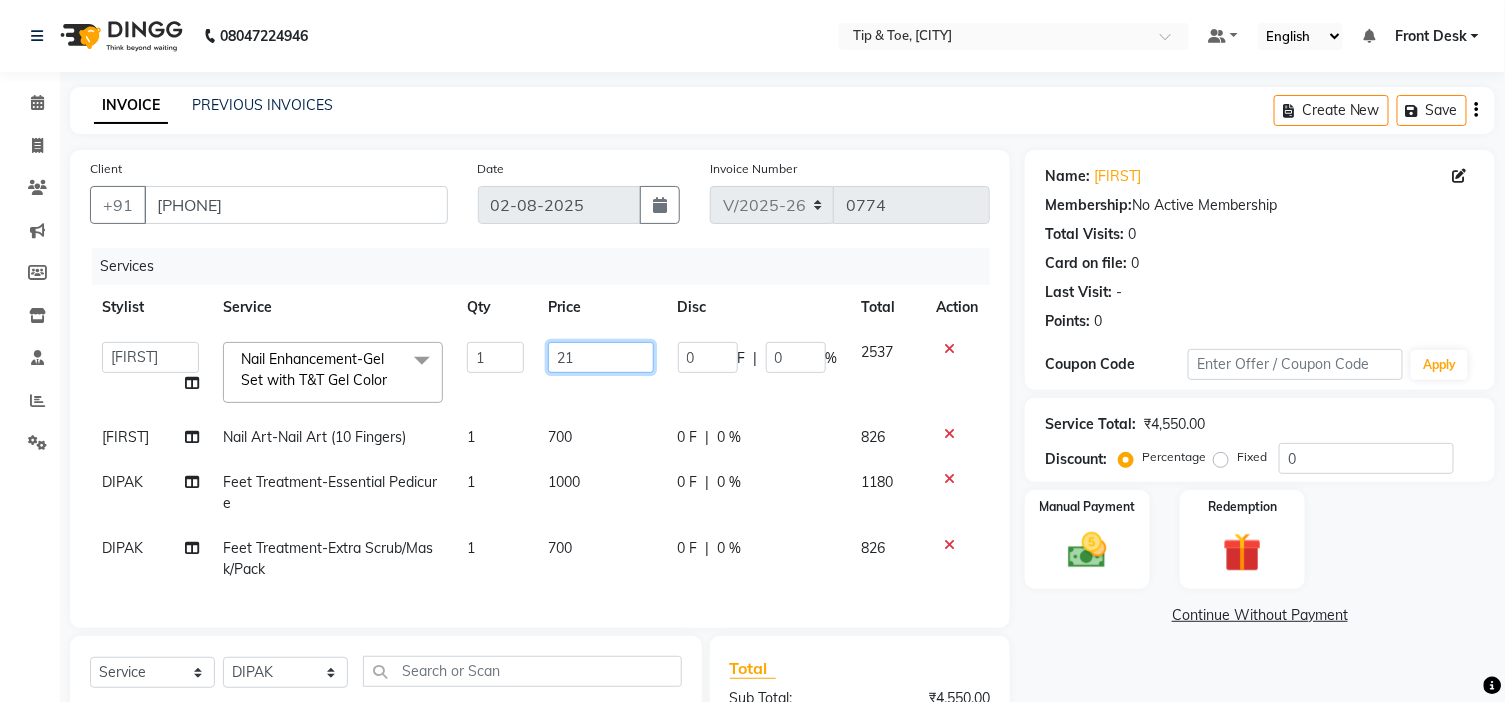 type on "2" 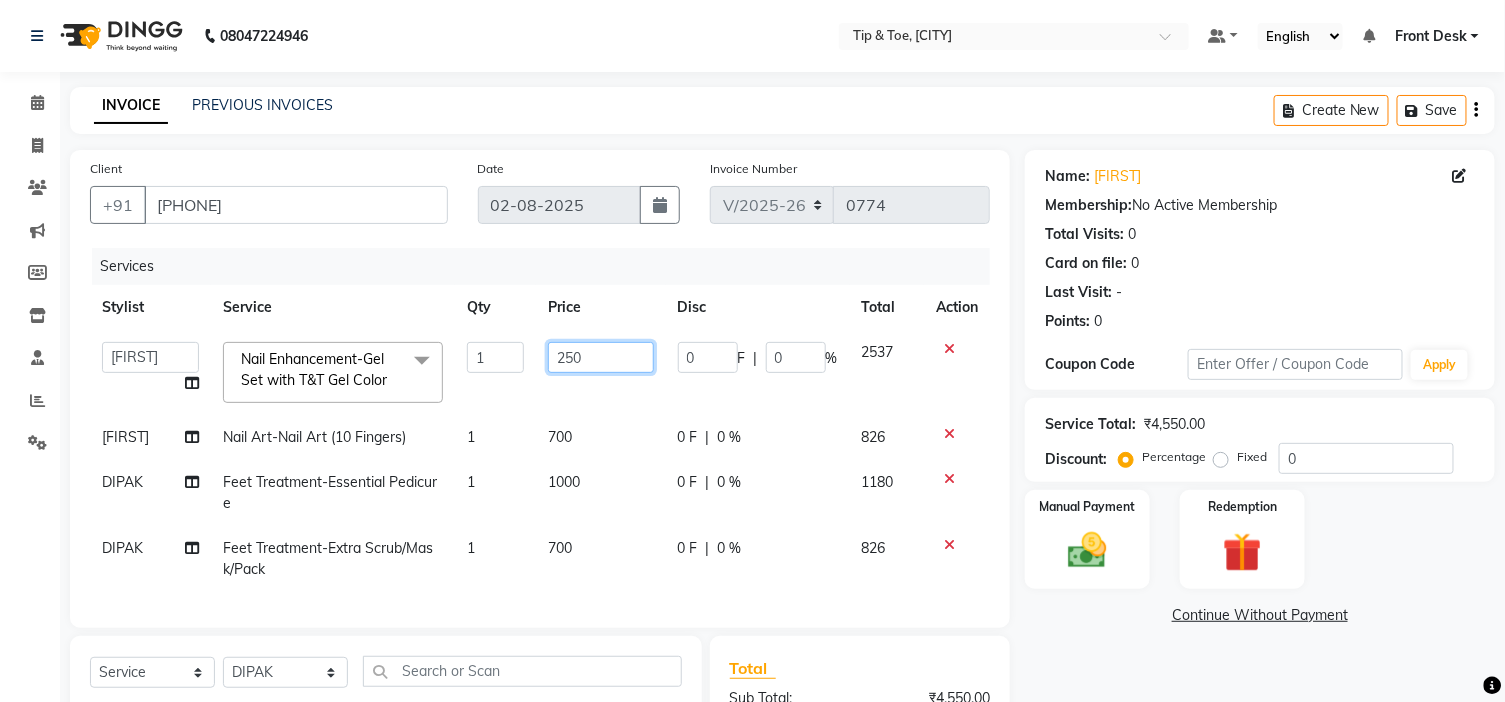 type on "2500" 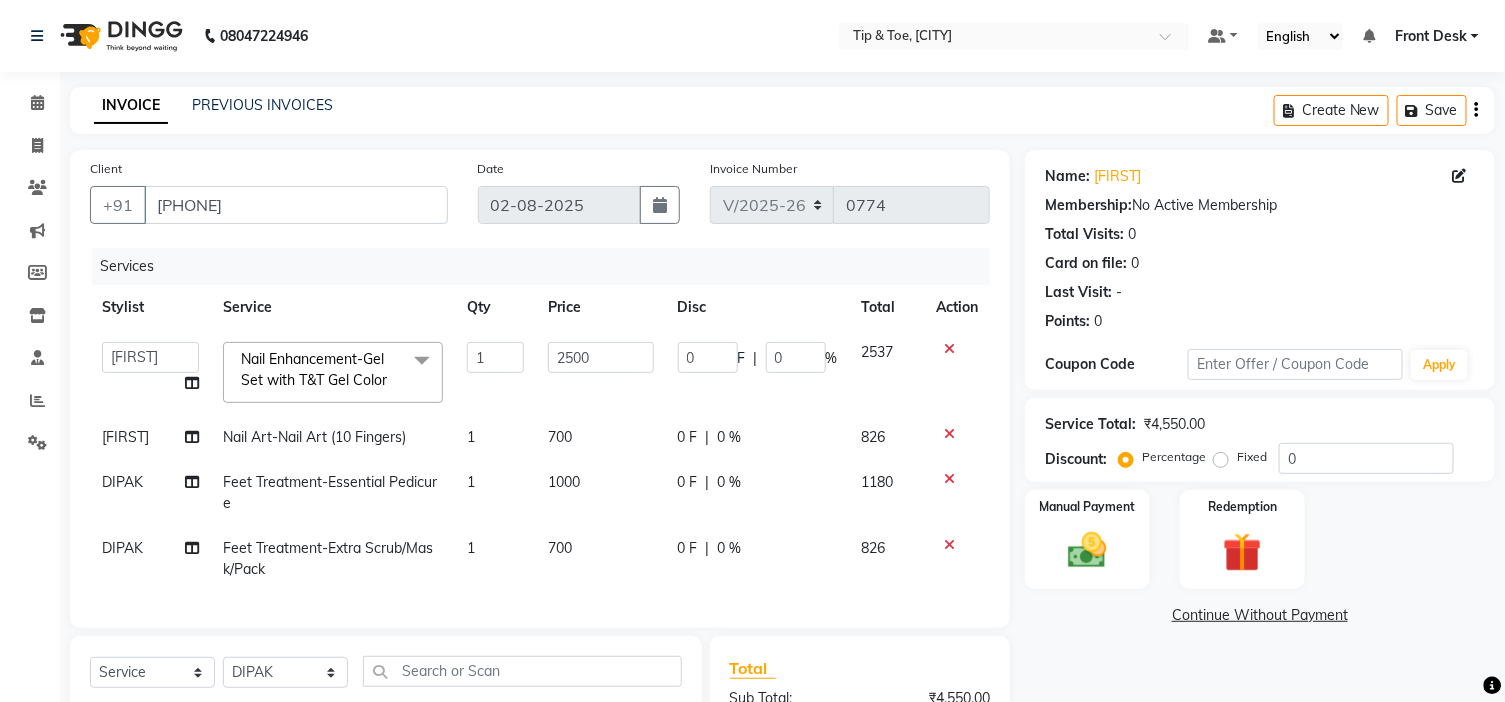 click on "700" 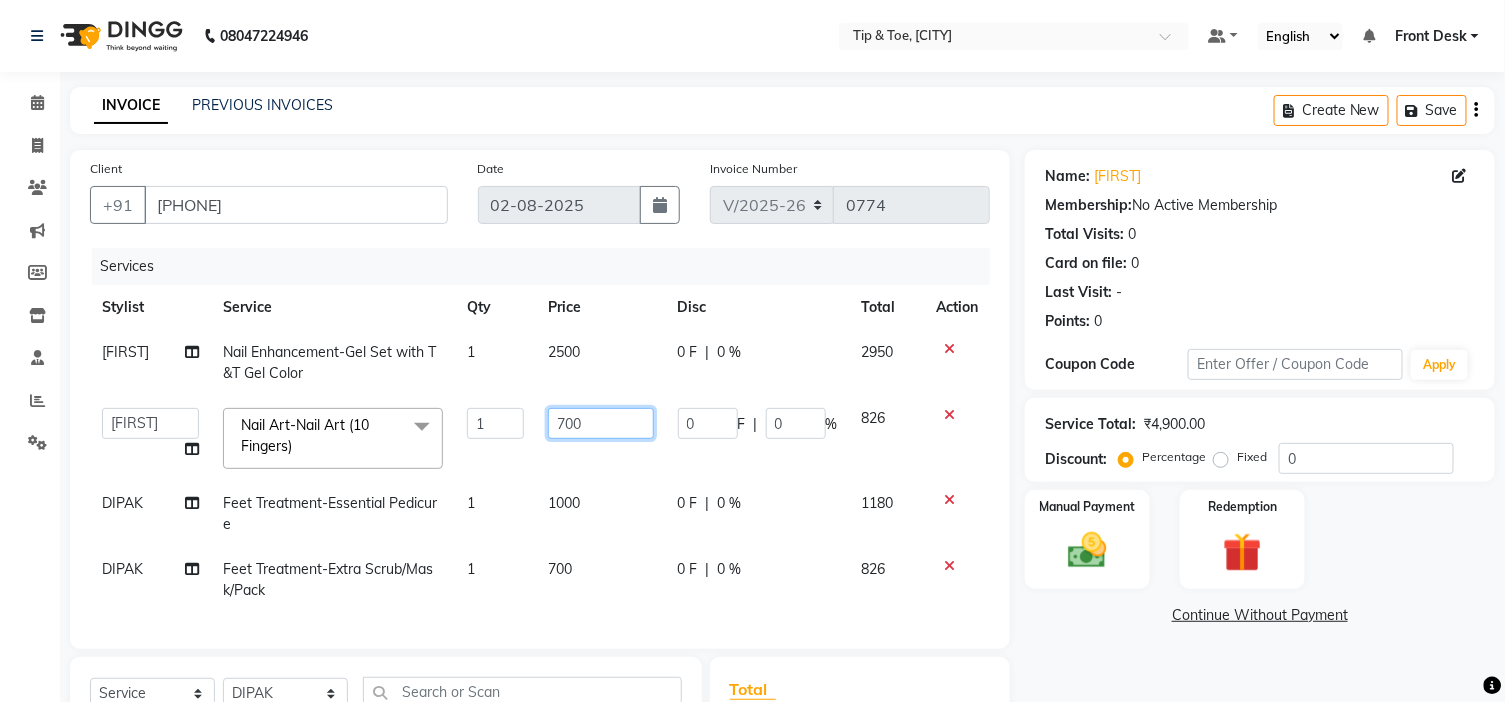click on "700" 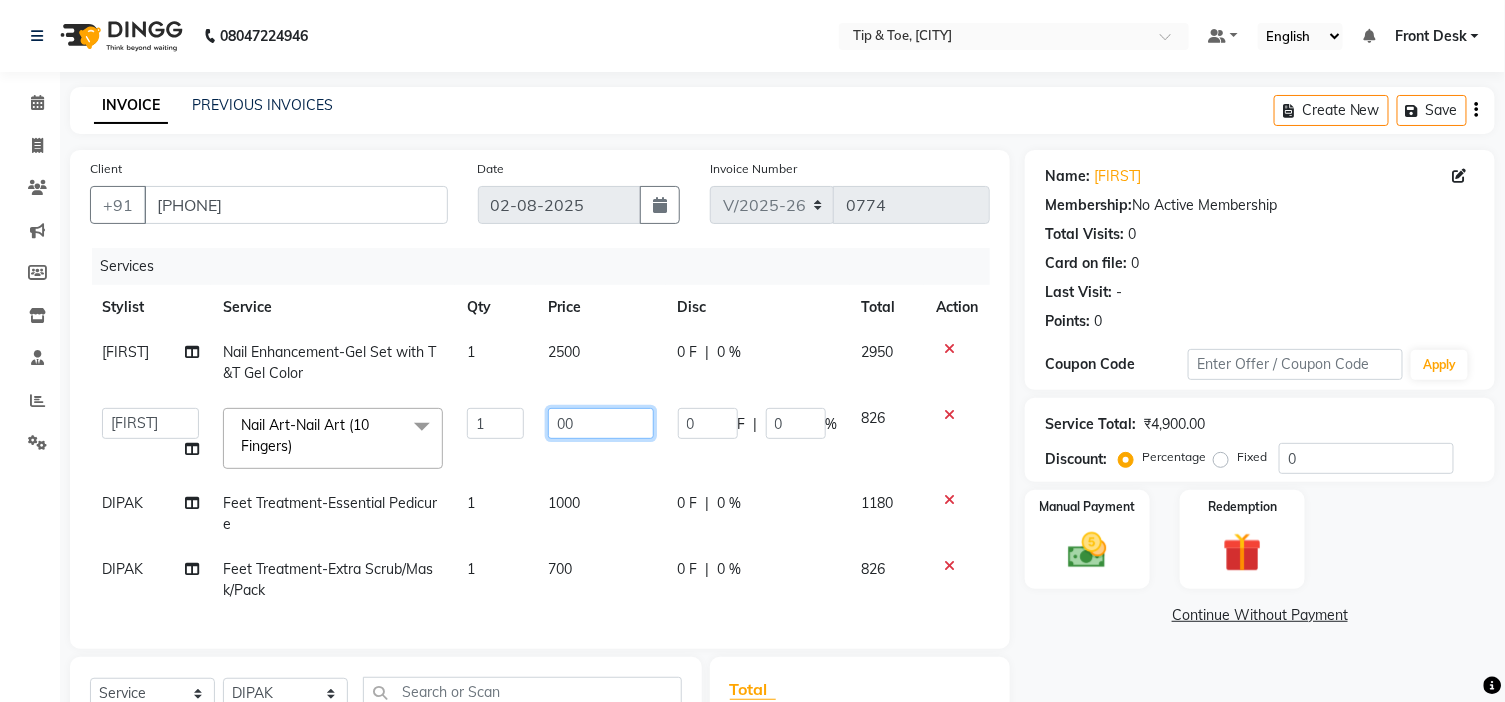 type on "600" 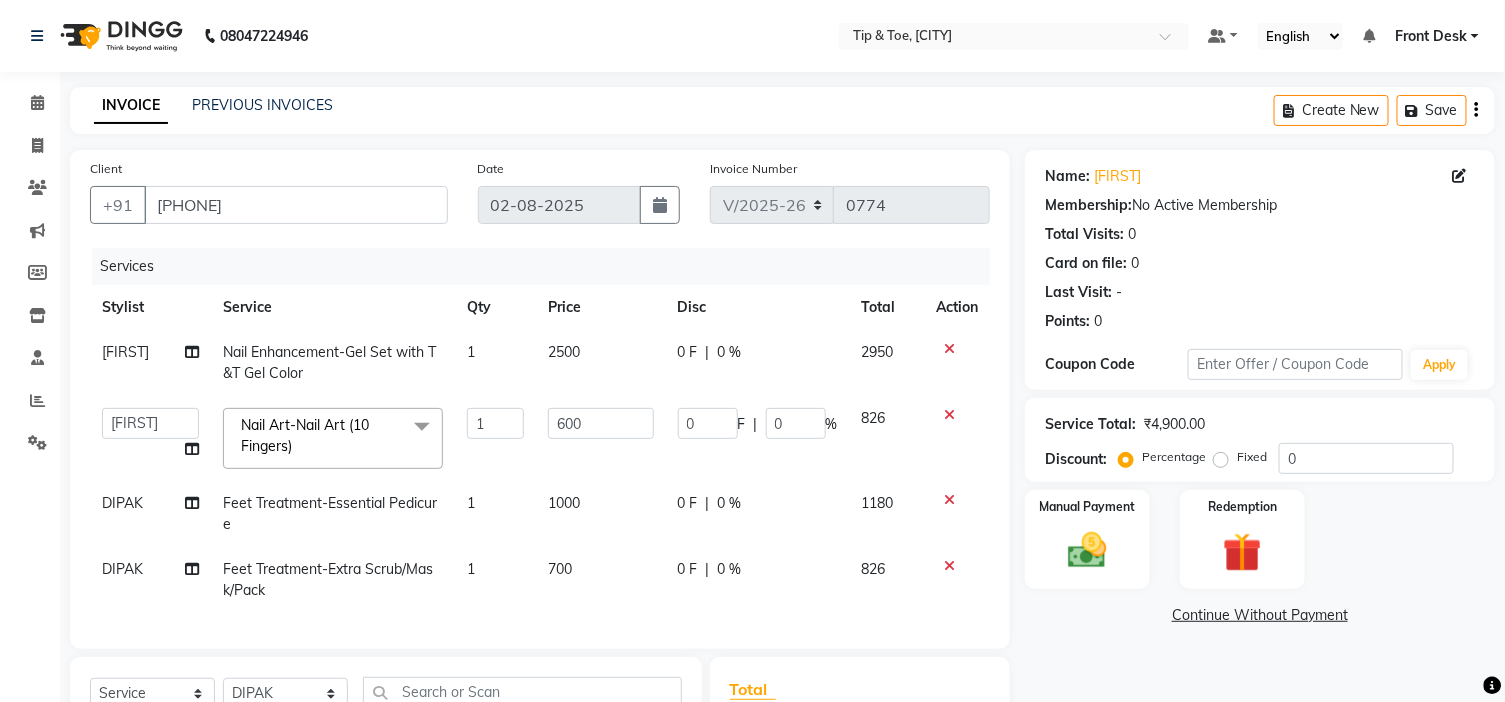 click on "1000" 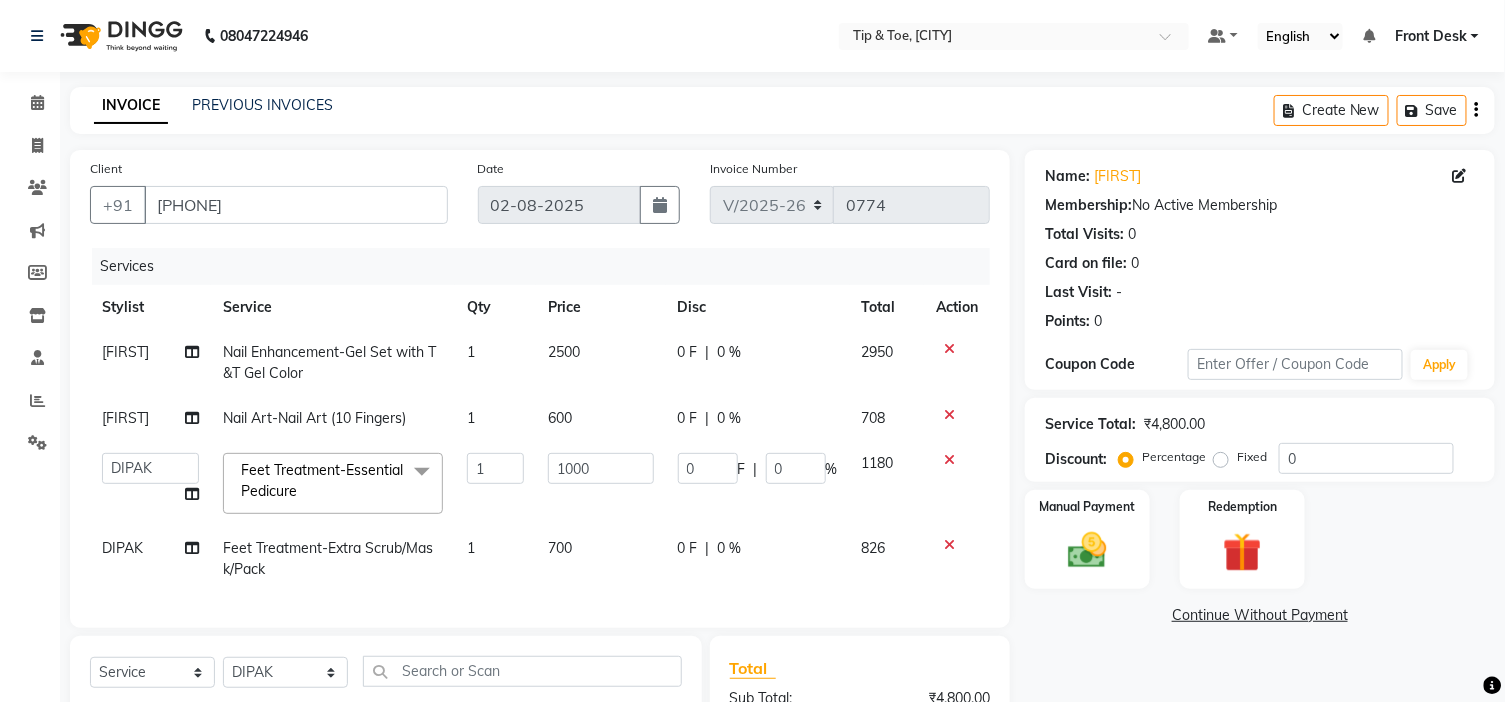 click on "700" 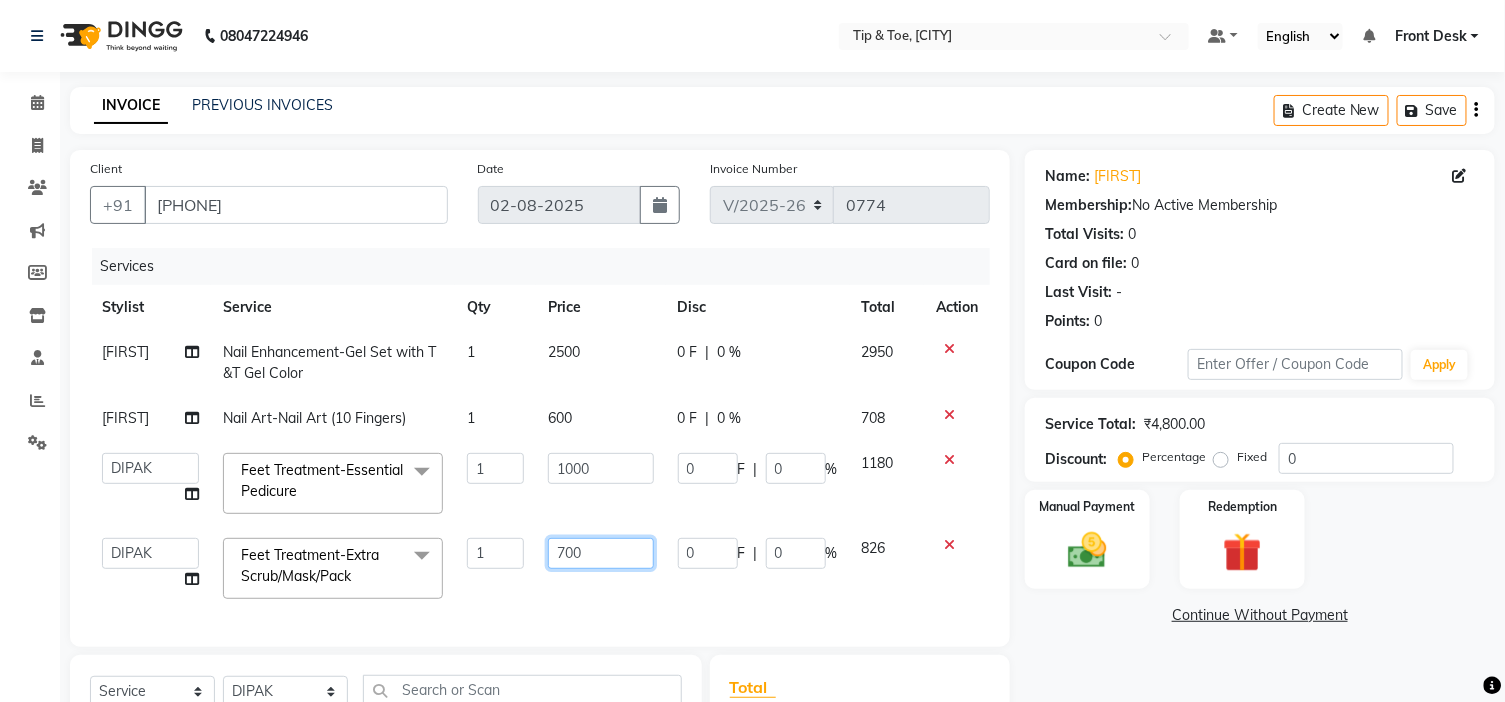 click on "700" 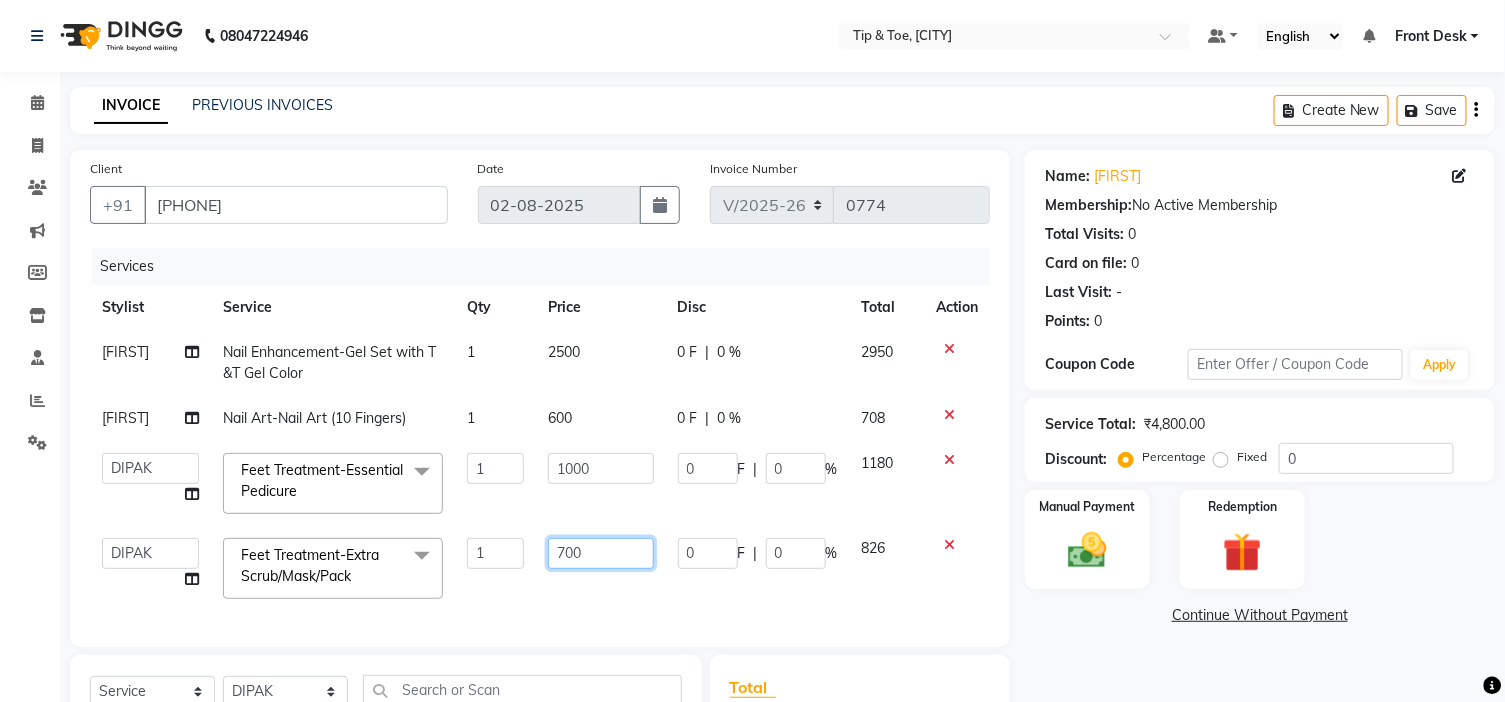 click on "700" 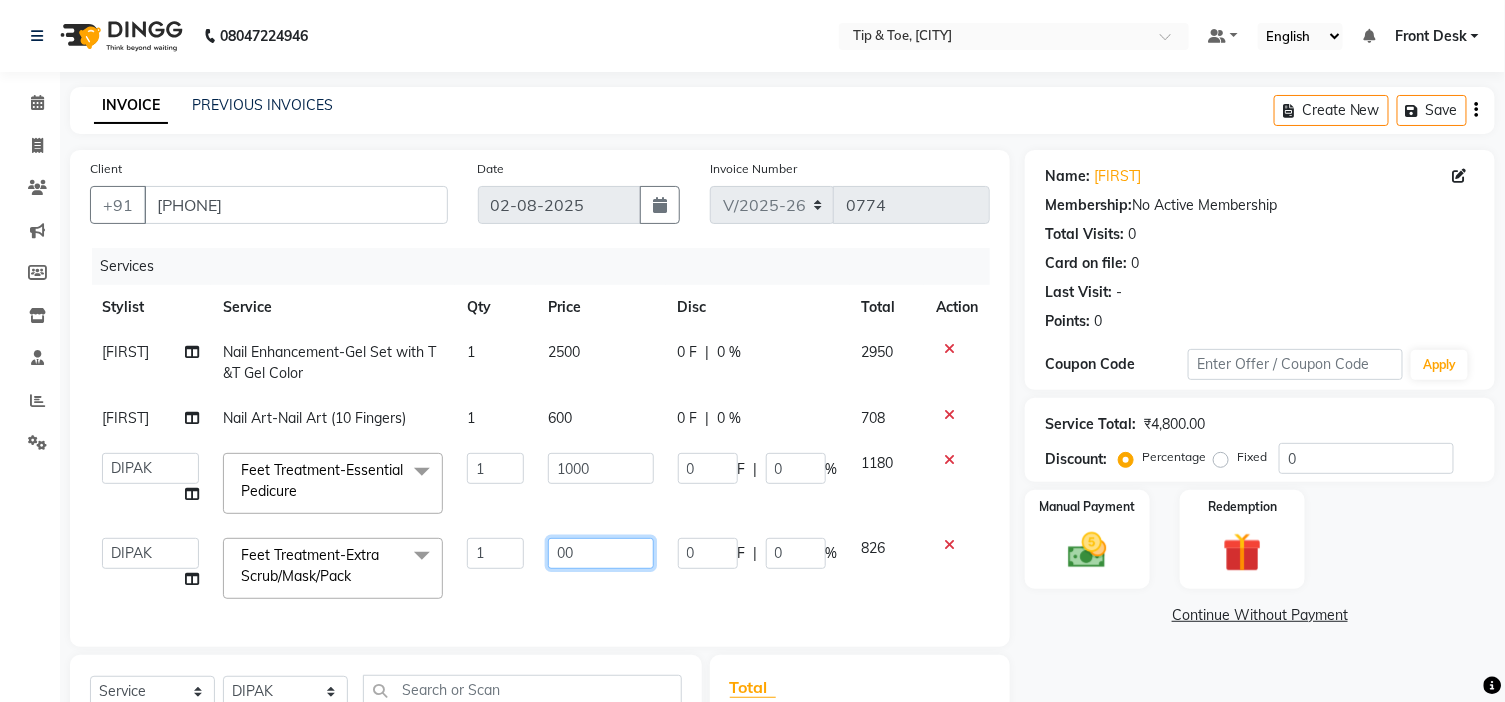 type on "300" 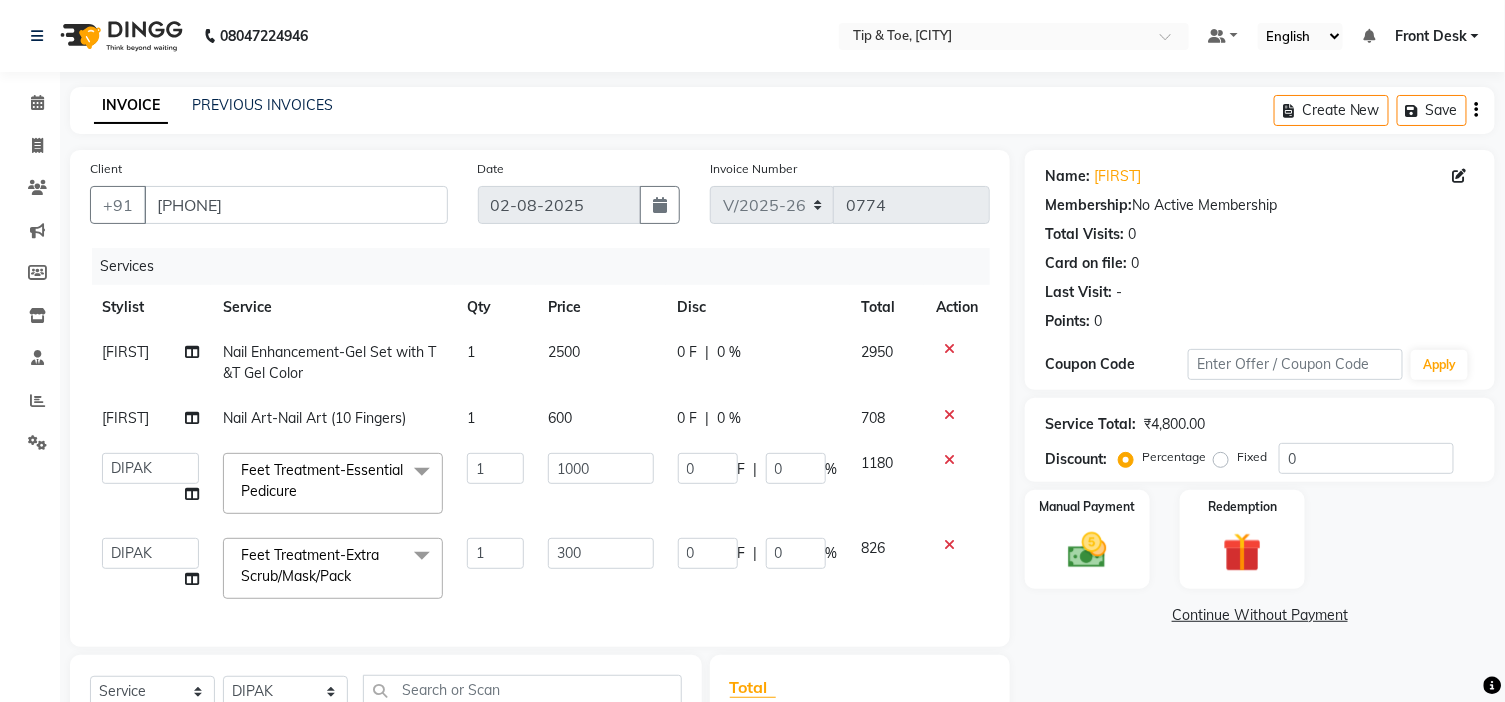 click on "Services Stylist Service Qty Price Disc Total Action [FIRST] Nail Enhancement-Gel Set with T&T Gel Color 1 2500 0 F | 0 % 2950 [FIRST] Nail Art-Nail Art (10 Fingers) 1 600 0 F | 0 % 708  BLESSING   DIPAK   Front Desk    JobsonGeorge   Karamjeet   Khalid   Manisha   Rafsiya   SOUMYA   [FIRST]  Feet Treatment-Essential Pedicure  x Essential Manicure (₹850) Voesh New York Manicure (₹2200) Essential Pedicure (₹1000) Voesh New York Pedicure (₹2400) Acrylic Extensions (₹1500) Gel Polish For Hand (₹900) Gel Polish For Feet (₹900) Essential Pedicure w Scrub (₹1300) Essential Manicure w Scrub (₹1000) Gehwol Classic Pedi (₹3000) Gehwol Med Pedi for Crack Skin (₹3500) Gehwol Med Lipidro Pedi (₹3500) Beard Brush (₹499) Nail Enhancement-Acrylic Set with OPI Gel Color (₹2600) Nail Enhancement-Gel Set with OPI Gel Color (₹2700) Nail Enhancement-Acrylic Set with T&T Gel Color (₹2050) Nail Enhancement-Gel Set with T&T Gel Color (₹2150) Nail Enhancement-Natural Acrylic Nail Set (₹1500) 1 1000" 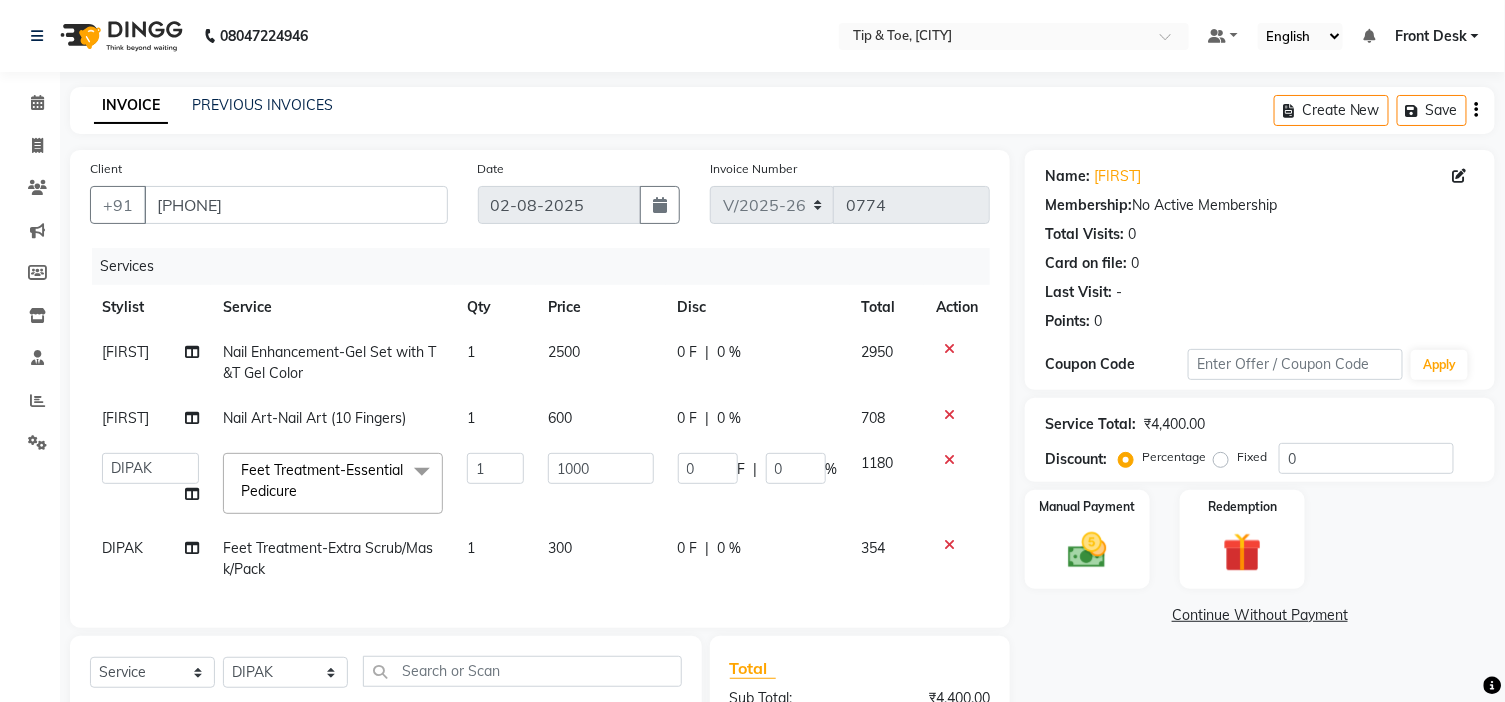 scroll, scrollTop: 275, scrollLeft: 0, axis: vertical 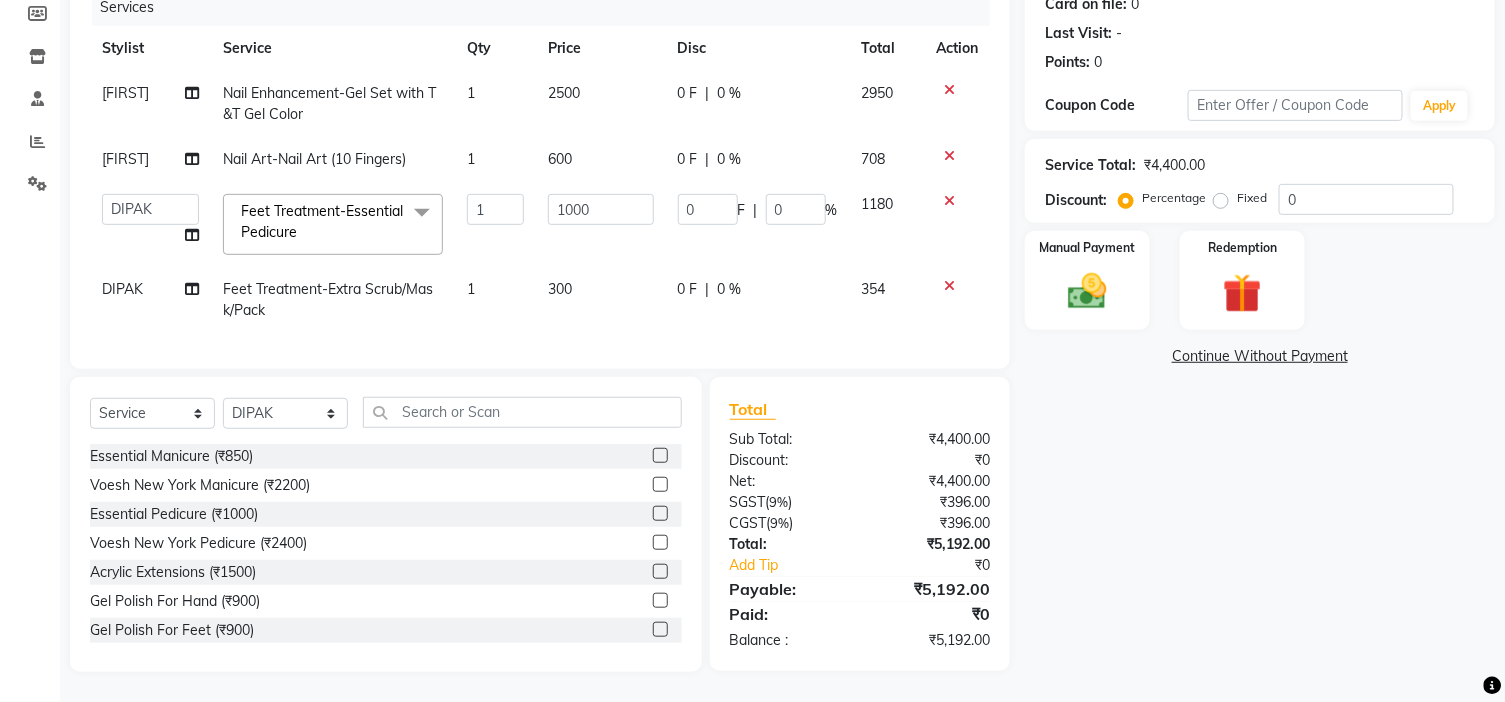 drag, startPoint x: 1134, startPoint y: 633, endPoint x: 1135, endPoint y: 580, distance: 53.009434 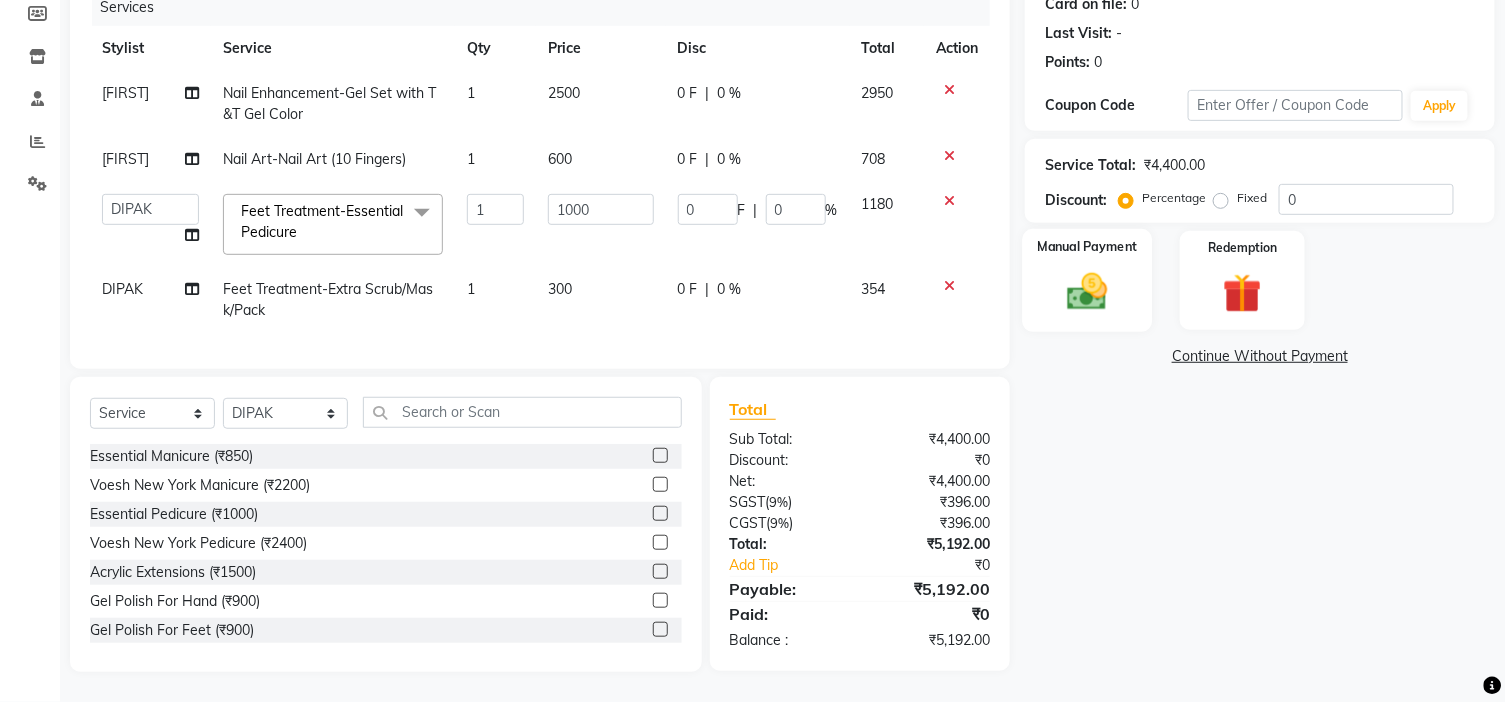 click 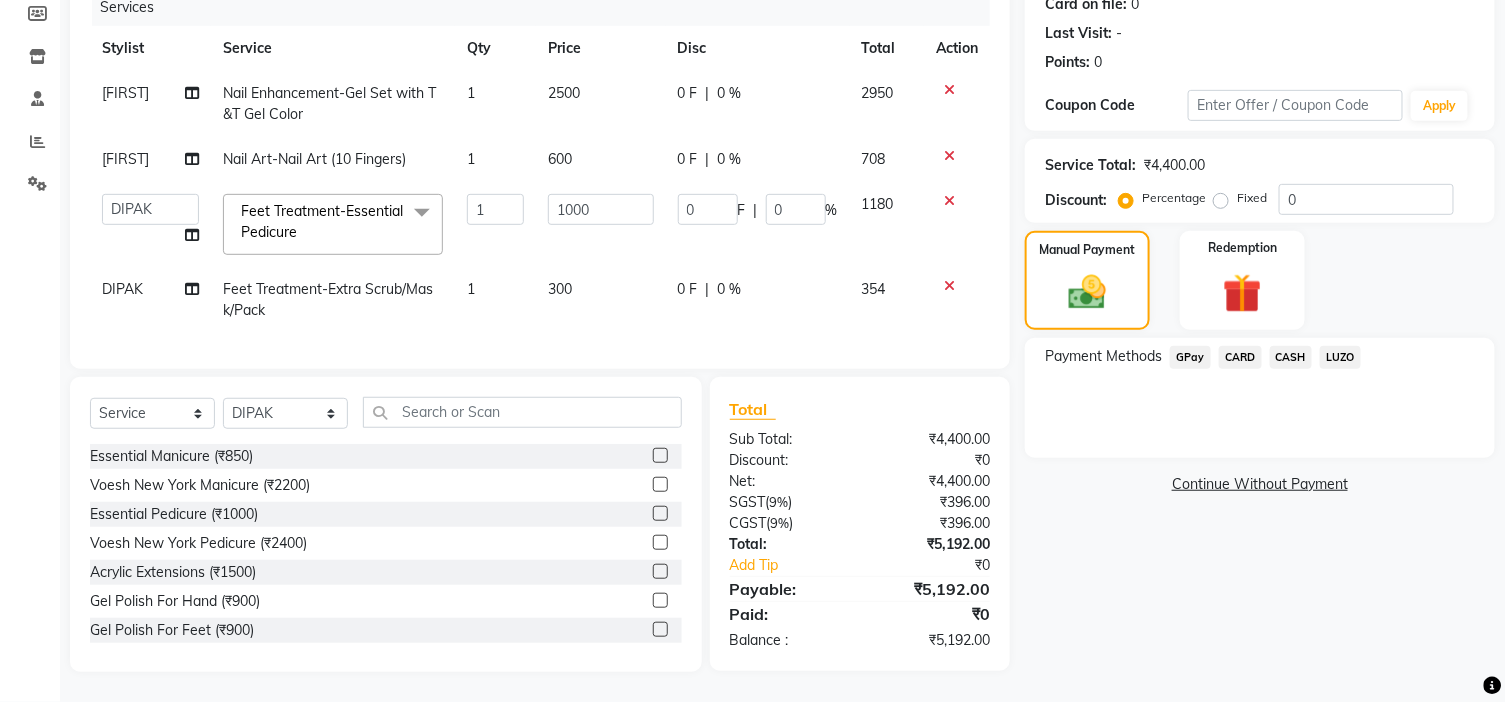 click on "CARD" 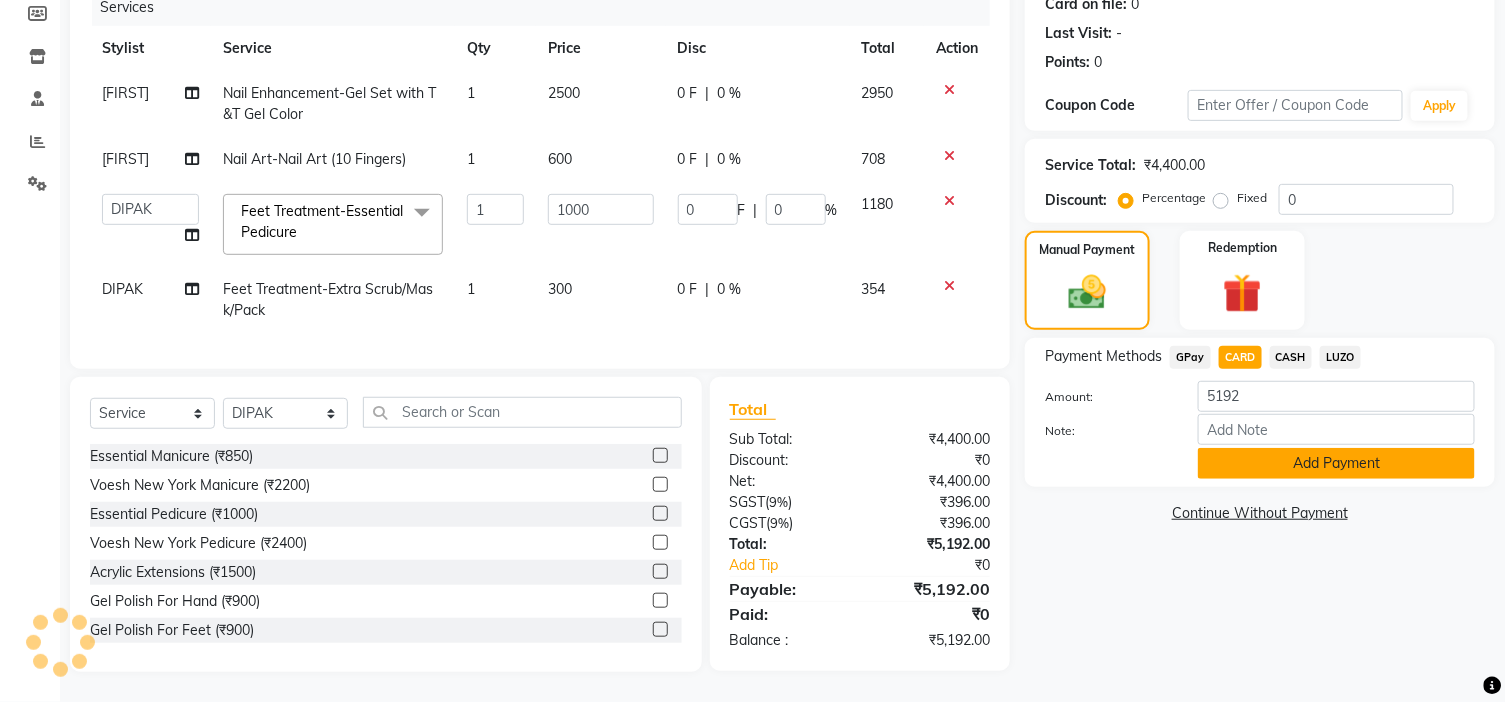 click on "Add Payment" 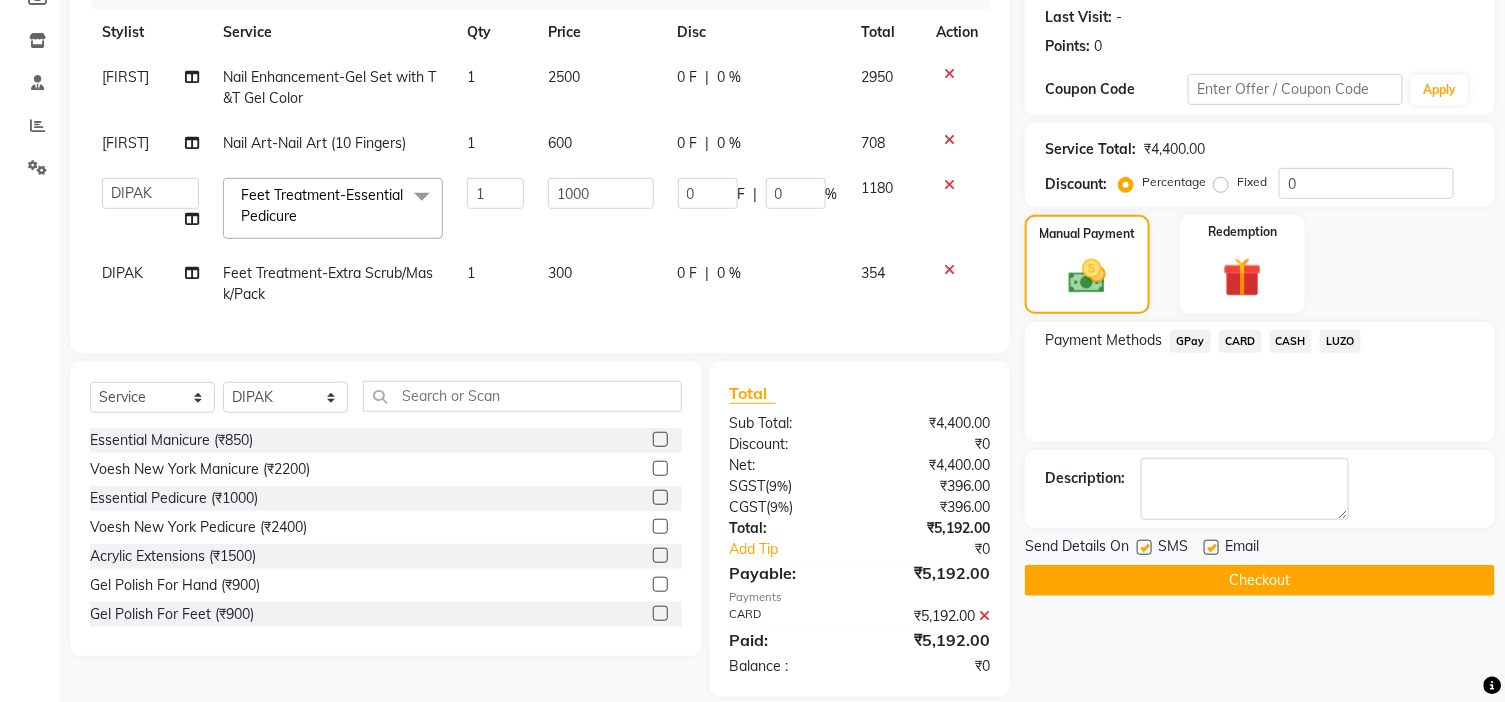click on "Email" 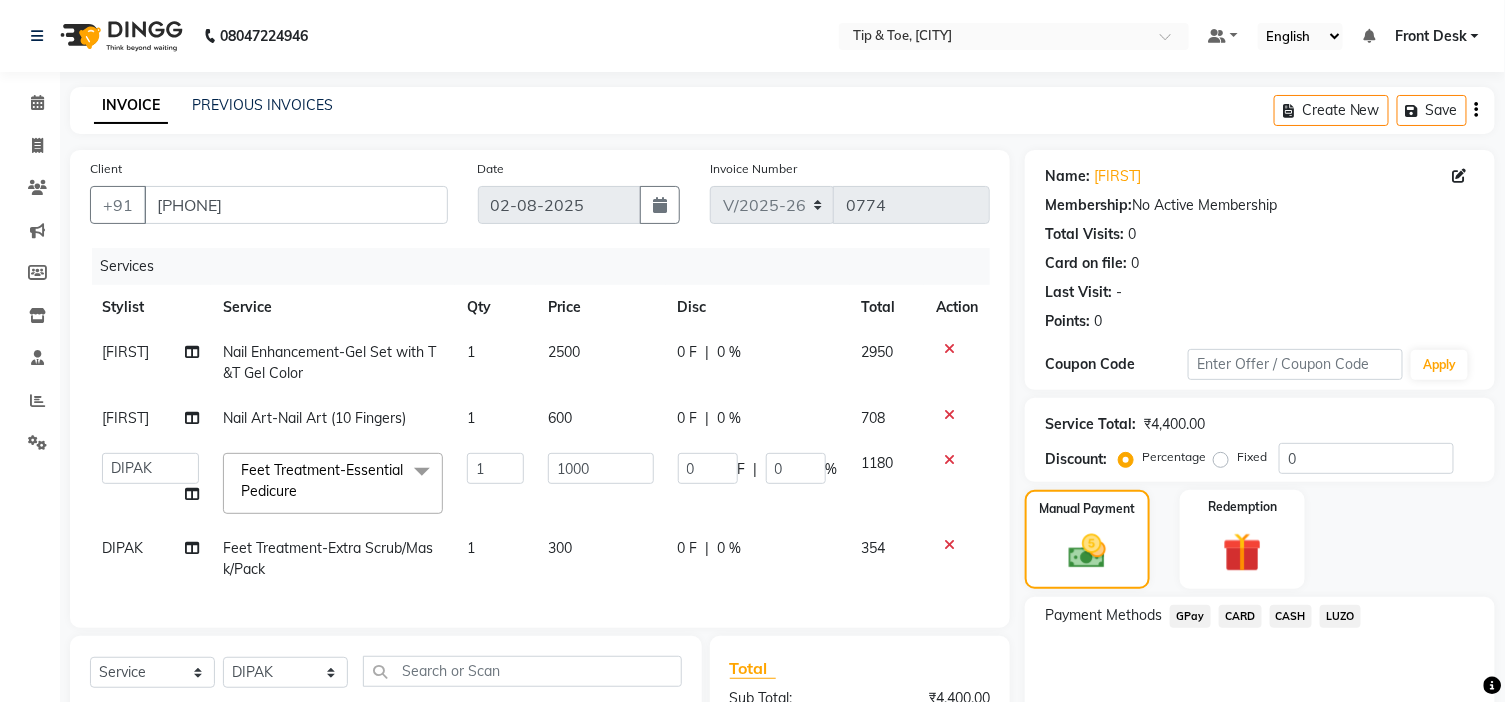 scroll, scrollTop: 316, scrollLeft: 0, axis: vertical 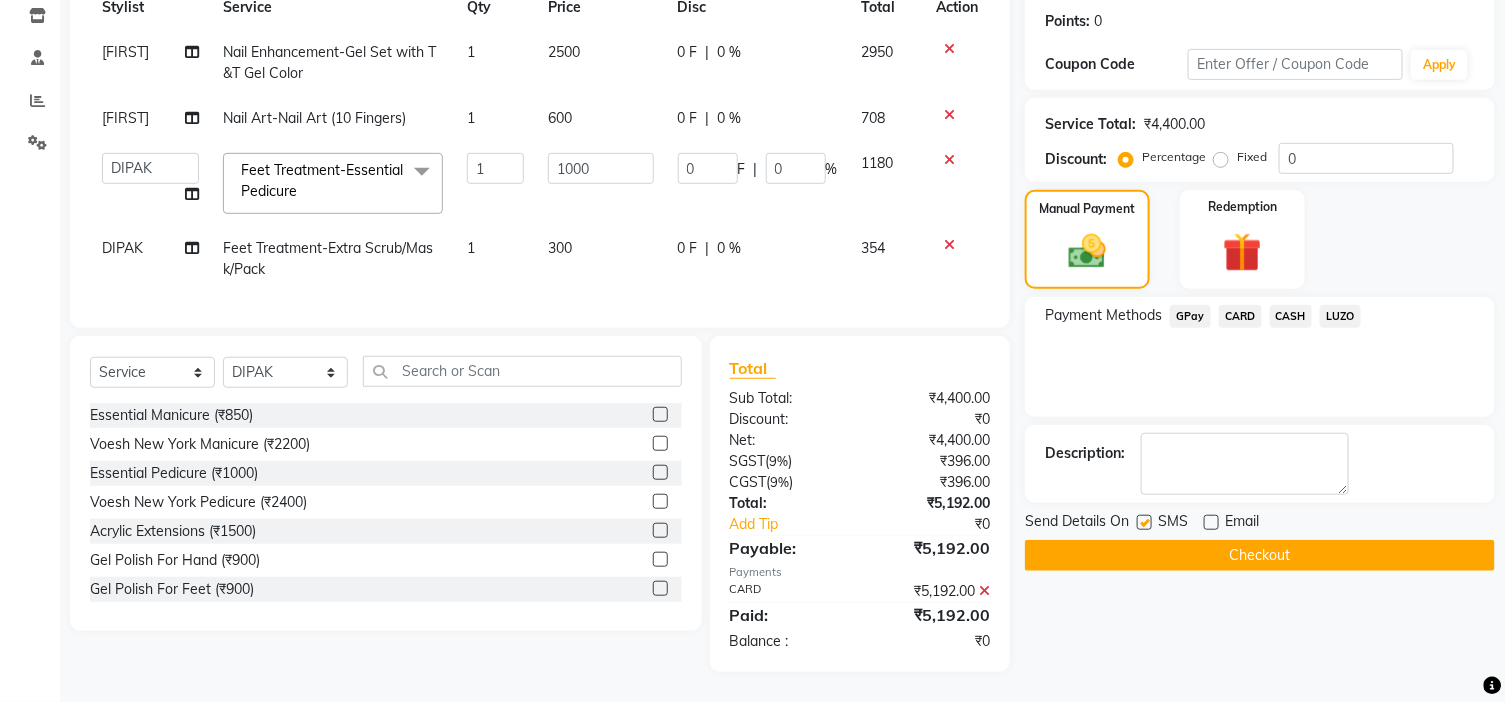 click 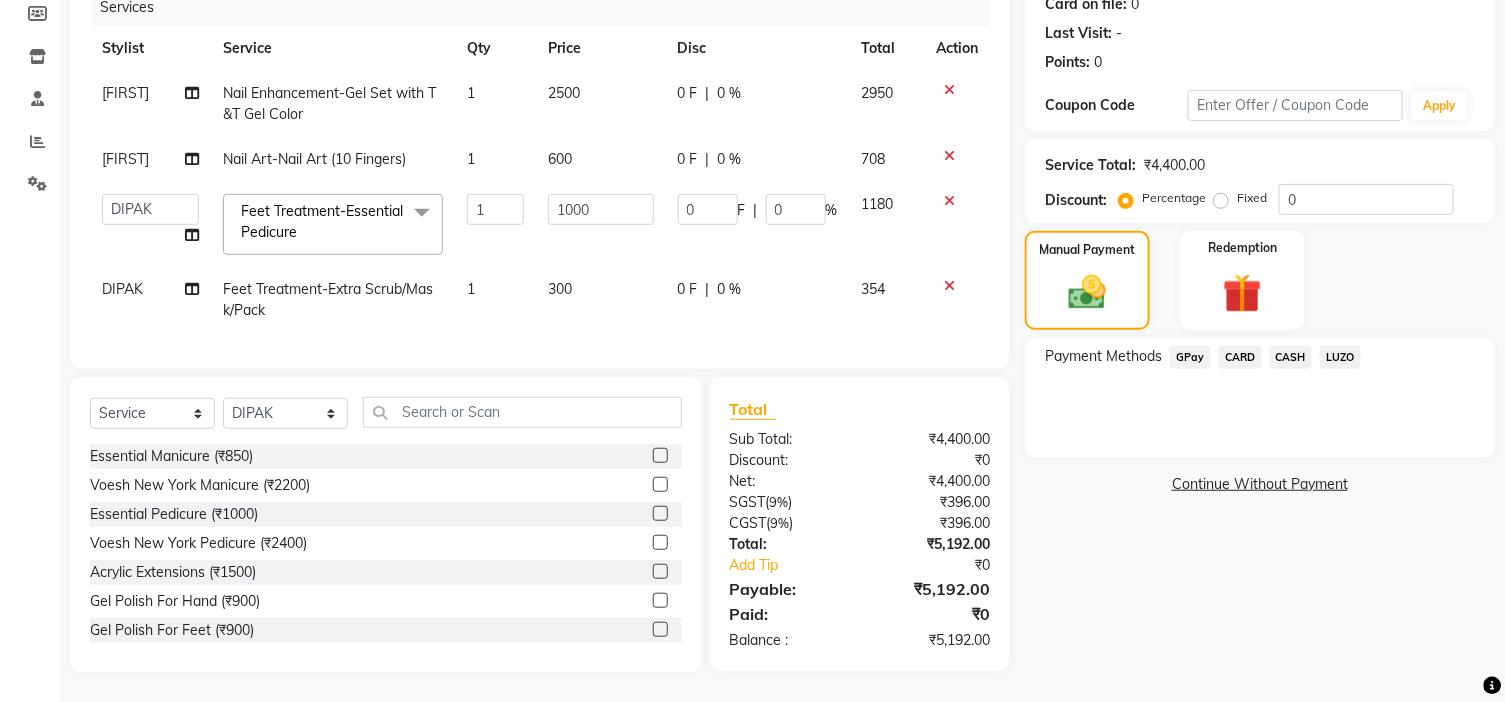click on "GPay" 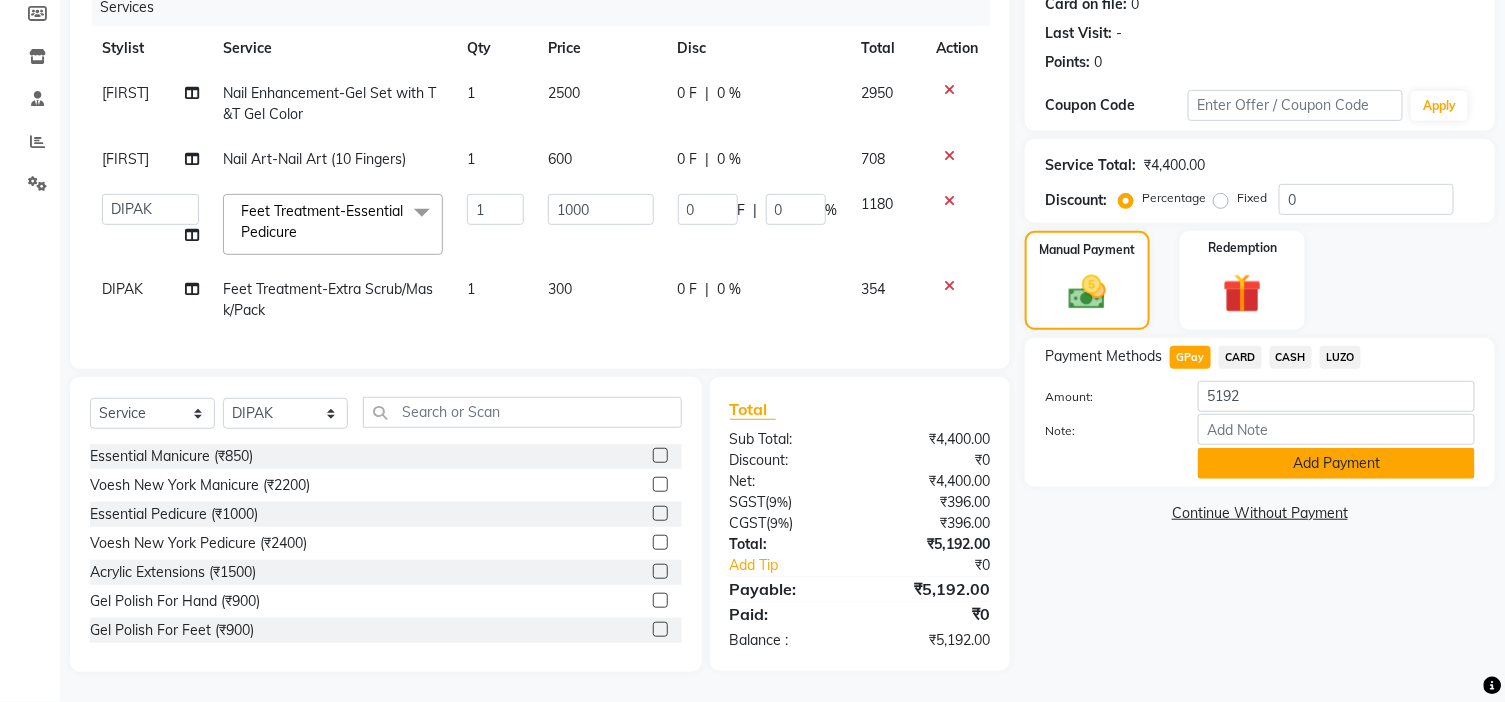 click on "Add Payment" 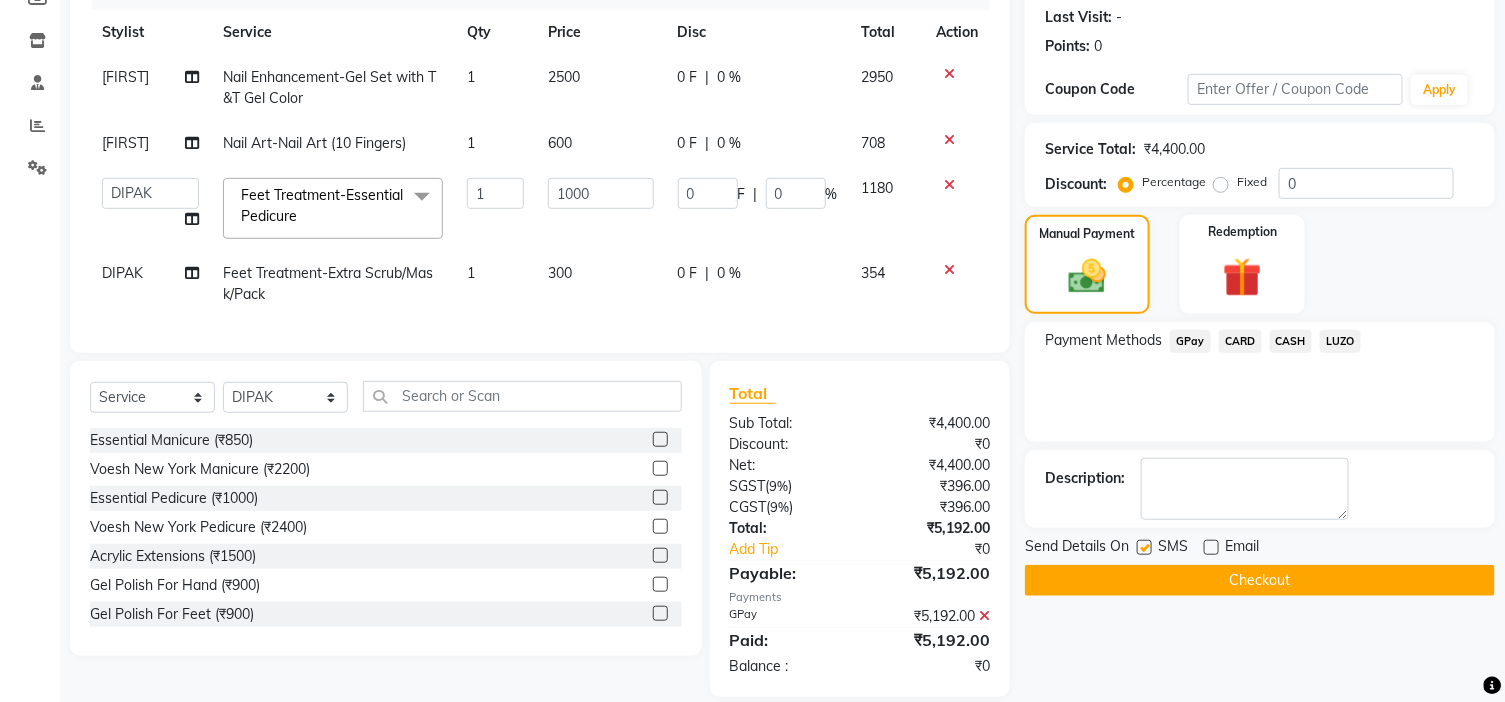 scroll, scrollTop: 316, scrollLeft: 0, axis: vertical 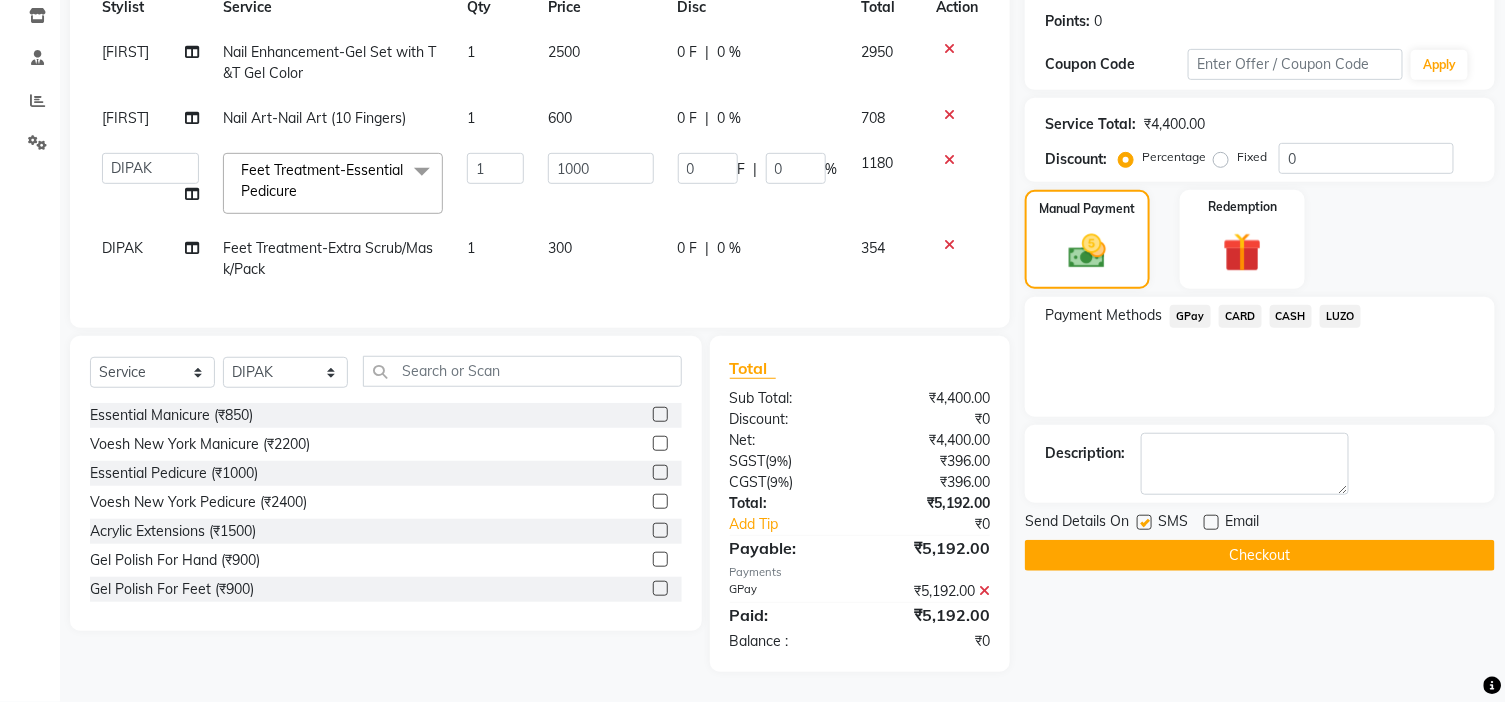 click on "Checkout" 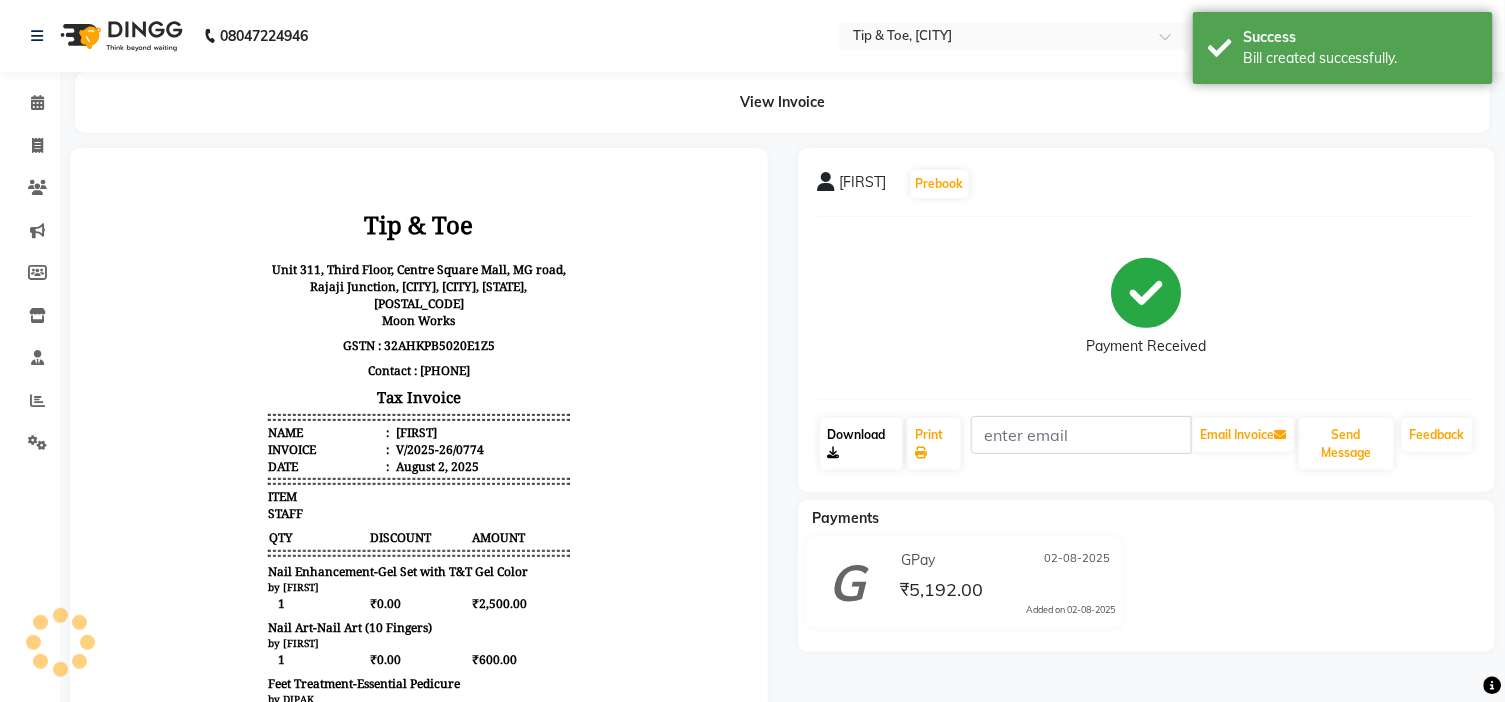 scroll, scrollTop: 0, scrollLeft: 0, axis: both 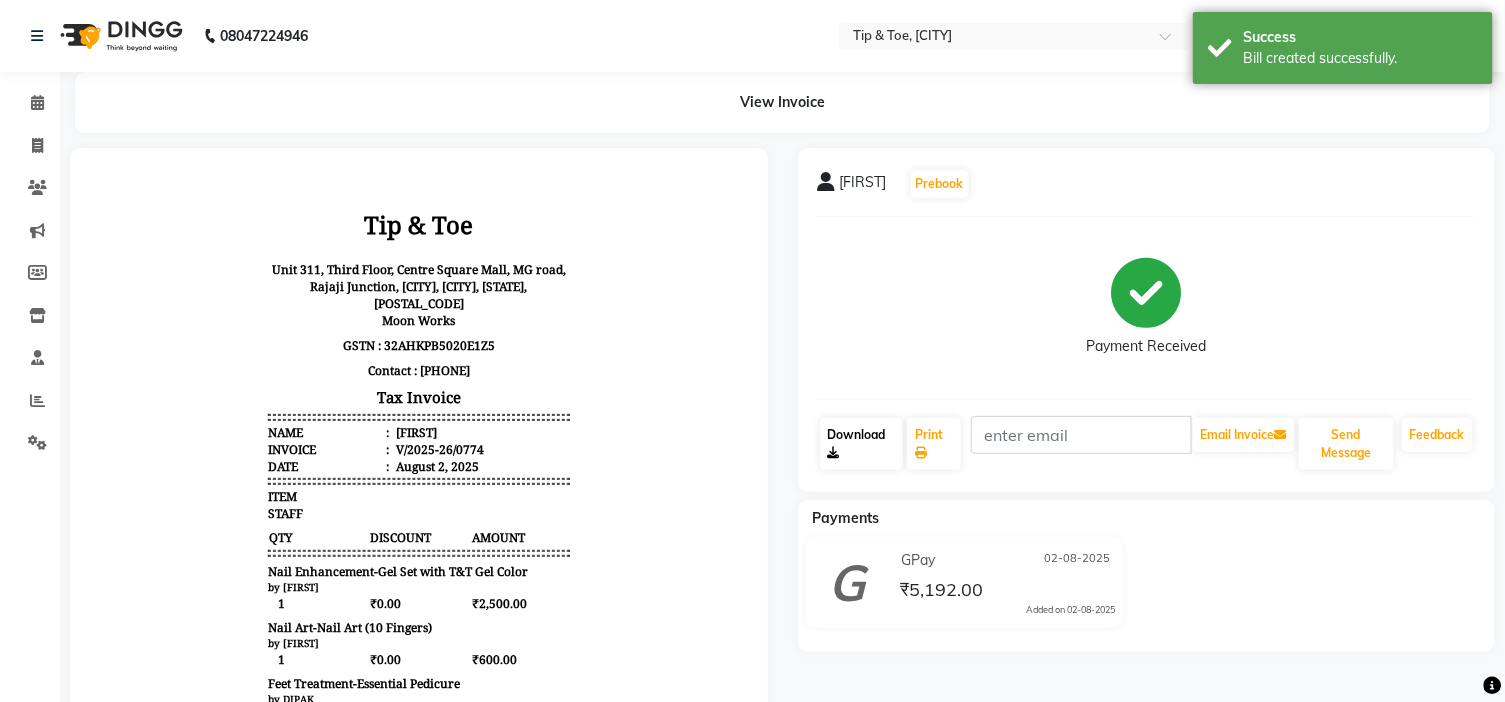 click on "Download" 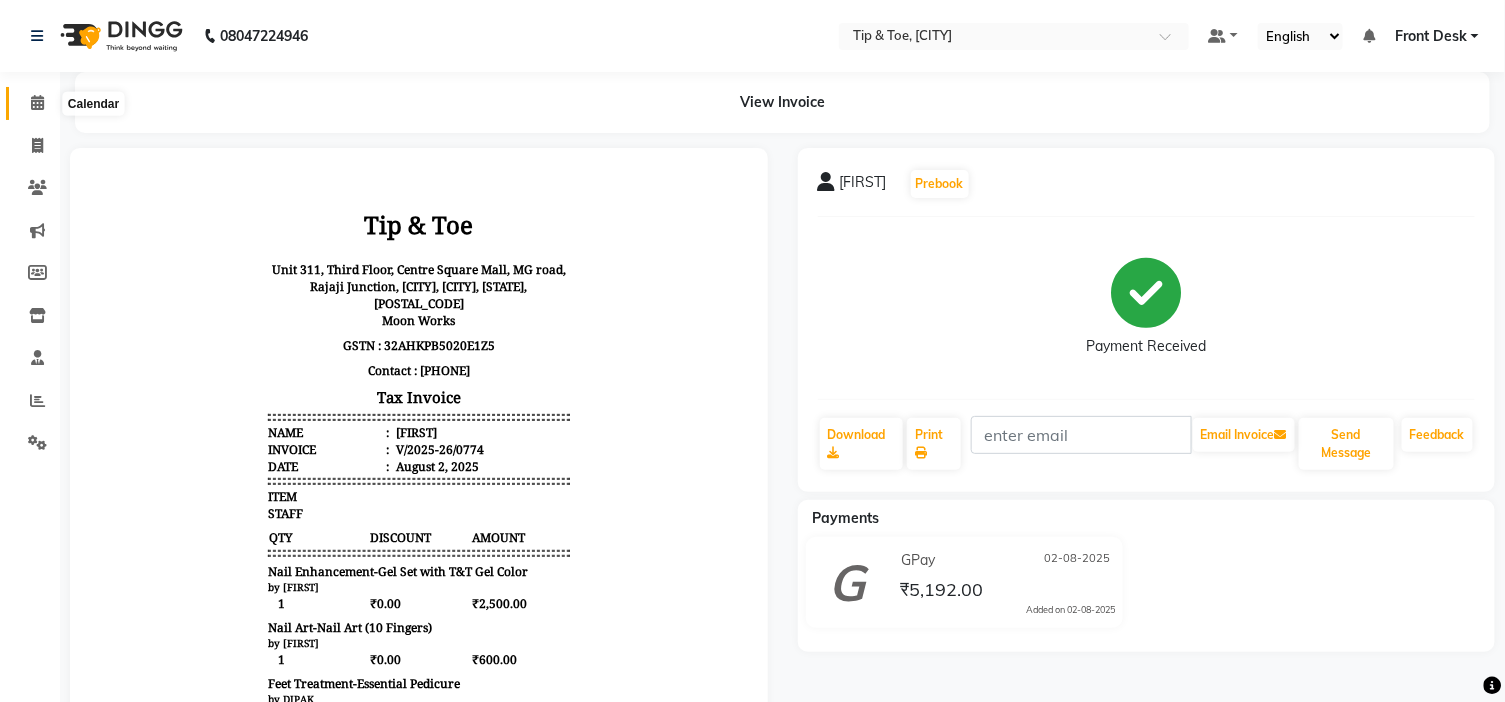 click 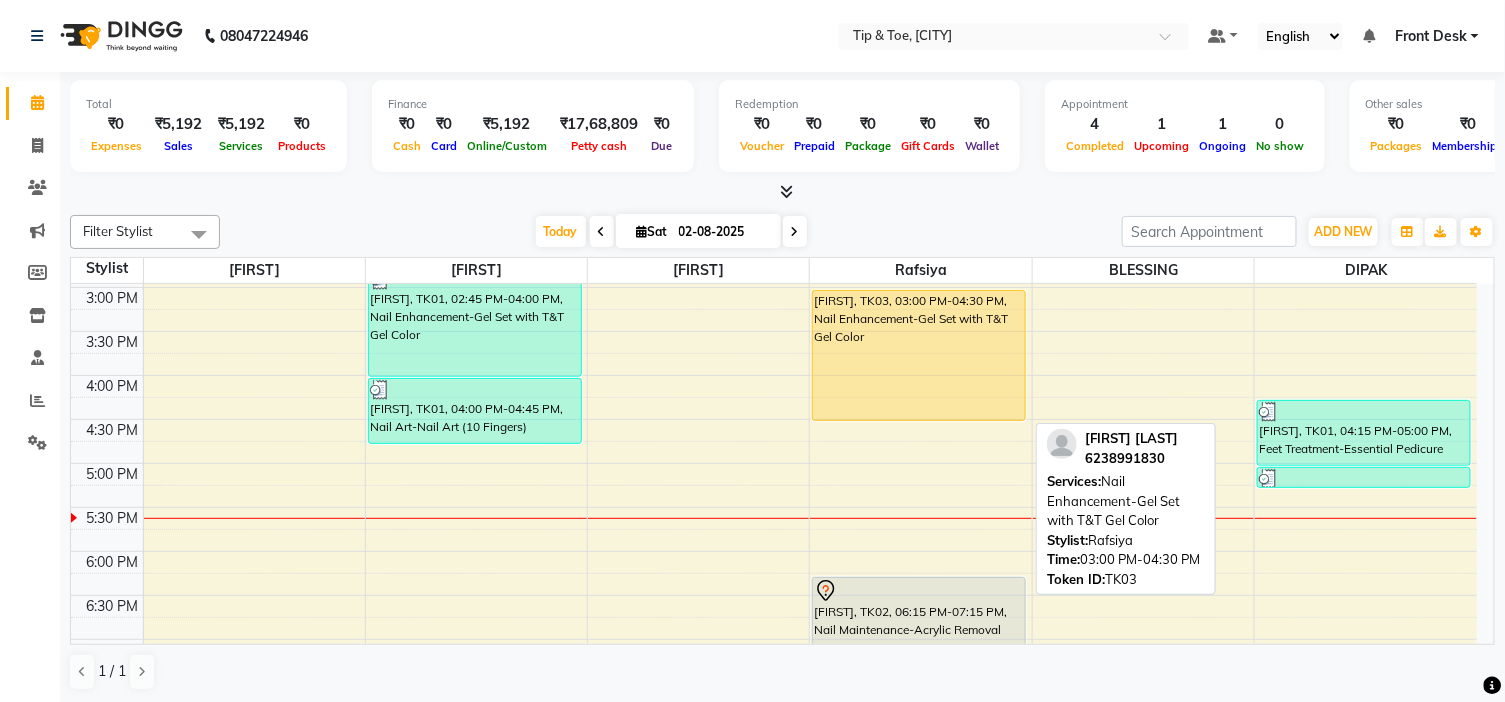 scroll, scrollTop: 485, scrollLeft: 0, axis: vertical 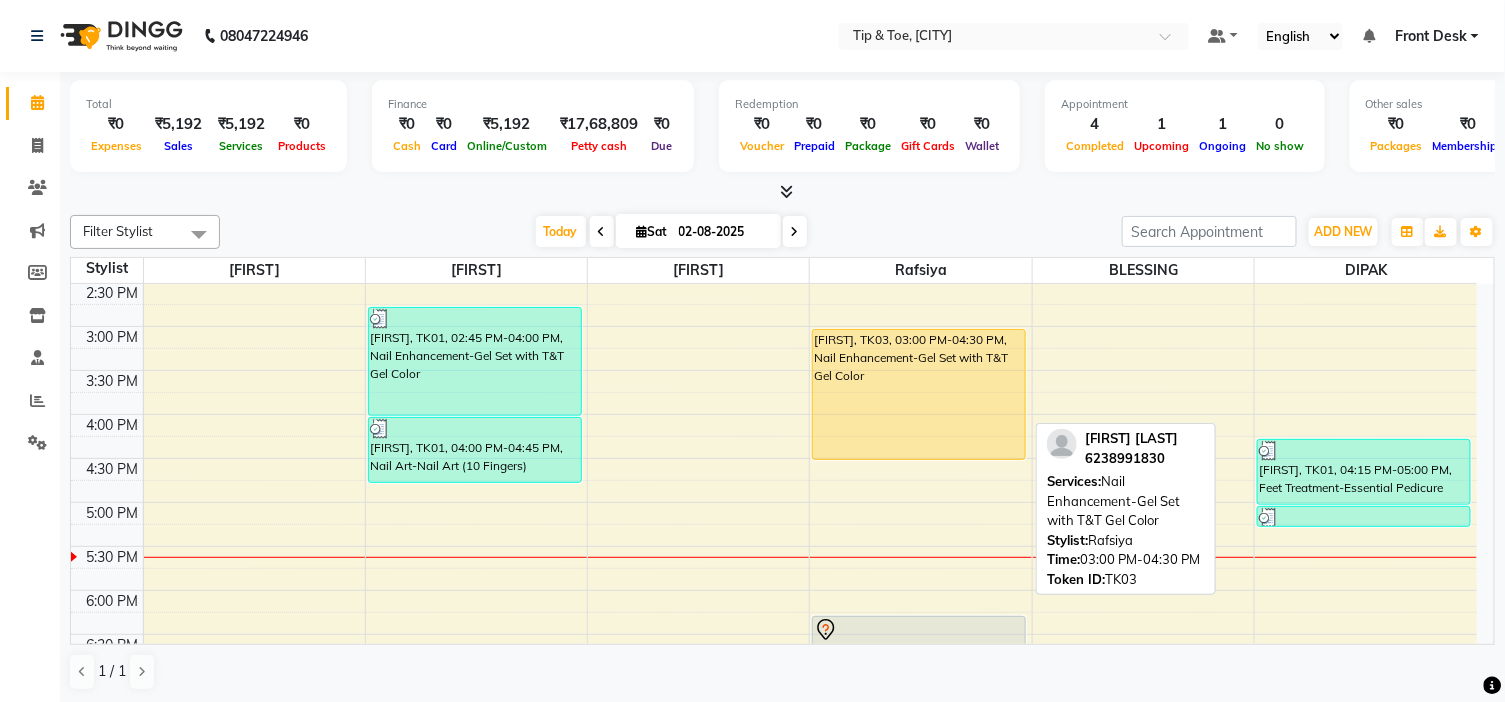 click on "[FIRST], TK03, 03:00 PM-04:30 PM, Nail Enhancement-Gel Set with T&T Gel Color" at bounding box center [919, 394] 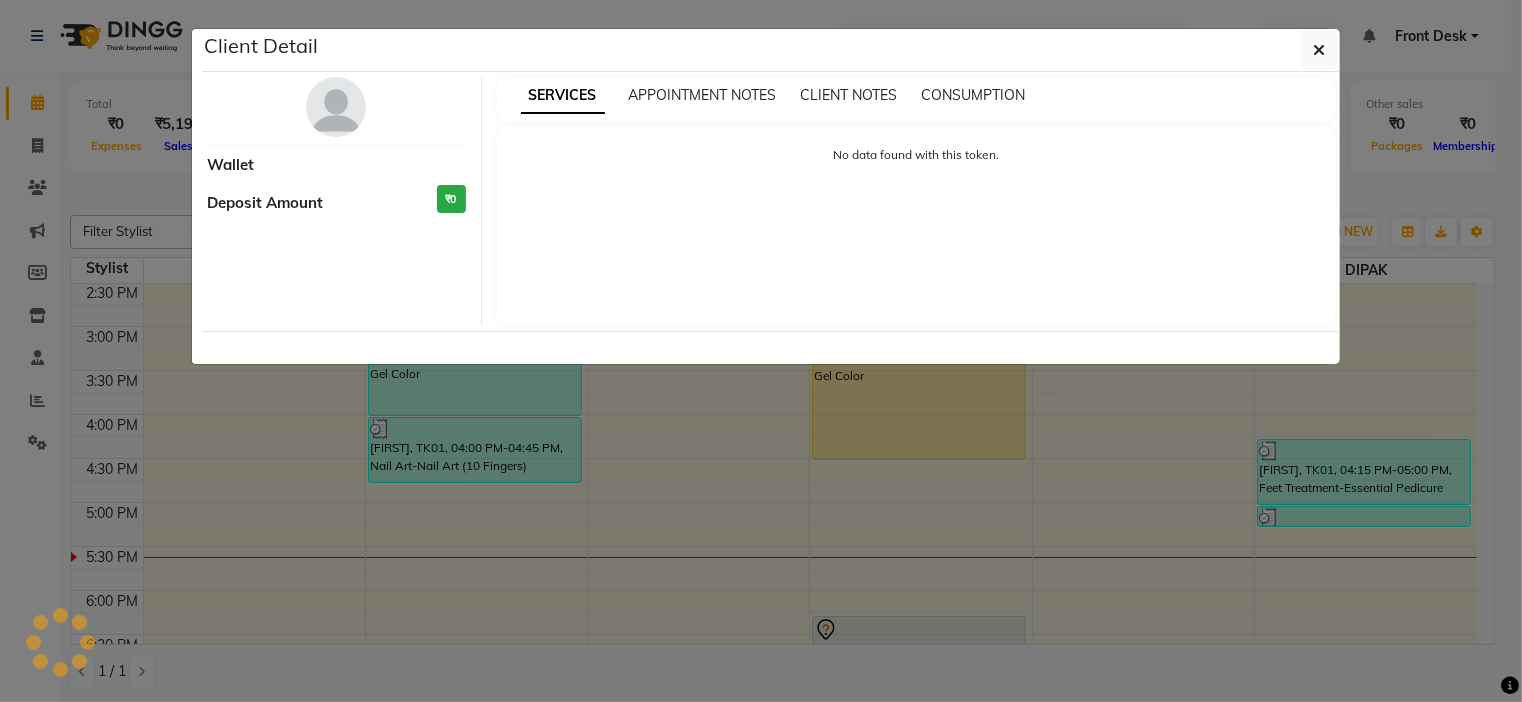select on "1" 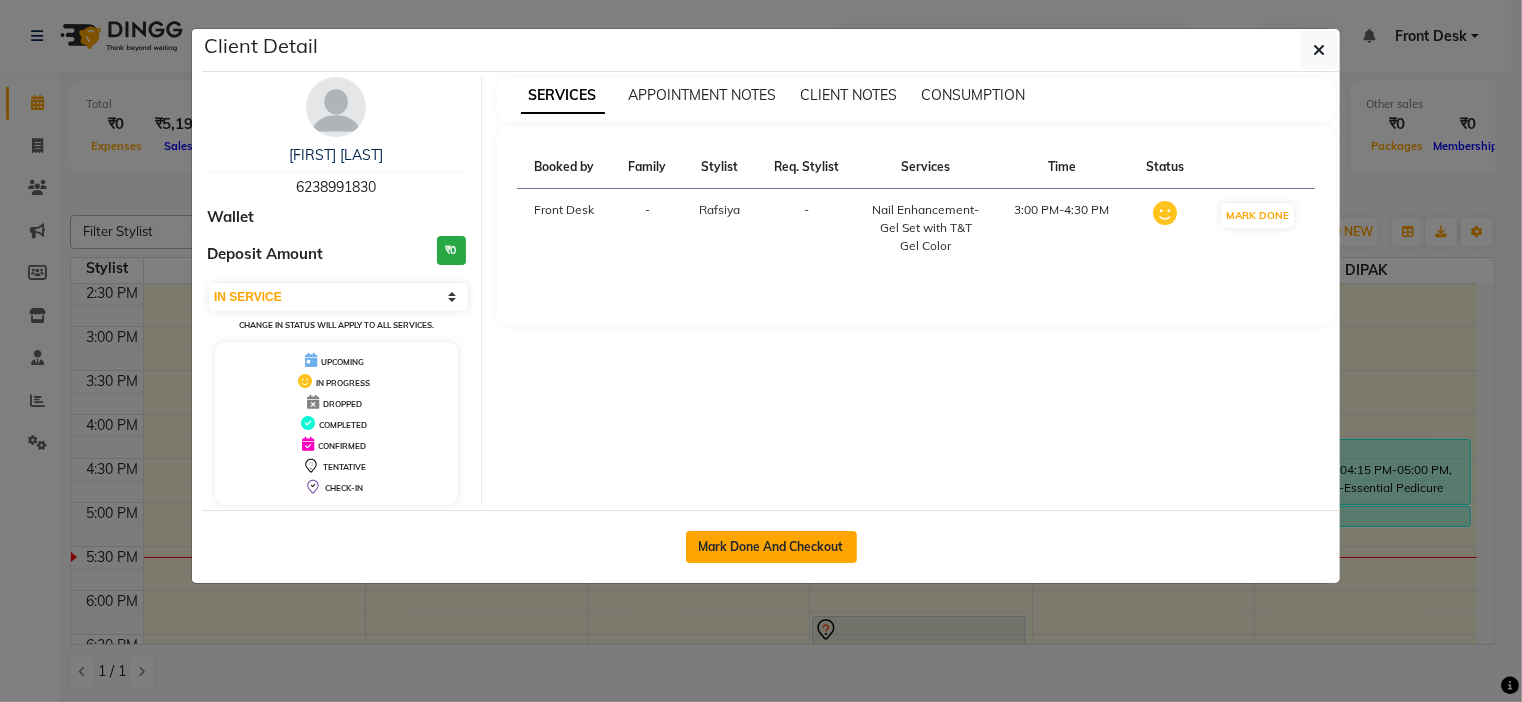 click on "Mark Done And Checkout" 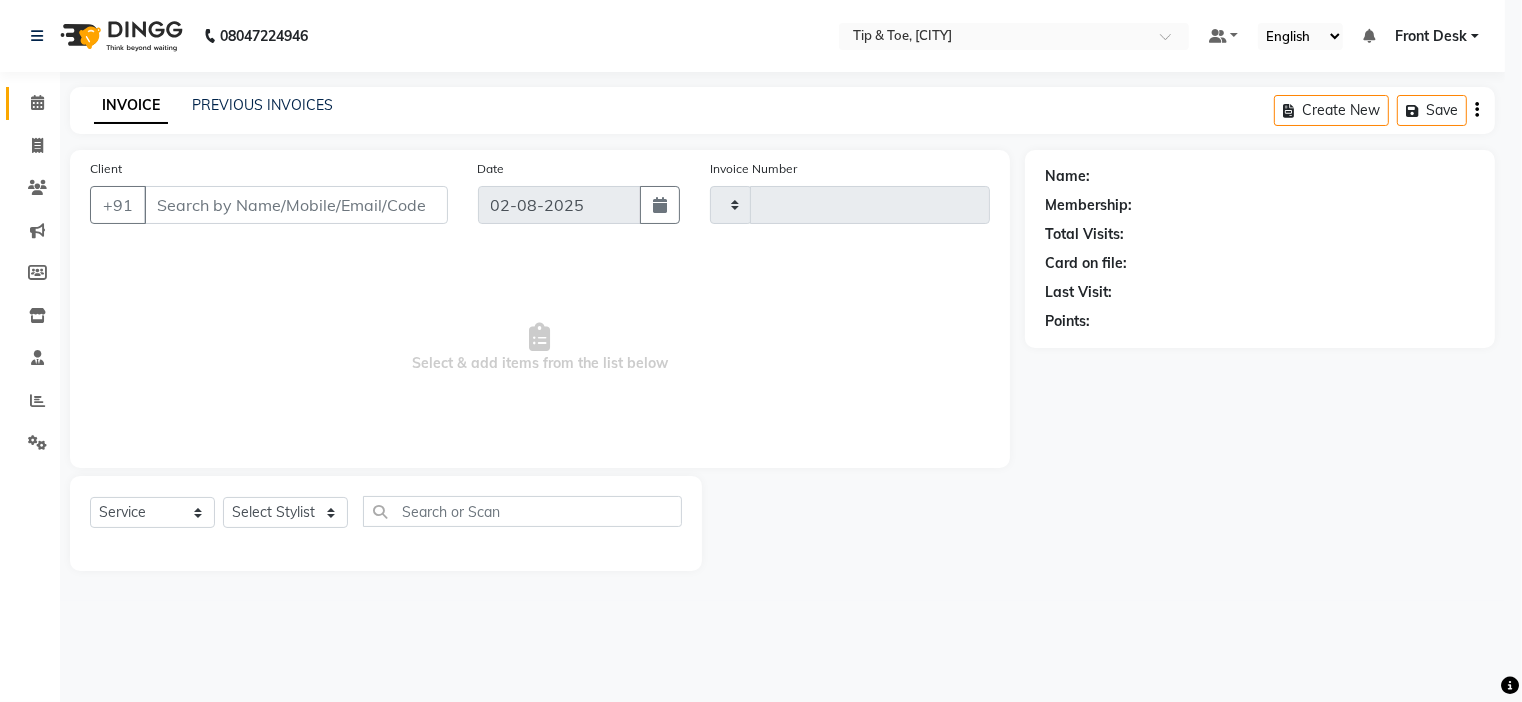 type on "0775" 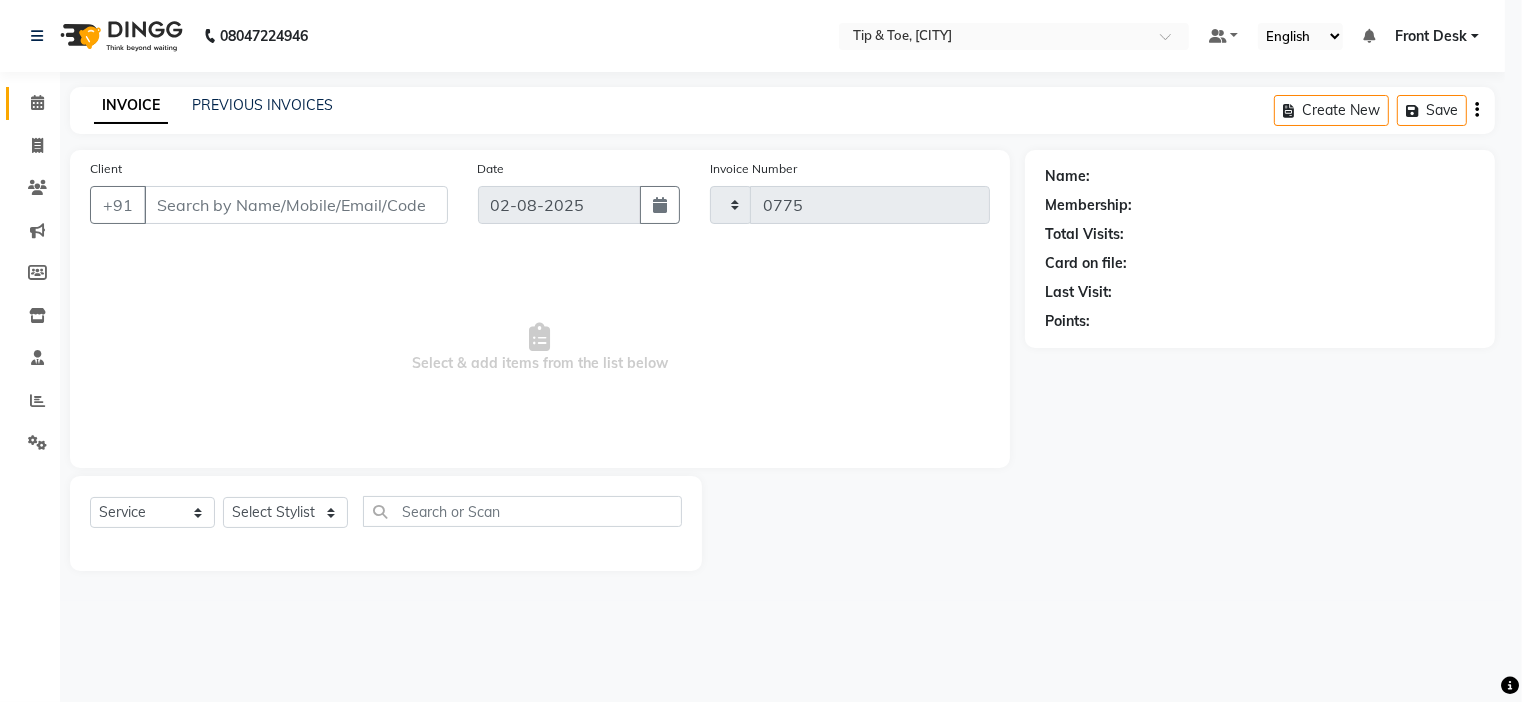 select on "5360" 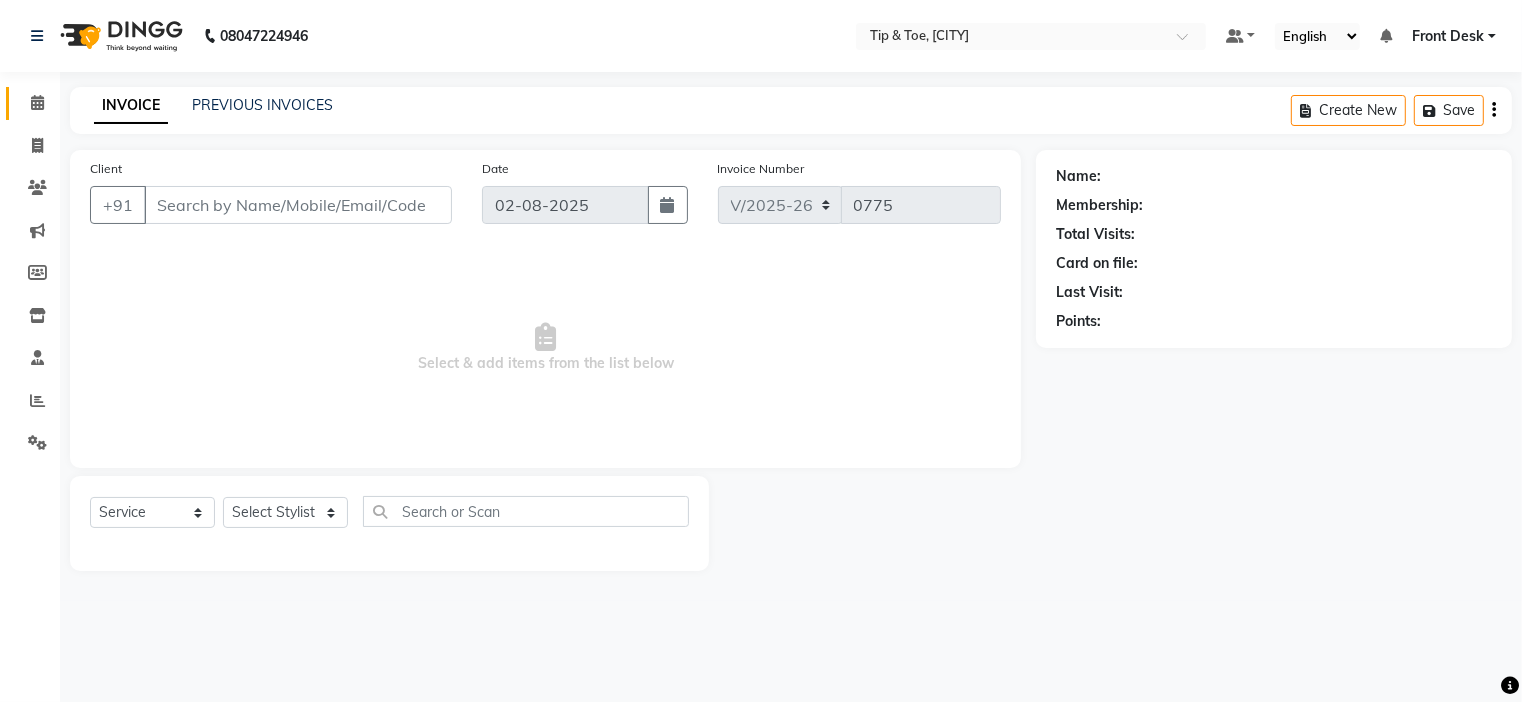 type on "6238991830" 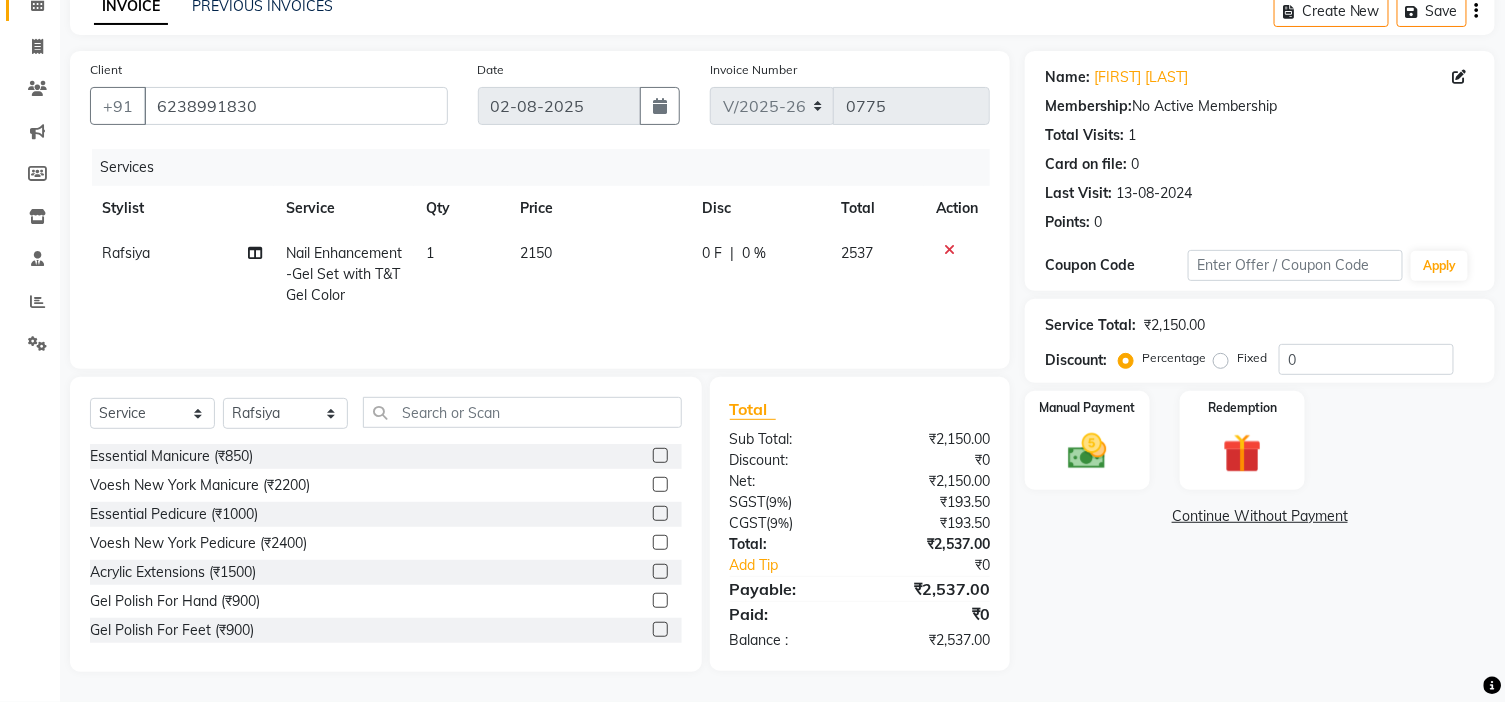 scroll, scrollTop: 0, scrollLeft: 0, axis: both 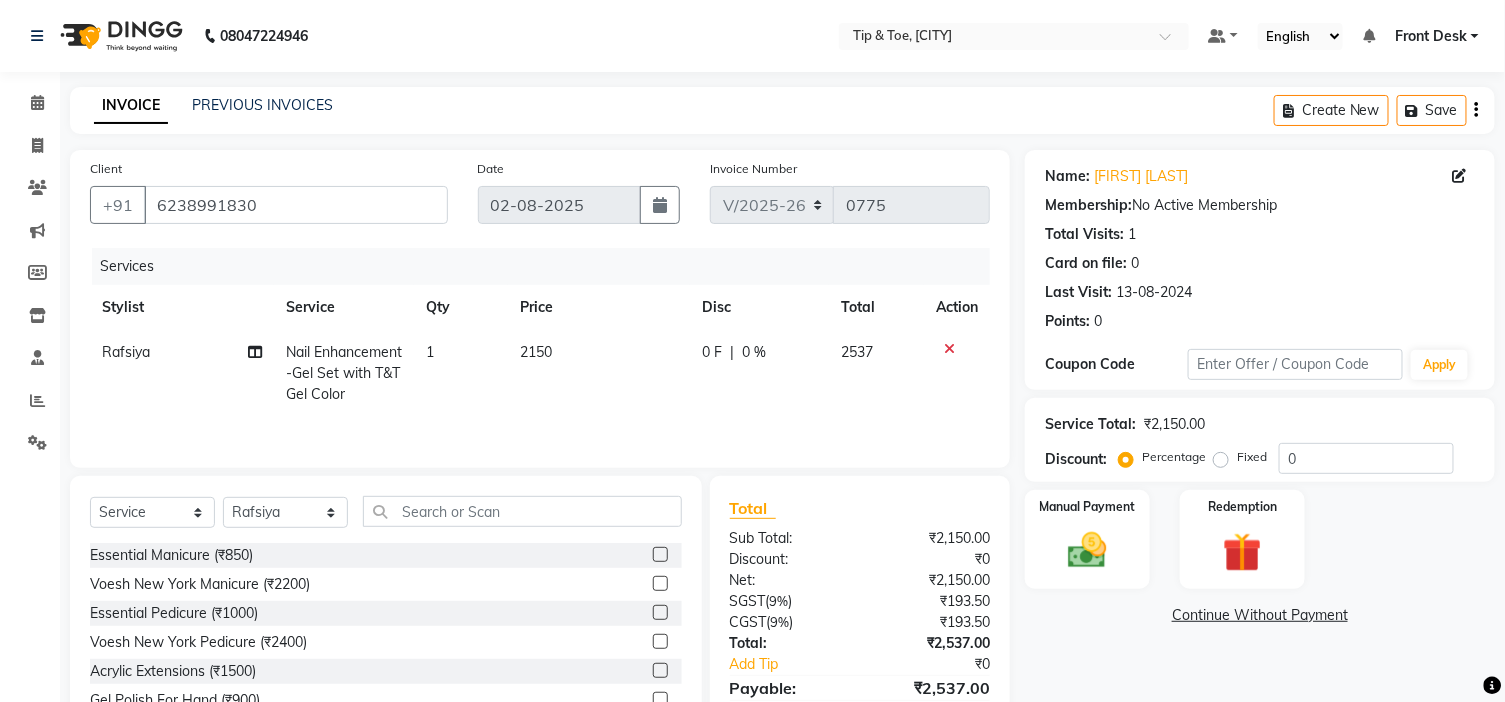 click on "2150" 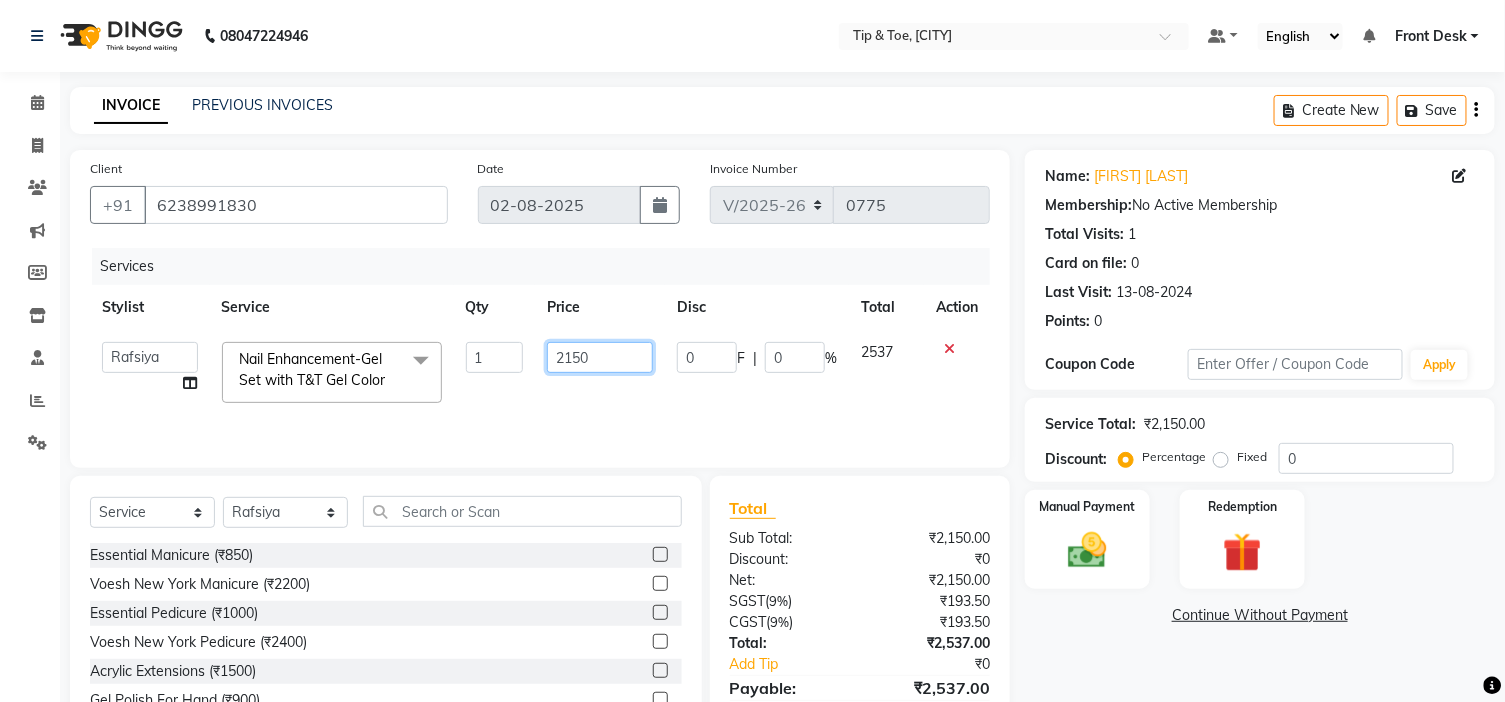 click on "2150" 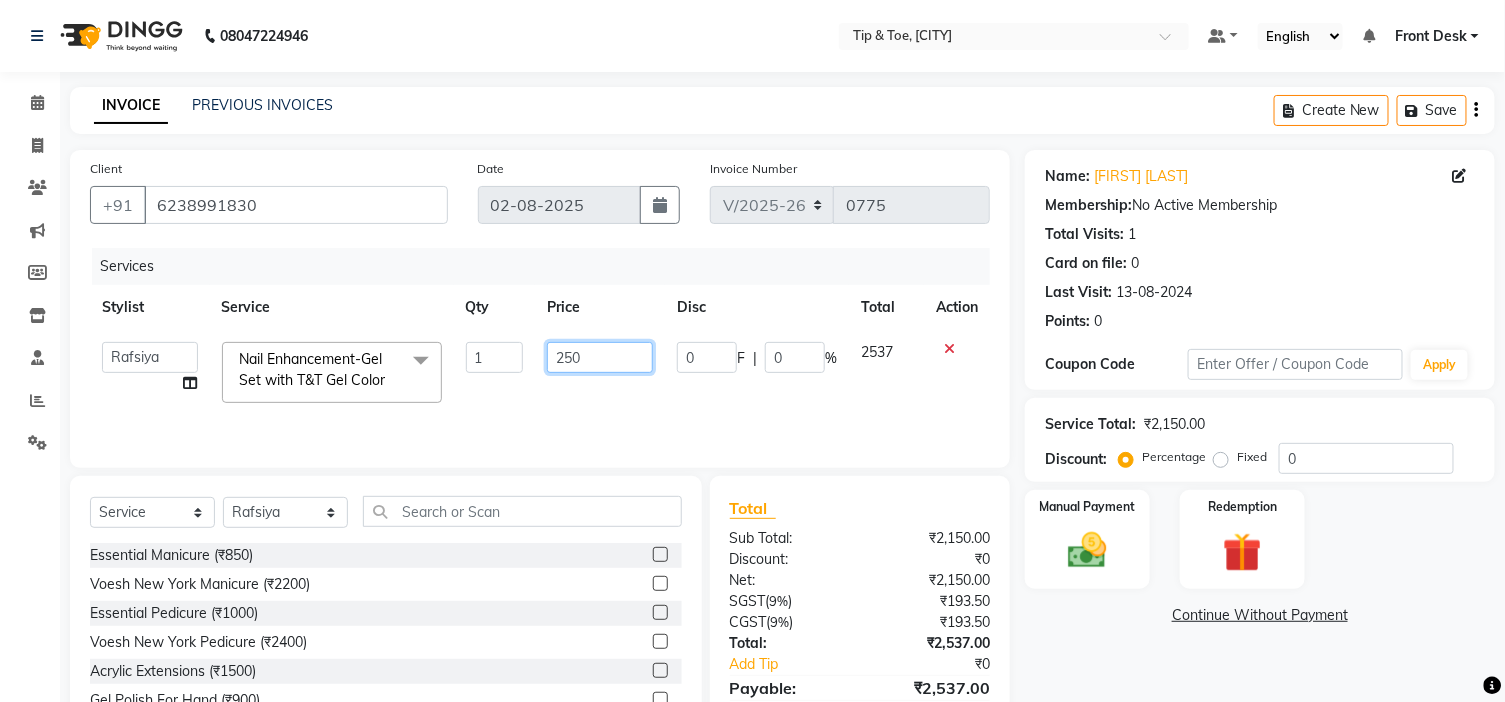 type on "2500" 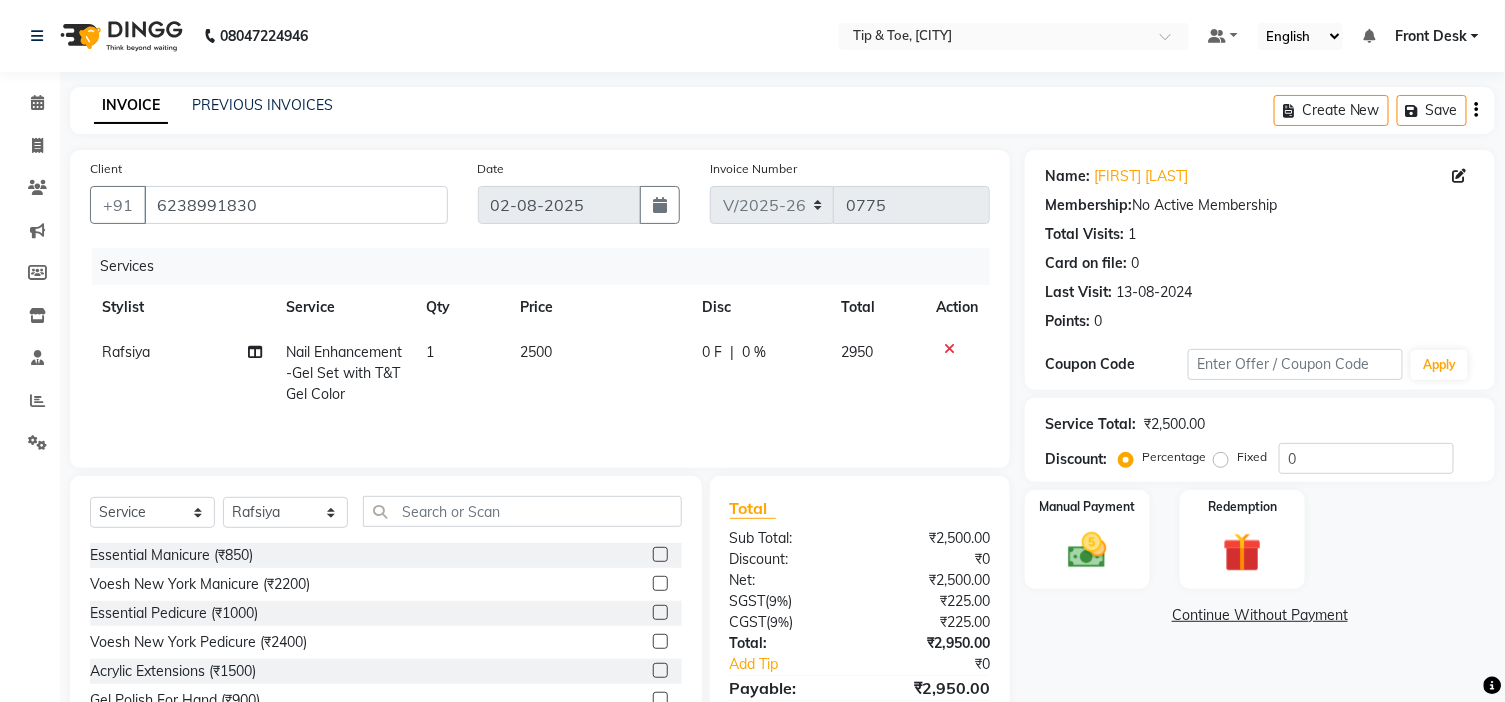 click on "0 F | 0 %" 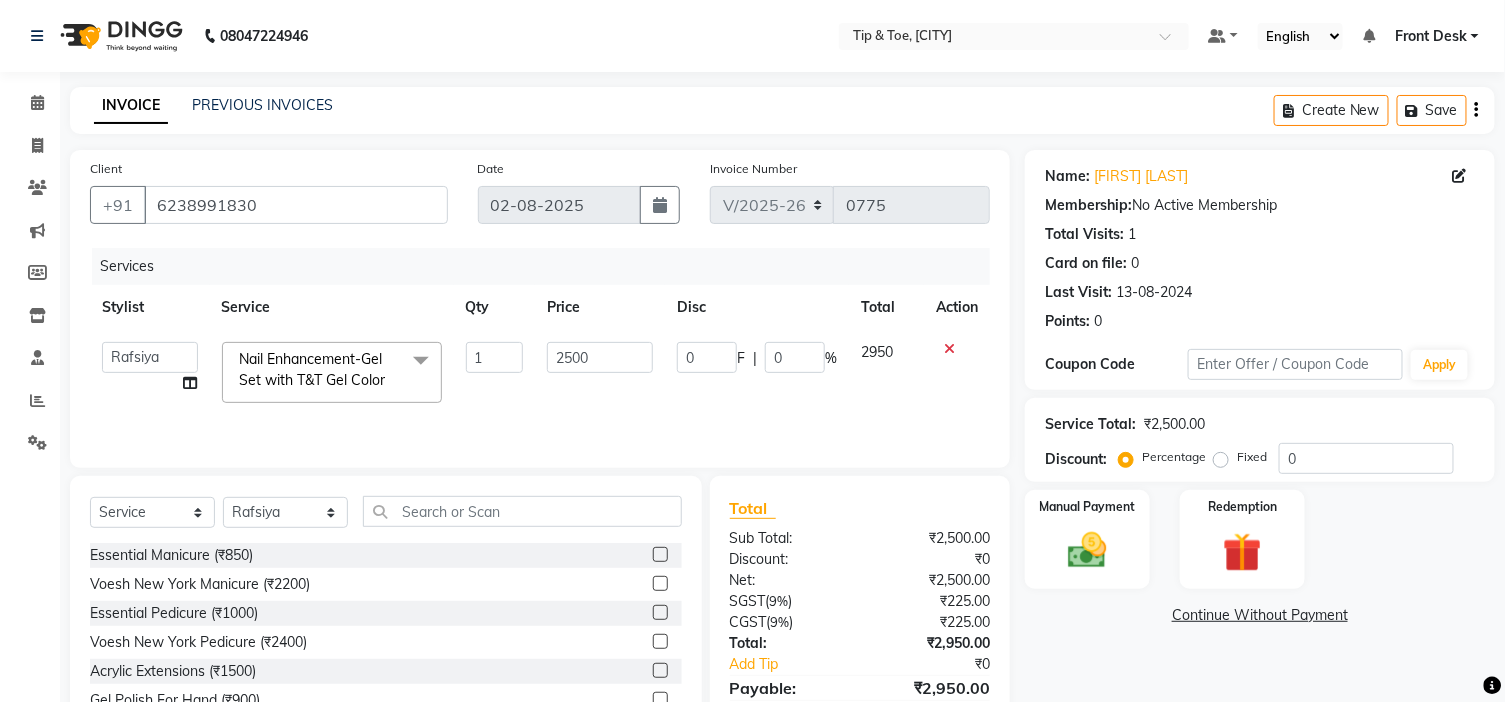 scroll, scrollTop: 98, scrollLeft: 0, axis: vertical 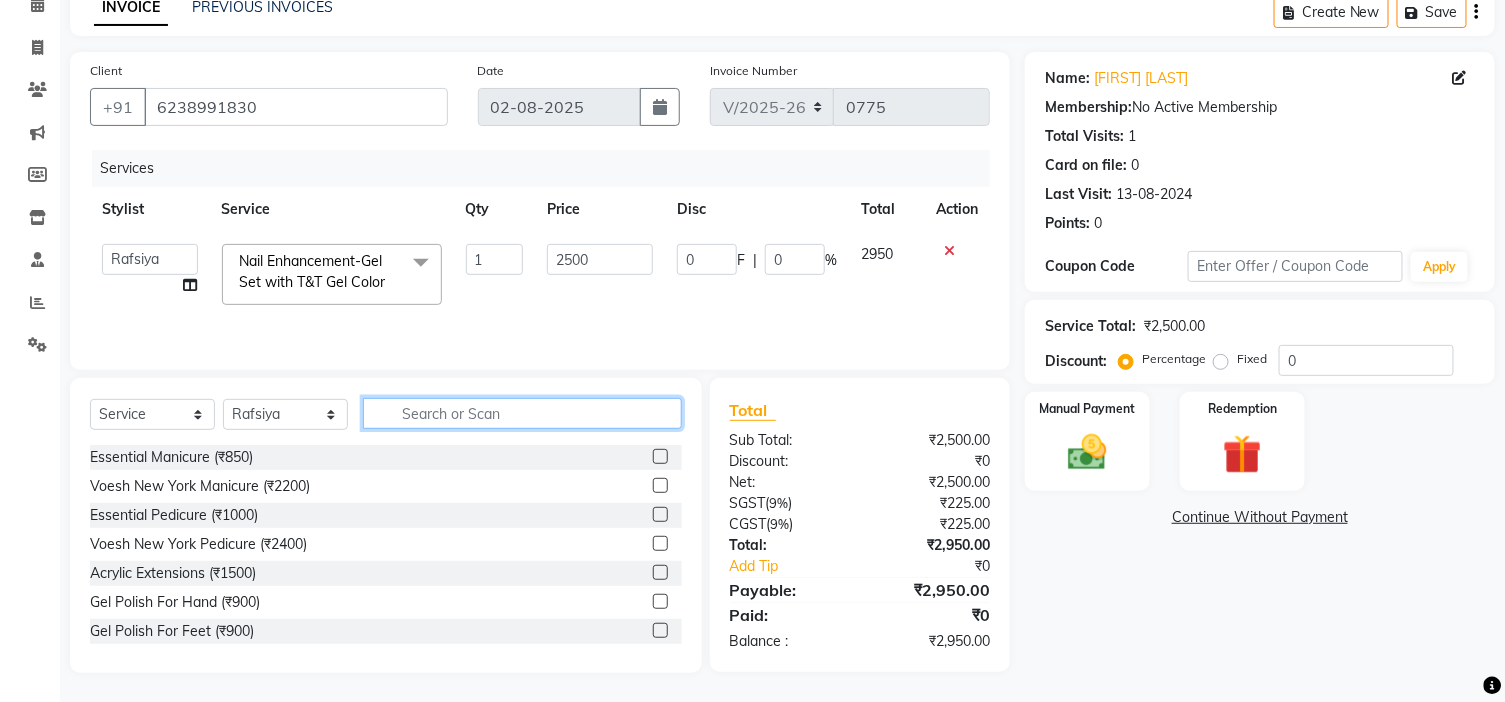 click 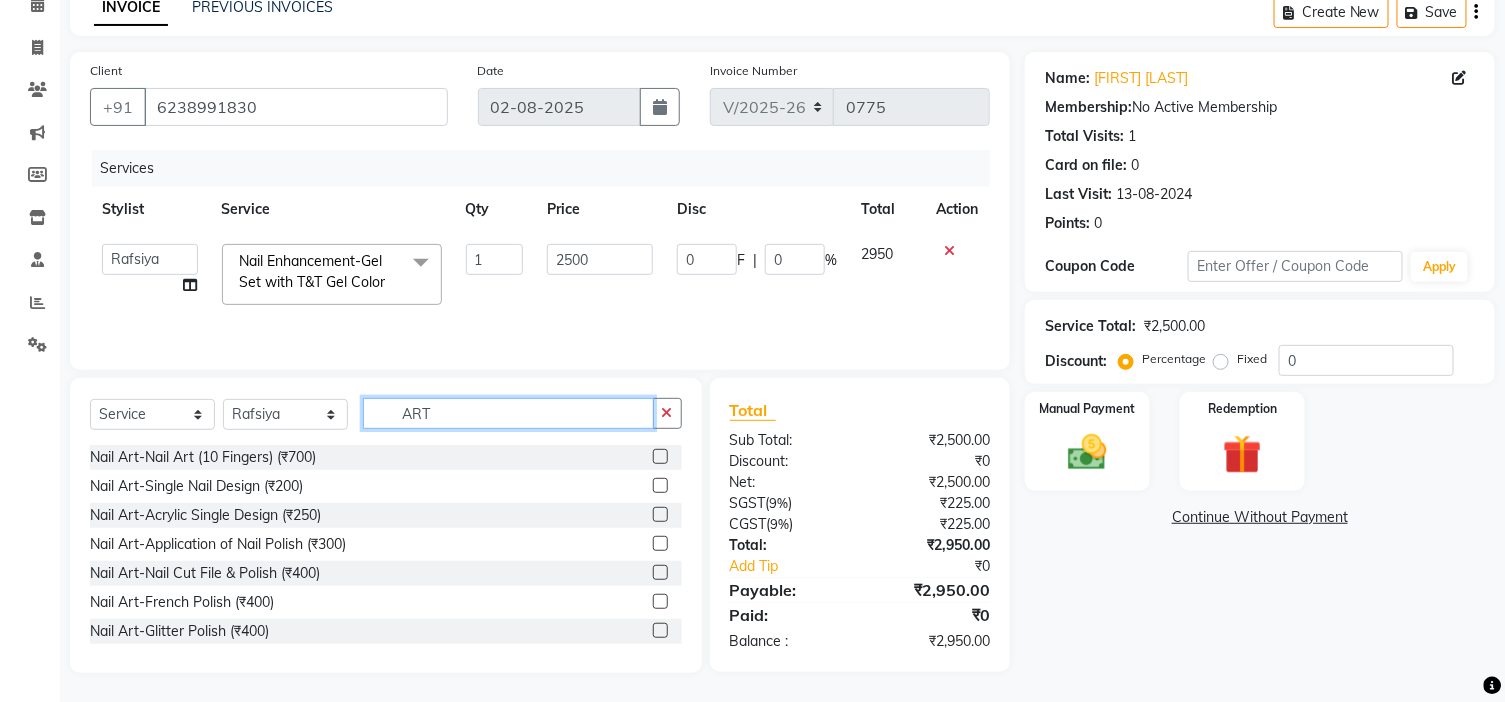 type on "ART" 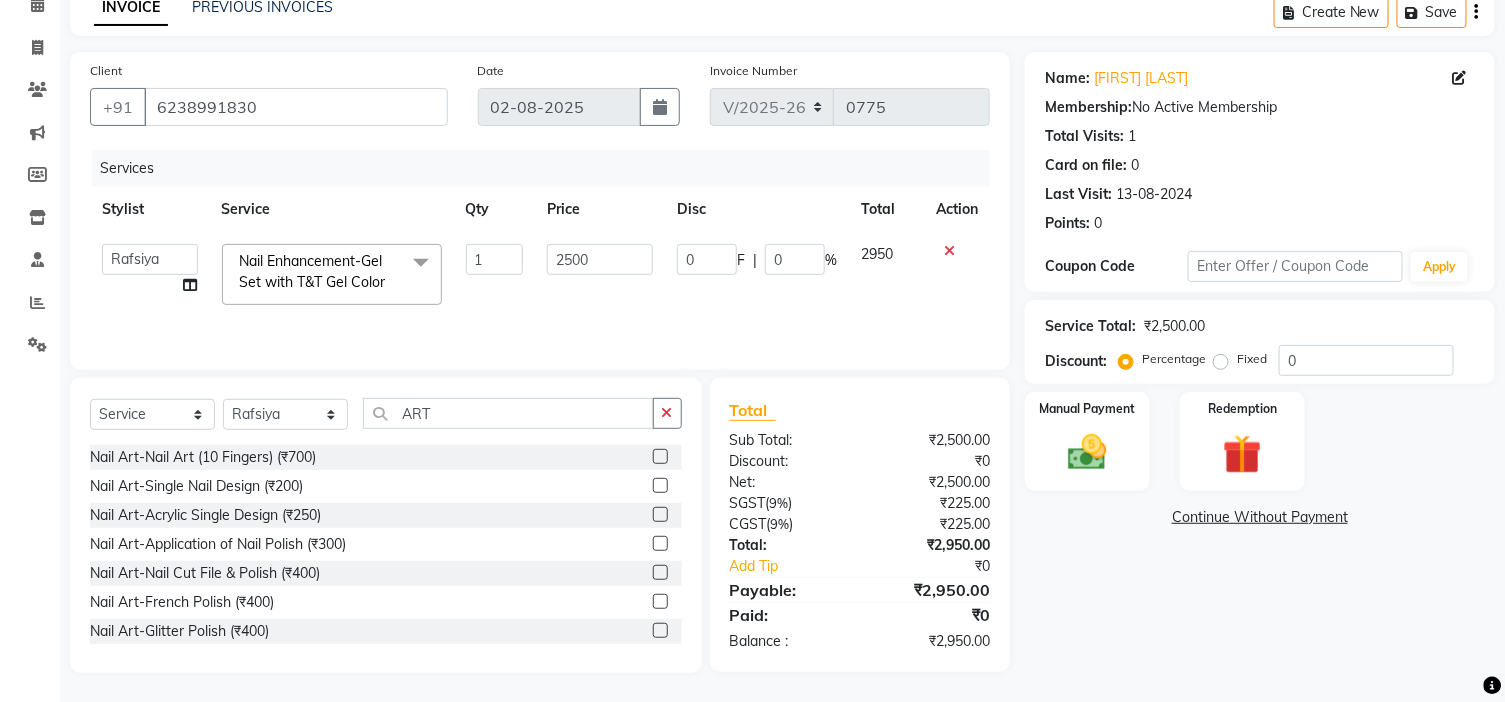 click on "Nail Art-Single Nail Design (₹200)" 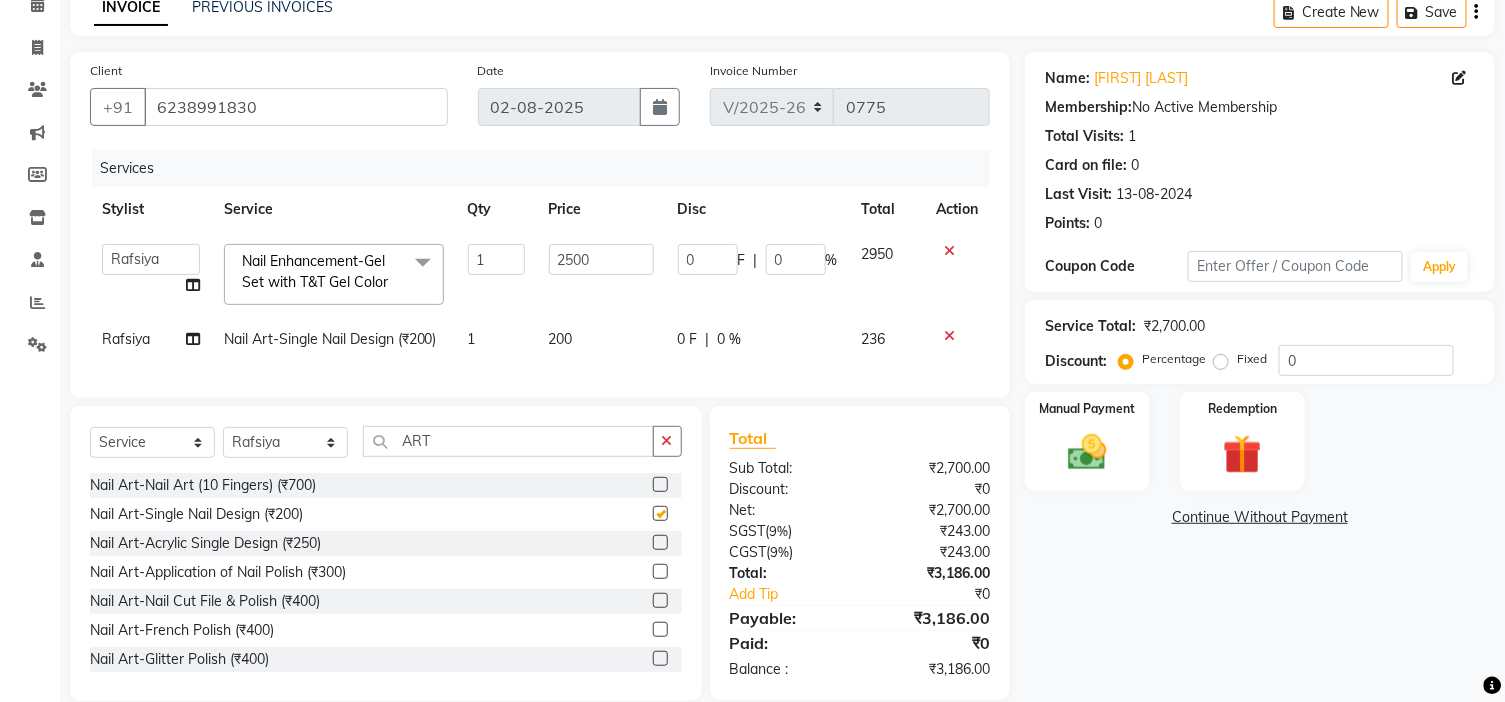 checkbox on "false" 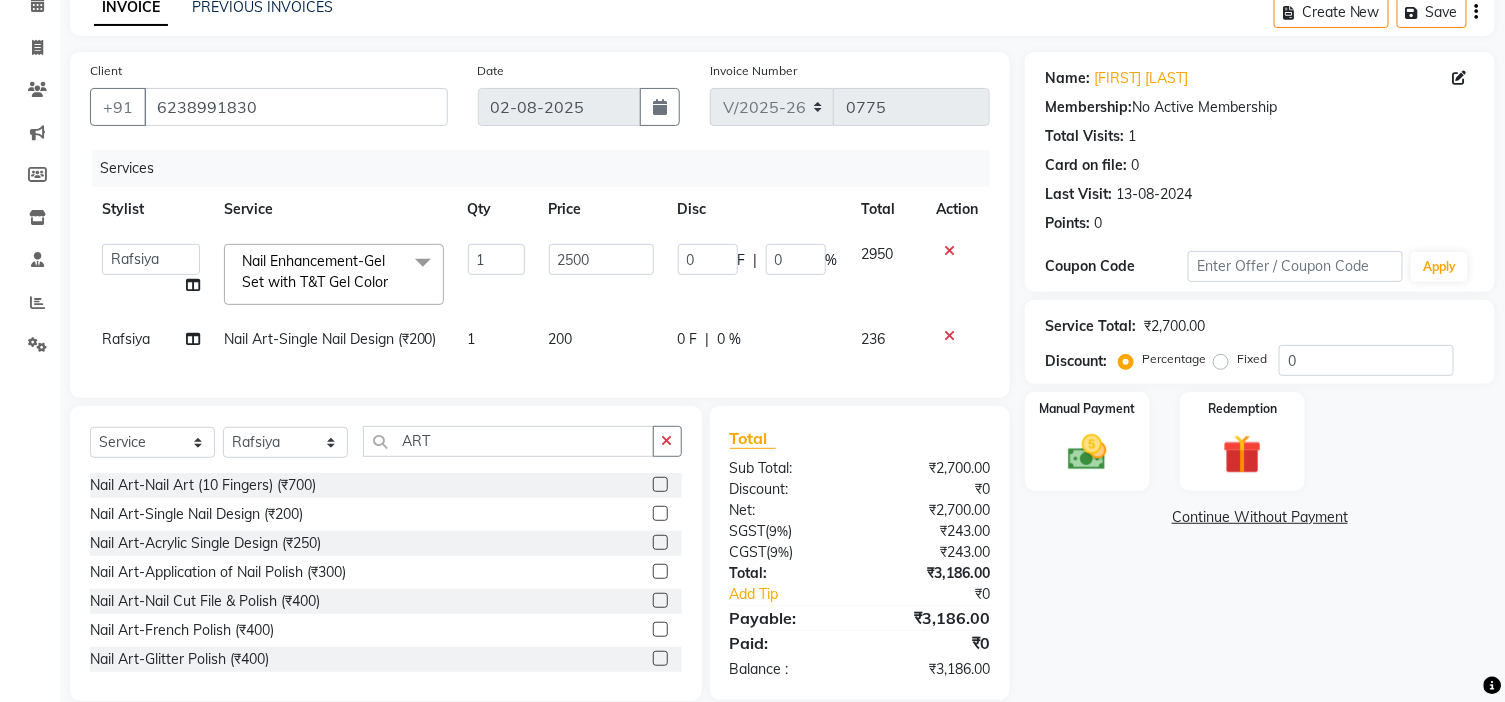 click on "200" 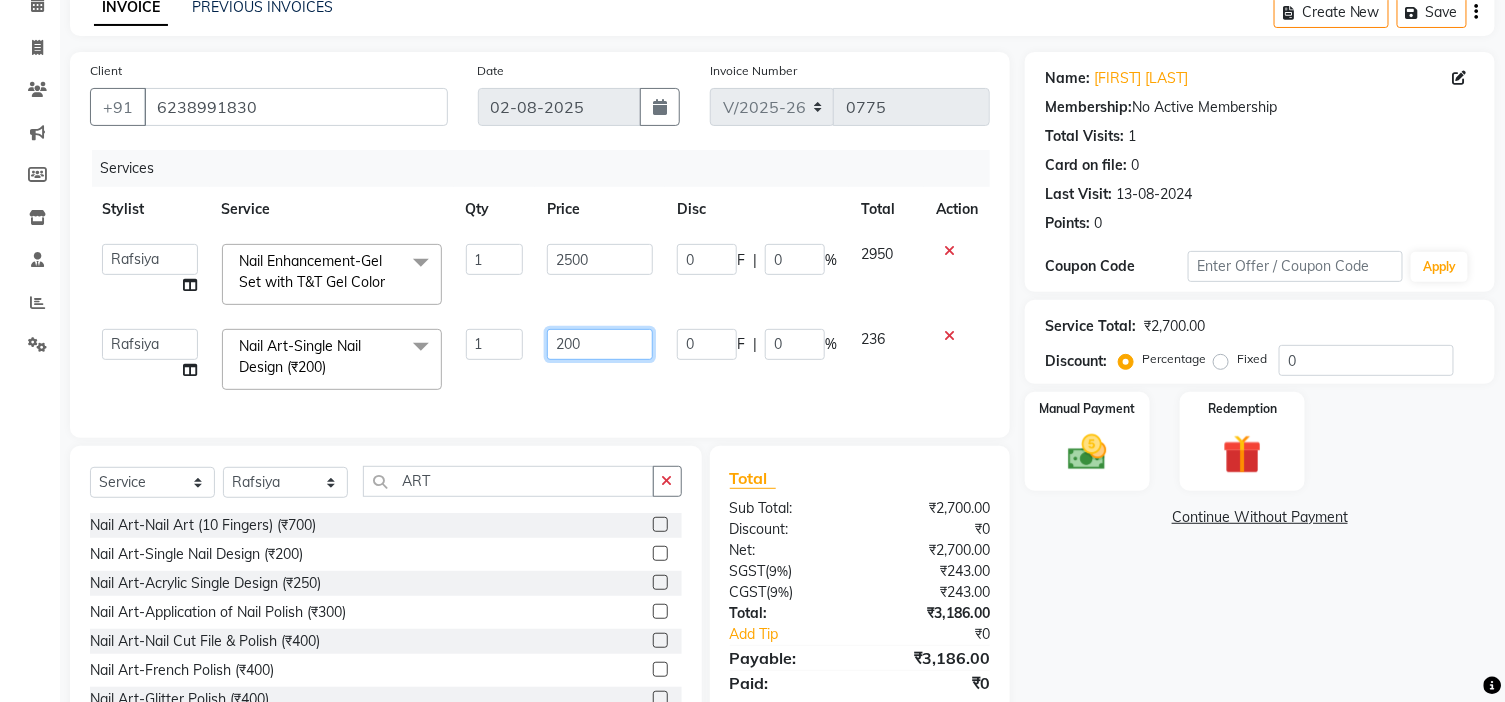 click on "200" 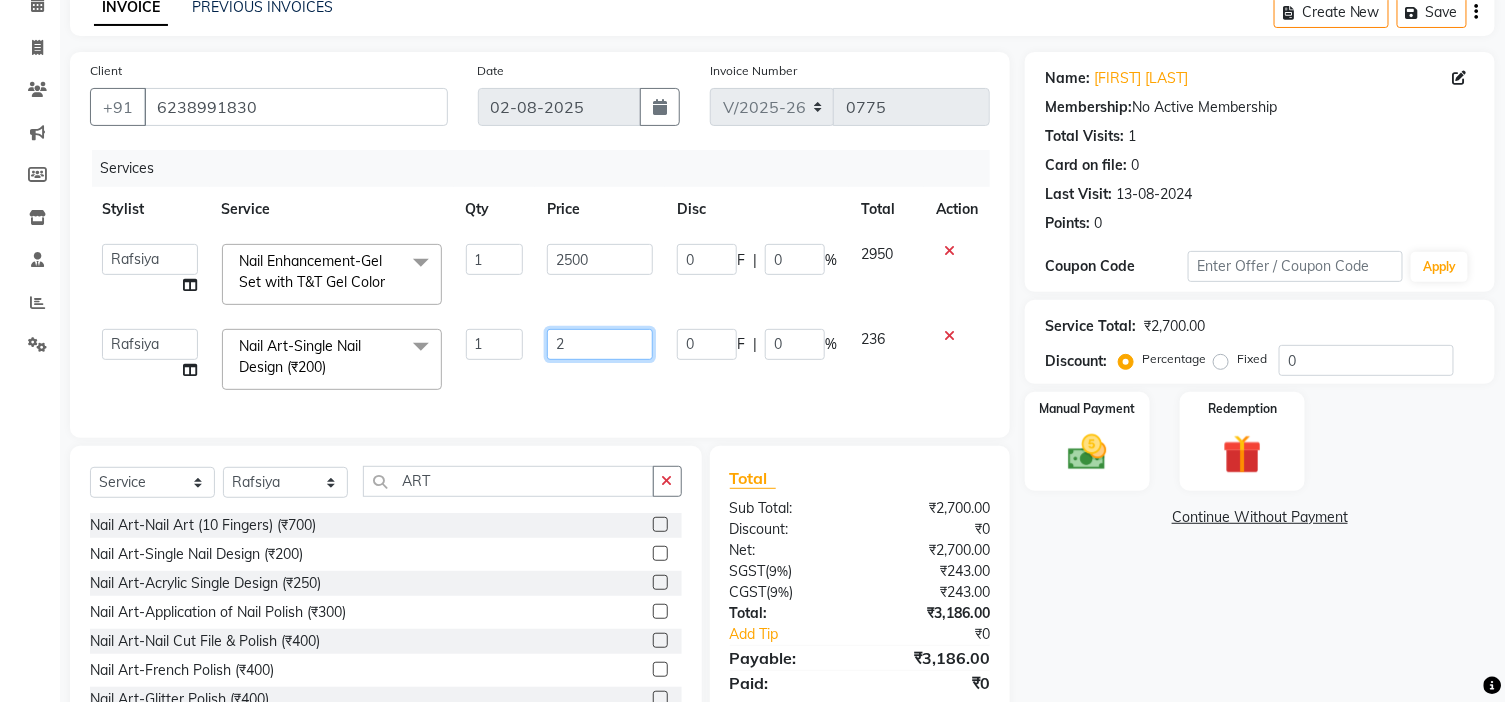 type on "20" 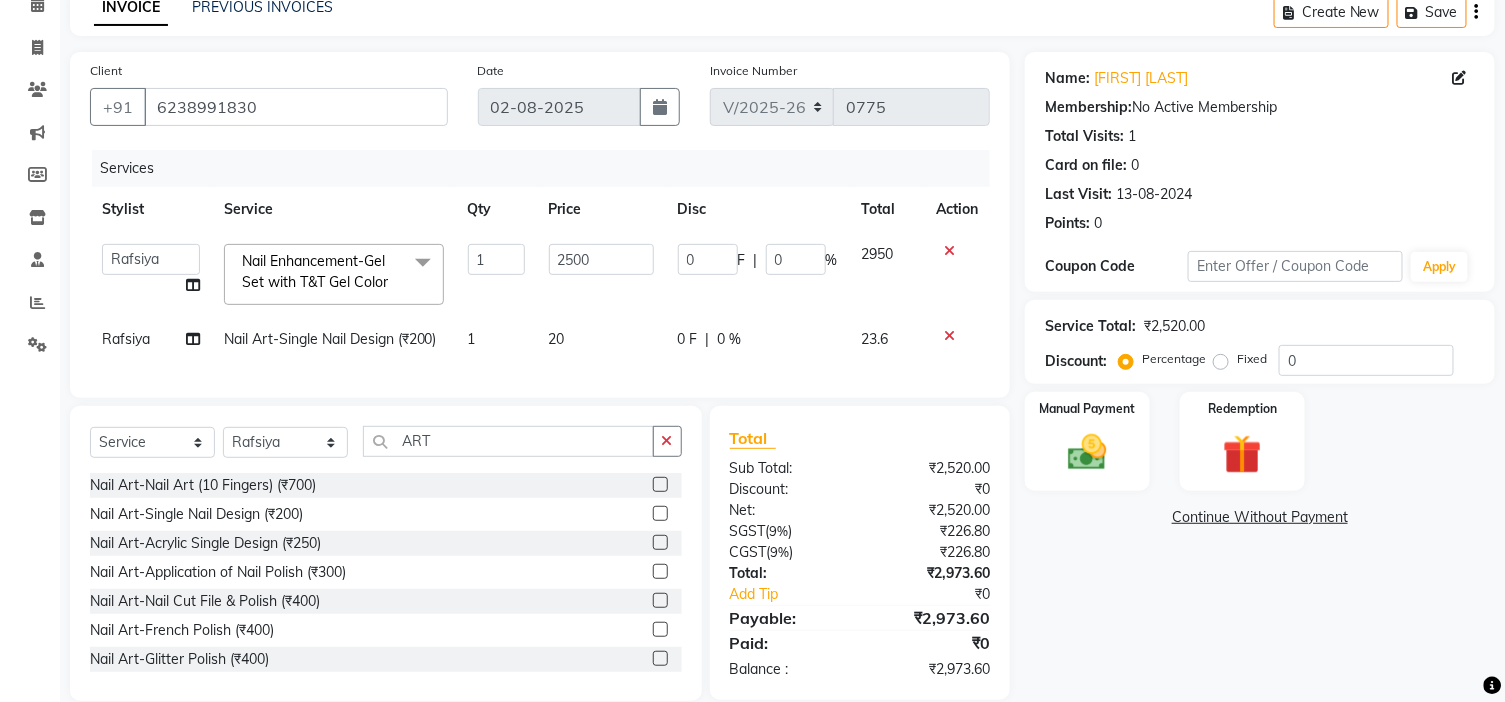 click on "Services Stylist Service Qty Price Disc Total Action  BLESSING   DIPAK   Front Desk    JobsonGeorge   Karamjeet   Khalid   Manisha   Rafsiya   SOUMYA   [FIRST]  Nail Enhancement-Gel Set with T&T Gel Color  x Essential Manicure (₹850) Voesh New York Manicure (₹2200) Essential Pedicure (₹1000) Voesh New York Pedicure (₹2400) Acrylic Extensions (₹1500) Gel Polish For Hand (₹900) Gel Polish For Feet (₹900) Essential Pedicure w Scrub (₹1300) Essential Manicure w Scrub (₹1000) Gehwol Classic Pedi (₹3000) Gehwol Med Pedi for Crack Skin (₹3500) Gehwol Med Lipidro Pedi (₹3500) Beard Brush (₹499) Nail Enhancement-Acrylic Set with OPI Gel Color (₹2600) Nail Enhancement-Gel Set with OPI Gel Color (₹2700) Nail Enhancement-Acrylic Set with T&T Gel Color (₹2050) Nail Enhancement-Gel Set with T&T Gel Color (₹2150) Nail Enhancement-Natural Acrylic Nail Set (₹1500) Nail Enhancement-French Acrylic Nail Set (₹1600) 1" 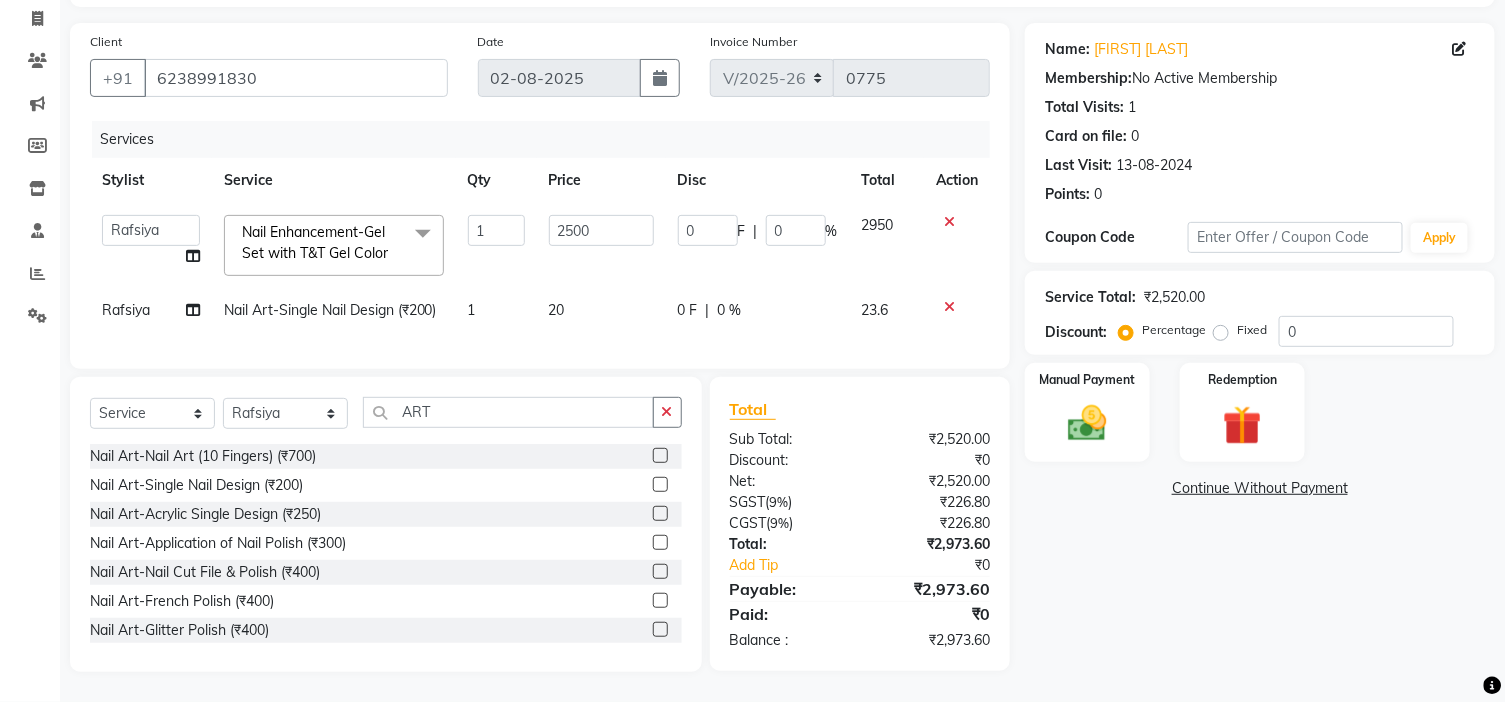 scroll, scrollTop: 32, scrollLeft: 0, axis: vertical 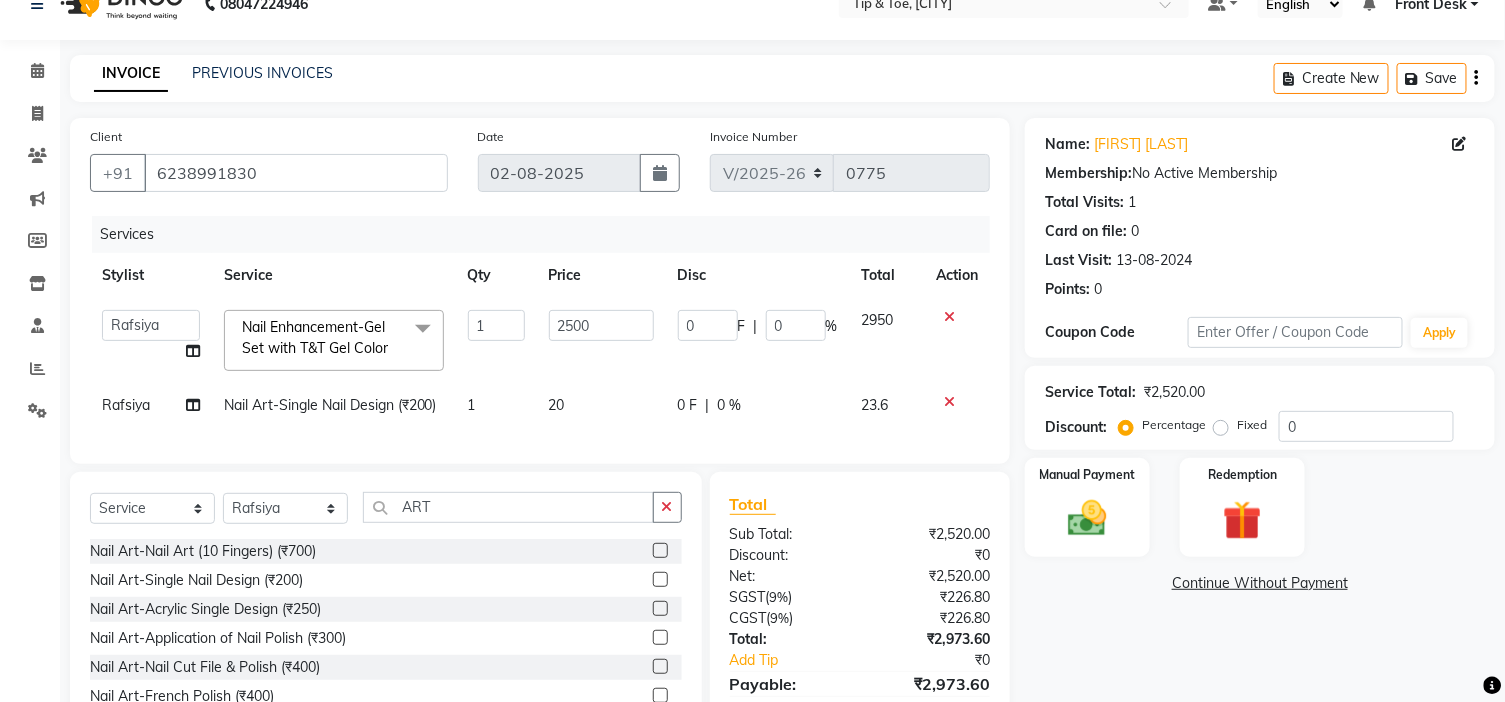 click on "20" 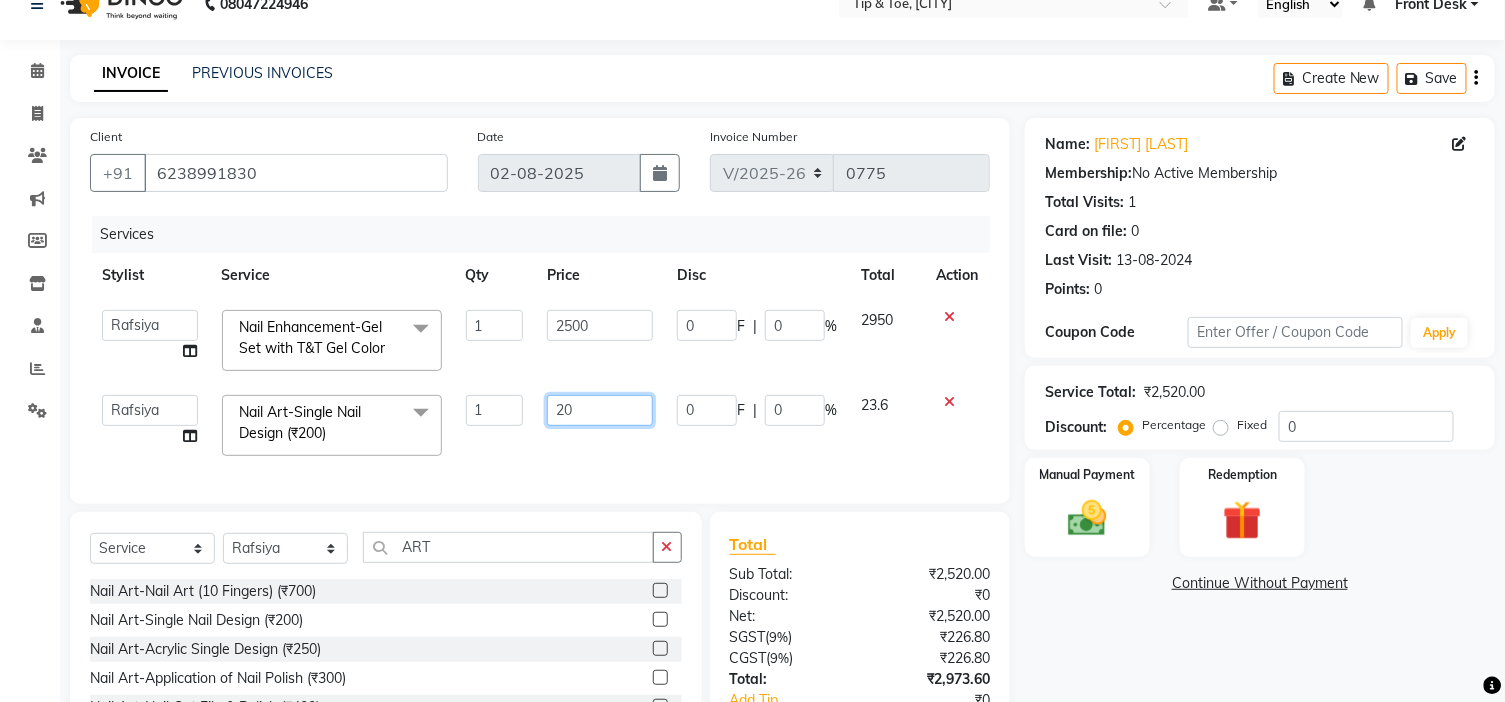 click on "20" 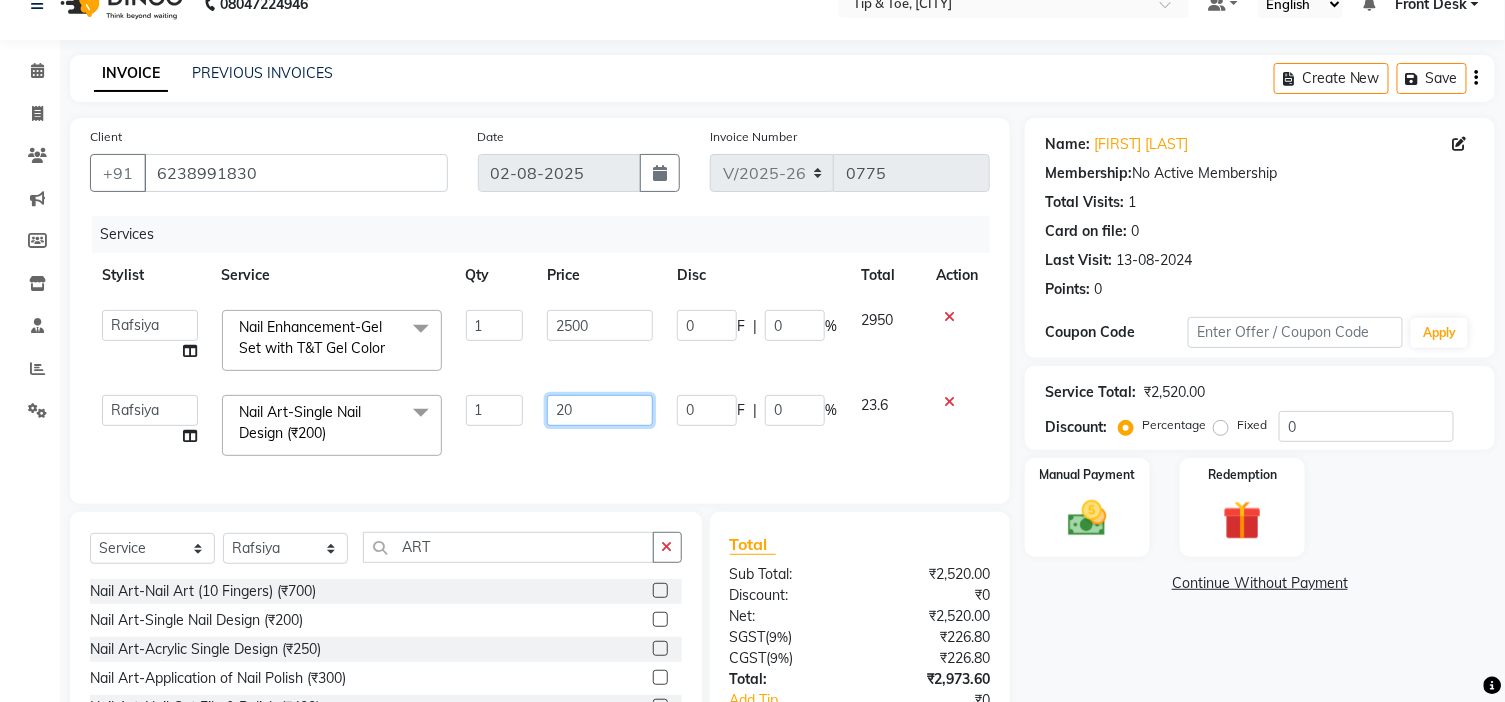 type on "2" 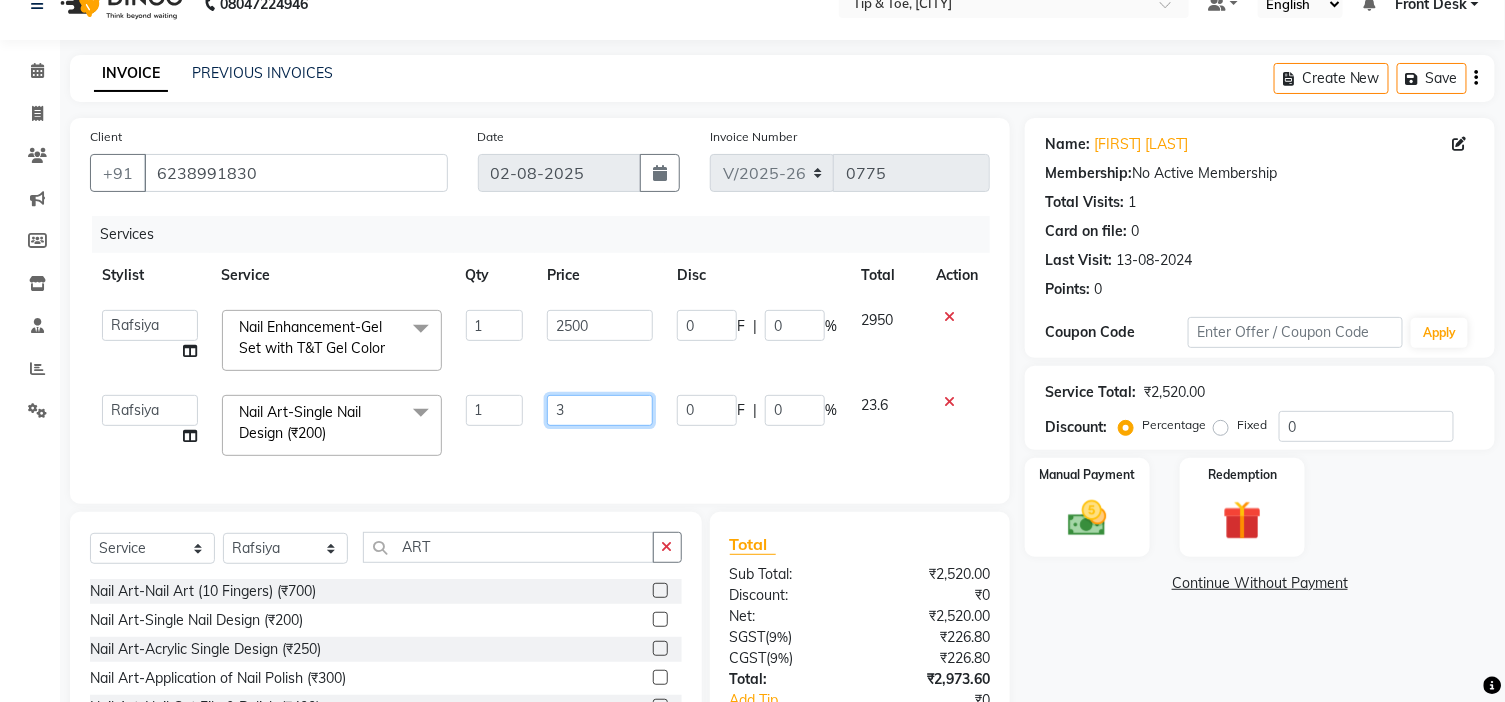 type on "30" 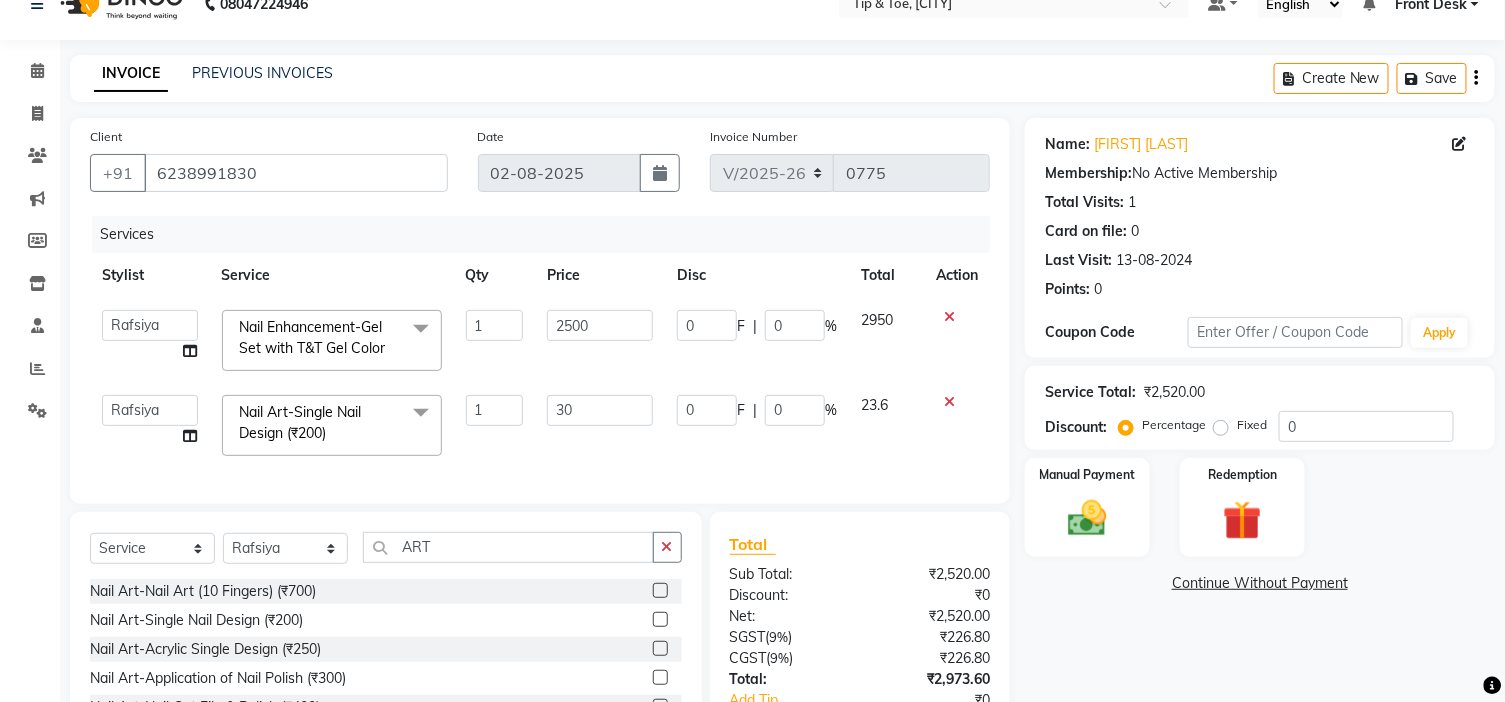 click on "Services Stylist Service Qty Price Disc Total Action  BLESSING   DIPAK   Front Desk    JobsonGeorge   Karamjeet   Khalid   Manisha   Rafsiya   SOUMYA   [FIRST]  Nail Enhancement-Gel Set with T&T Gel Color  x Essential Manicure (₹850) Voesh New York Manicure (₹2200) Essential Pedicure (₹1000) Voesh New York Pedicure (₹2400) Acrylic Extensions (₹1500) Gel Polish For Hand (₹900) Gel Polish For Feet (₹900) Essential Pedicure w Scrub (₹1300) Essential Manicure w Scrub (₹1000) Gehwol Classic Pedi (₹3000) Gehwol Med Pedi for Crack Skin (₹3500) Gehwol Med Lipidro Pedi (₹3500) Beard Brush (₹499) Nail Enhancement-Acrylic Set with OPI Gel Color (₹2600) Nail Enhancement-Gel Set with OPI Gel Color (₹2700) Nail Enhancement-Acrylic Set with T&T Gel Color (₹2050) Nail Enhancement-Gel Set with T&T Gel Color (₹2150) Nail Enhancement-Natural Acrylic Nail Set (₹1500) Nail Enhancement-French Acrylic Nail Set (₹1600) 1" 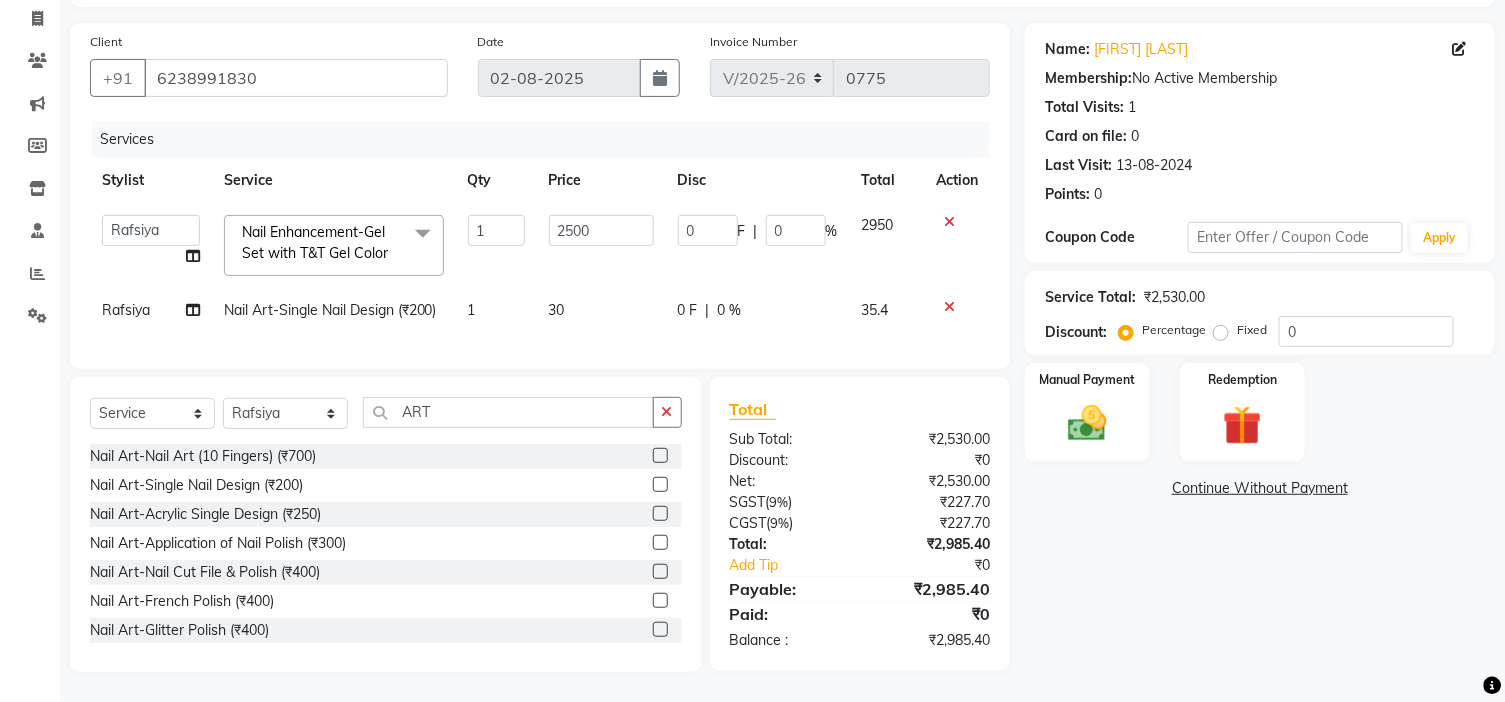 scroll, scrollTop: 32, scrollLeft: 0, axis: vertical 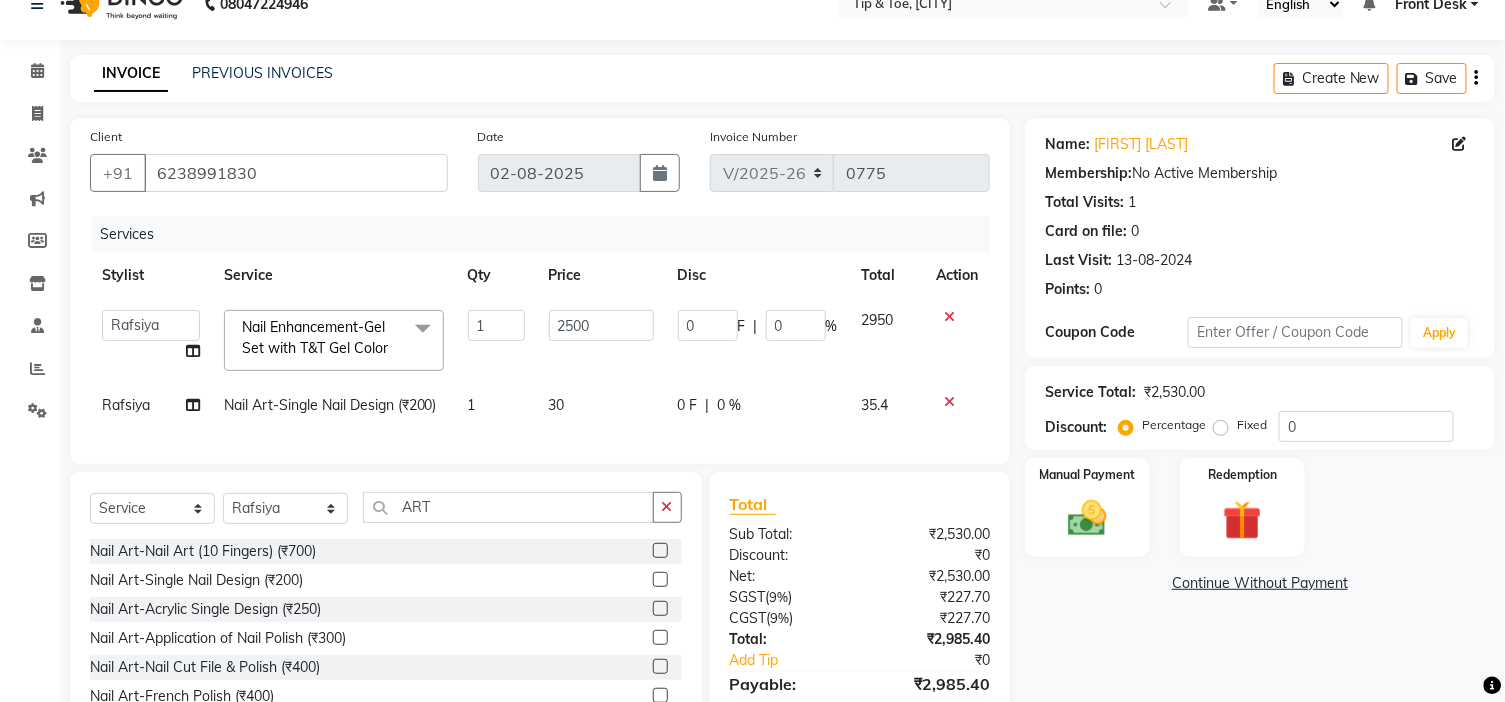 click on "30" 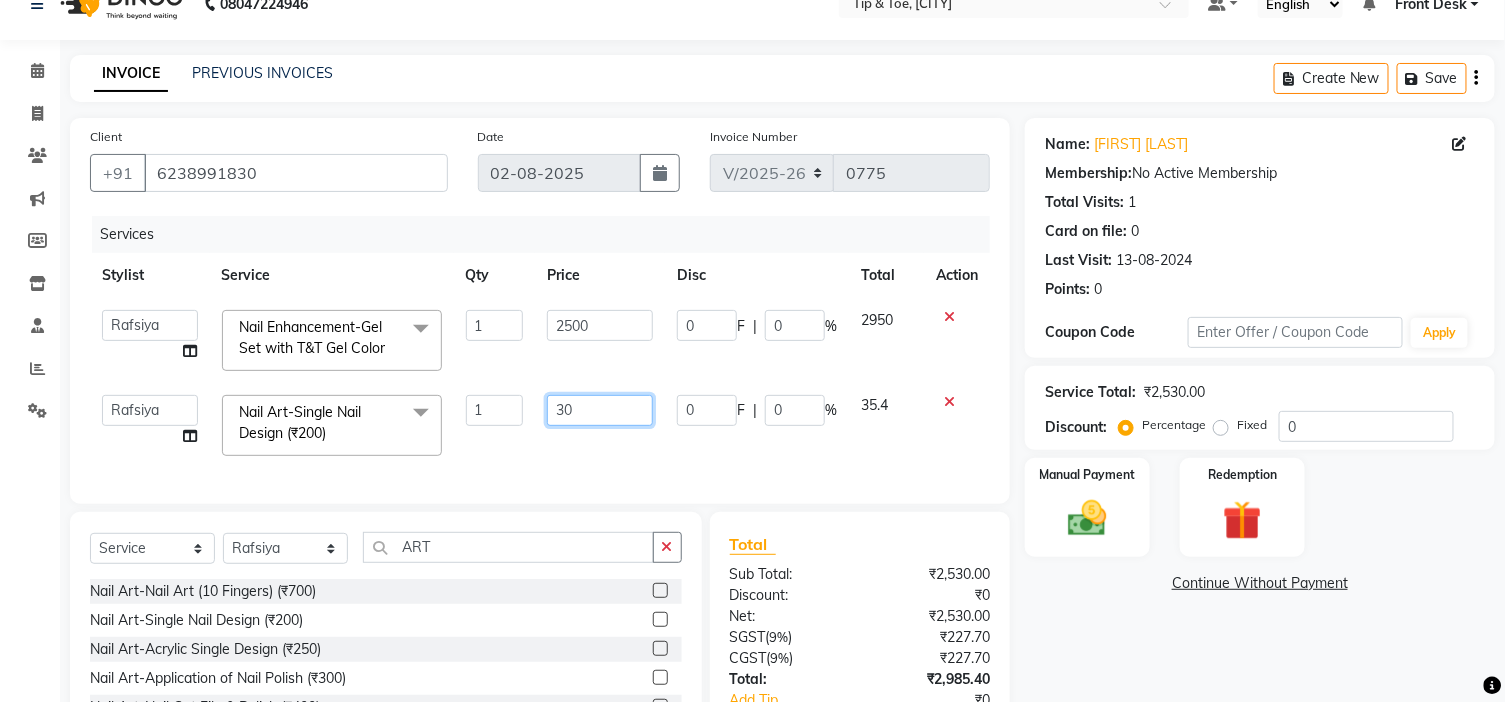 click on "30" 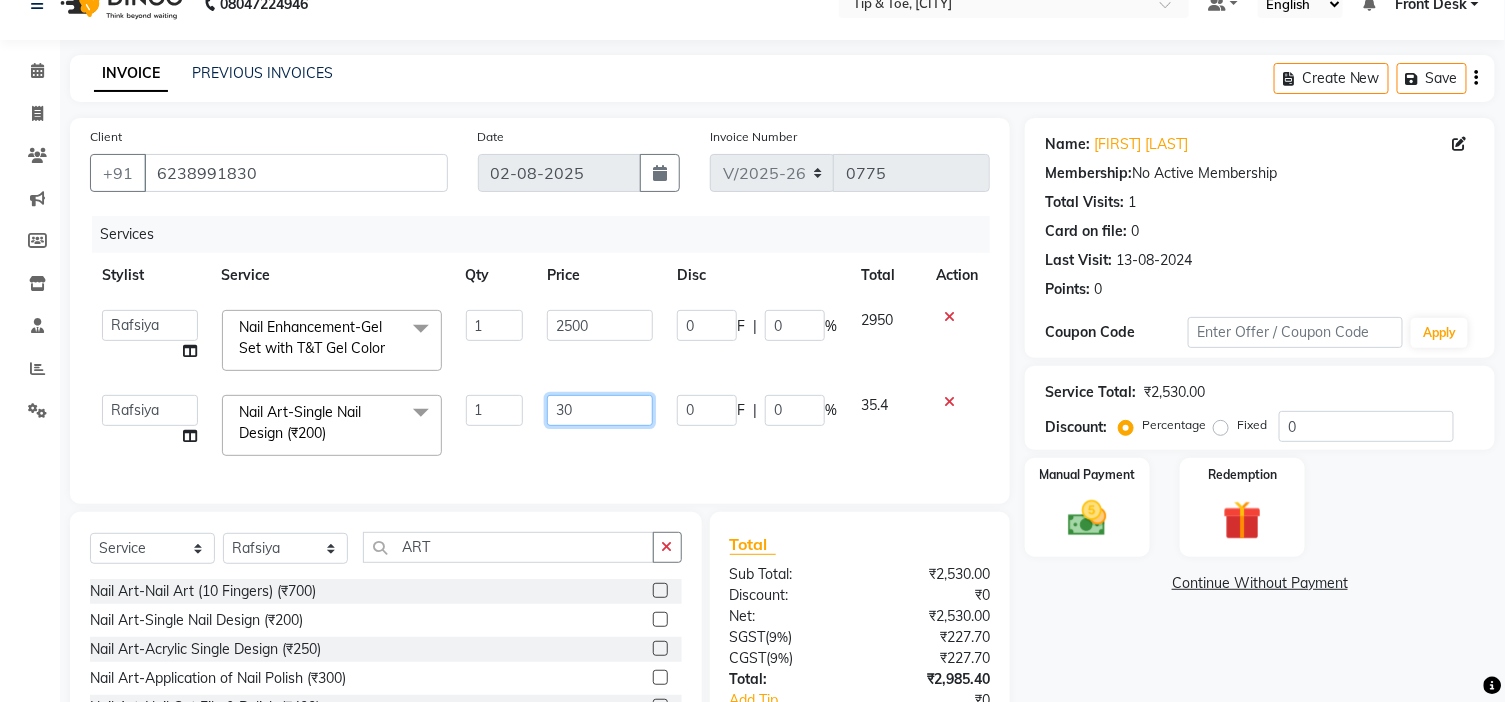 type on "3" 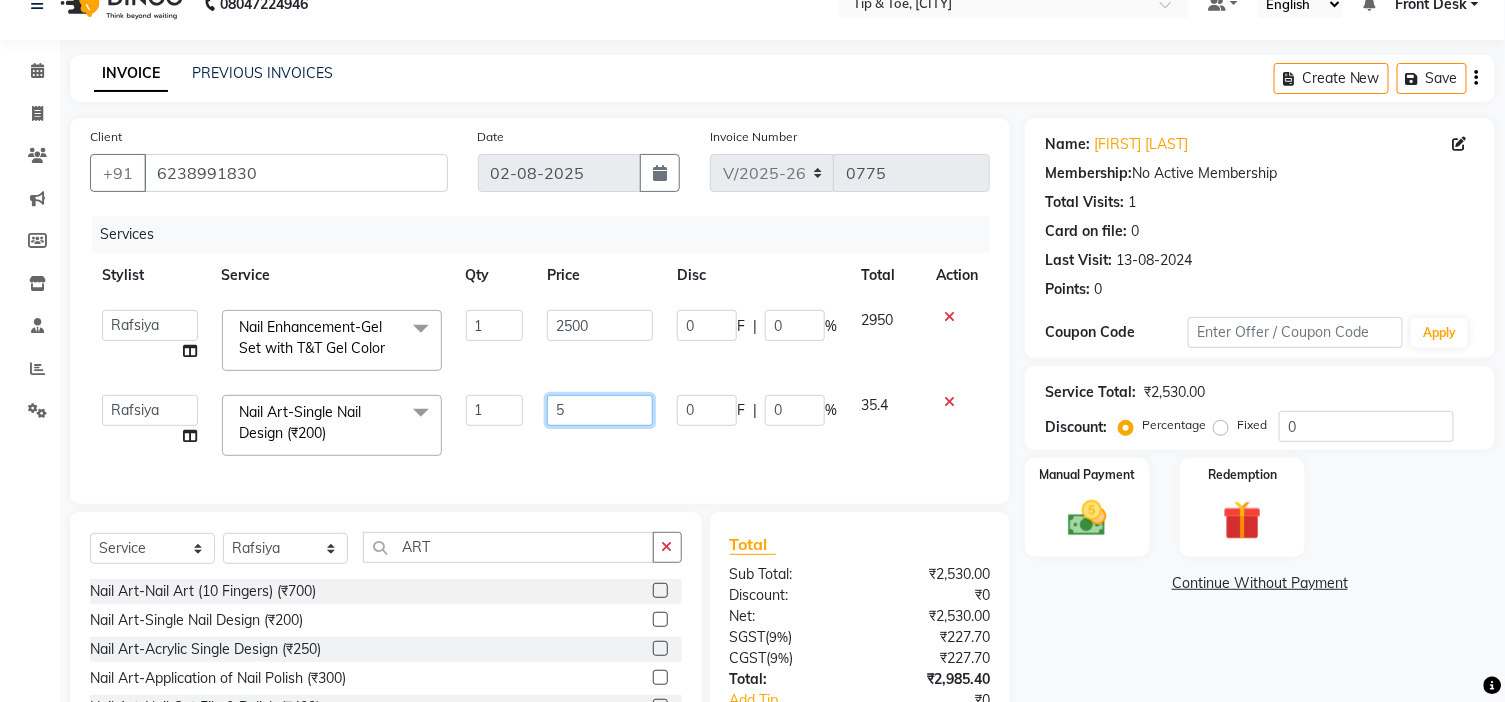 type on "50" 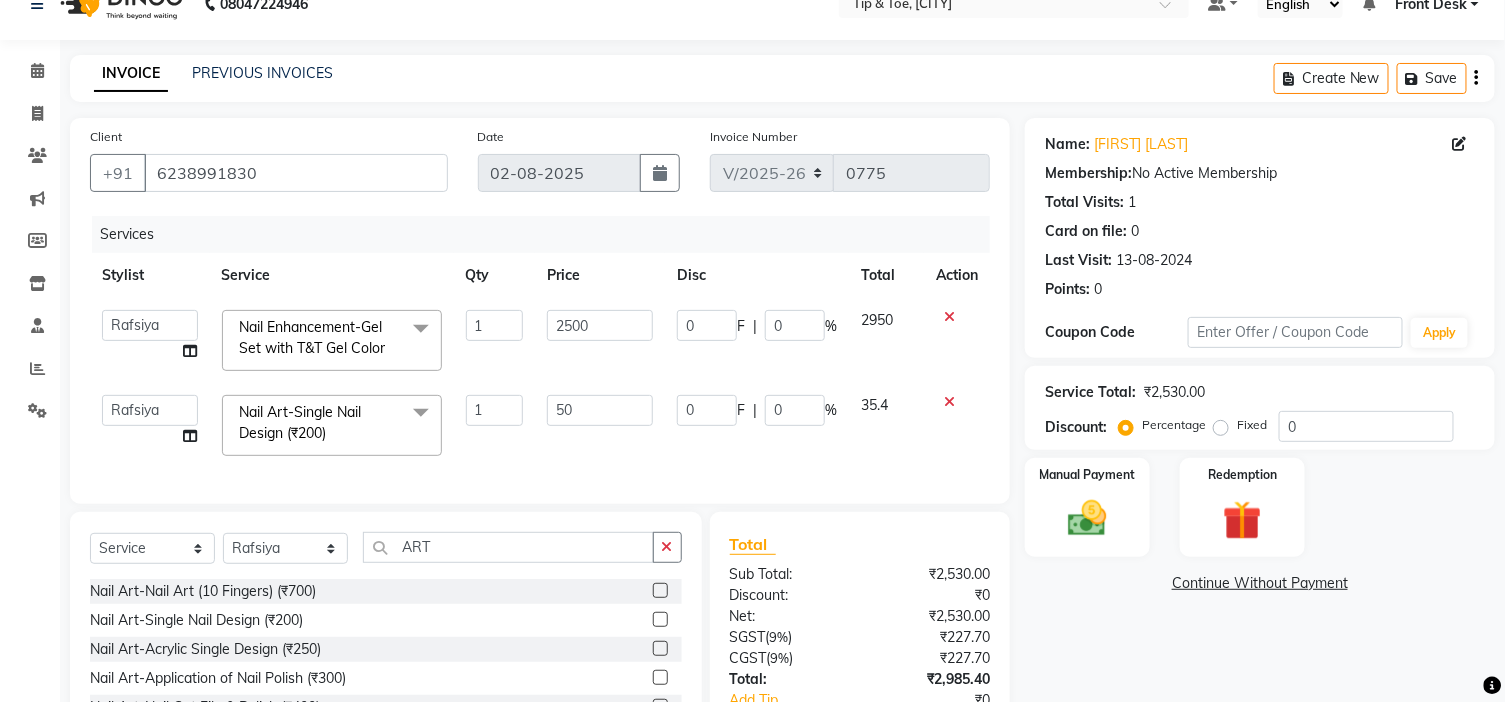 drag, startPoint x: 628, startPoint y: 474, endPoint x: 608, endPoint y: 483, distance: 21.931713 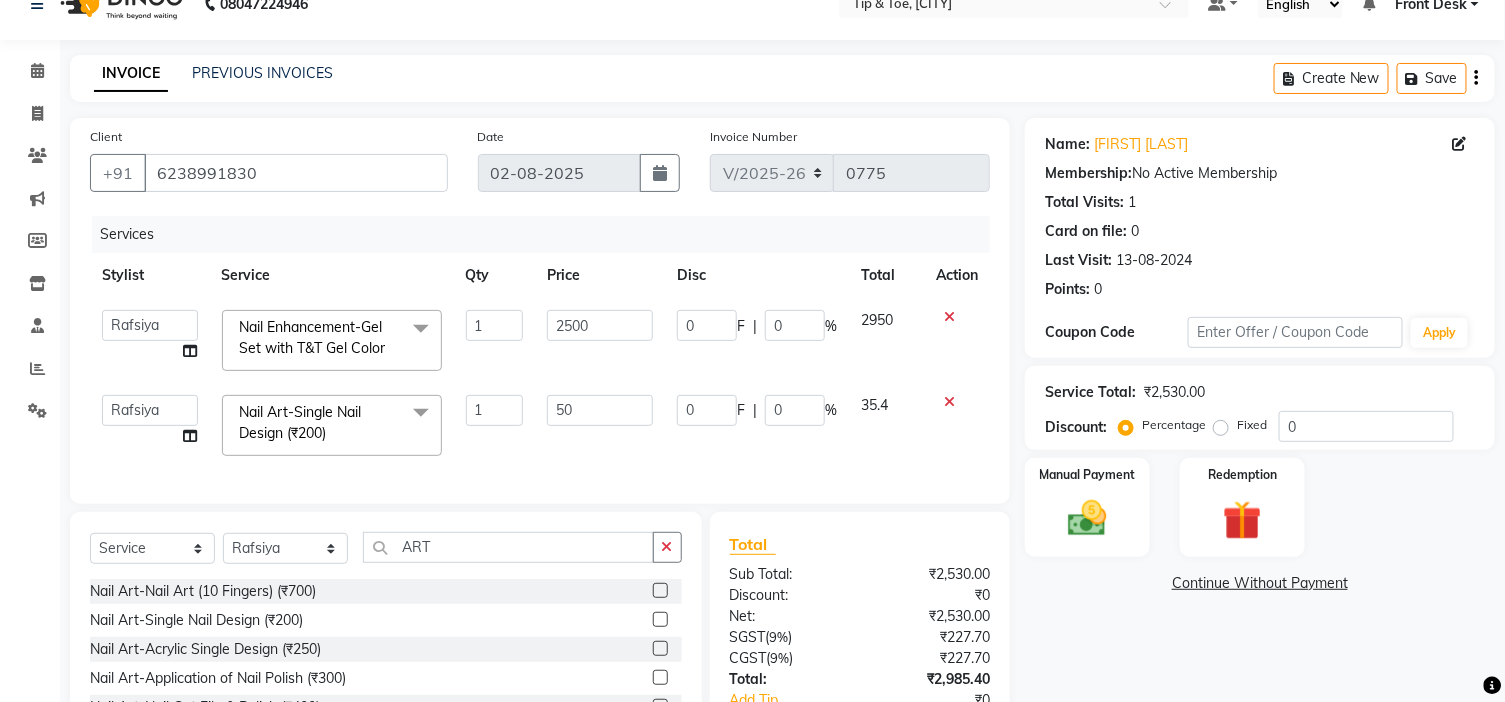 click on "Client +91 [PHONE] Date [DATE] Invoice Number V/2025 V/2025-26 0775 Services Stylist Service Qty Price Disc Total Action  BLESSING   DIPAK   Front Desk    JobsonGeorge   Karamjeet   Khalid   Manisha   Rafsiya   SOUMYA   [FIRST]  Nail Enhancement-Gel Set with T&T Gel Color  x Essential Manicure (₹850) Voesh New York Manicure (₹2200) Essential Pedicure (₹1000) Voesh New York Pedicure (₹2400) Acrylic Extensions (₹1500) Gel Polish For Hand (₹900) Gel Polish For Feet (₹900) Essential Pedicure w Scrub (₹1300) Essential Manicure w Scrub (₹1000) Gehwol Classic Pedi (₹3000) Gehwol Med Pedi for Crack Skin (₹3500) Gehwol Med Lipidro Pedi (₹3500) Beard Brush (₹499) Nail Enhancement-Acrylic Set with OPI Gel Color (₹2600) Nail Enhancement-Gel Set with OPI Gel Color (₹2700) Nail Enhancement-Acrylic Set with T&T Gel Color (₹2050) Nail Enhancement-Gel Set with T&T Gel Color (₹2150) Nail Enhancement-Natural Acrylic Nail Set (₹1500) Nail Enhancement-French Acrylic Nail Set (₹1600) 1" 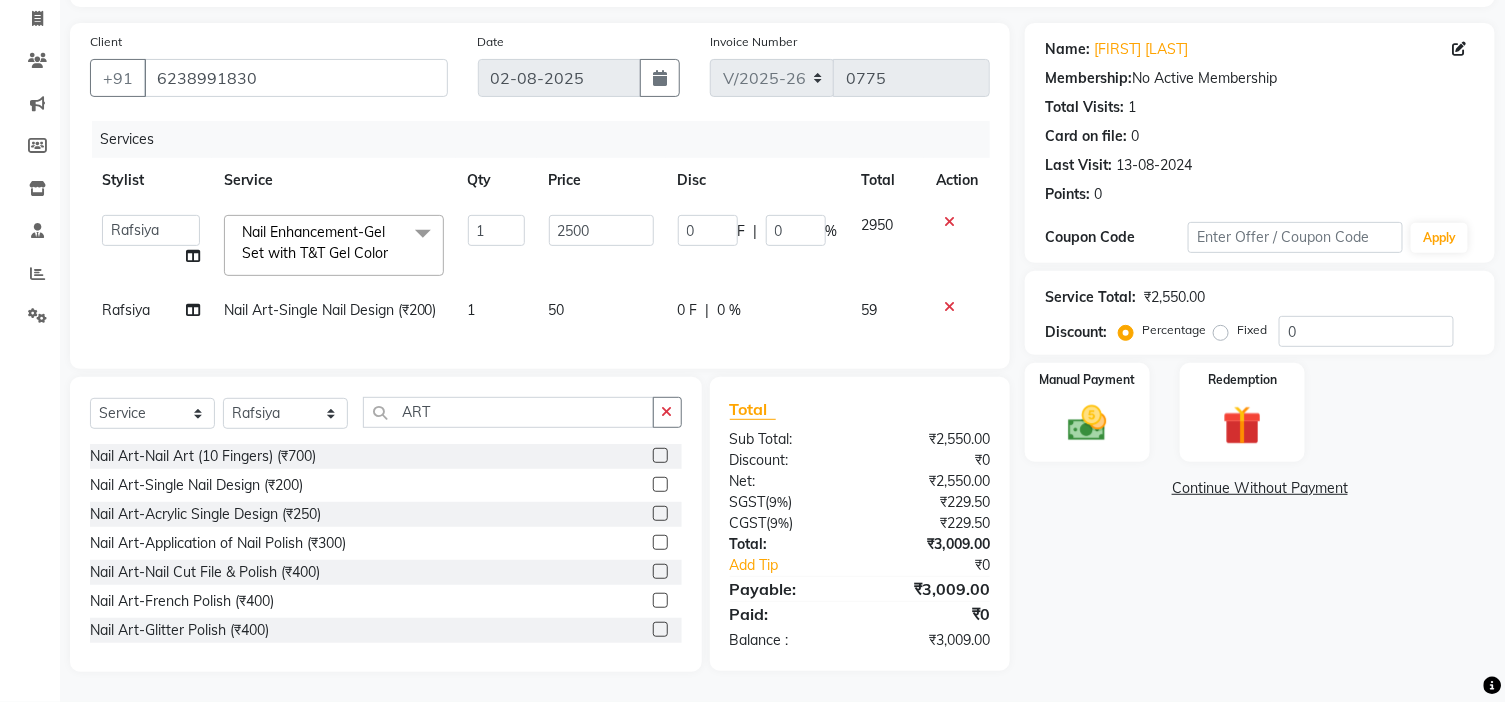 scroll, scrollTop: 32, scrollLeft: 0, axis: vertical 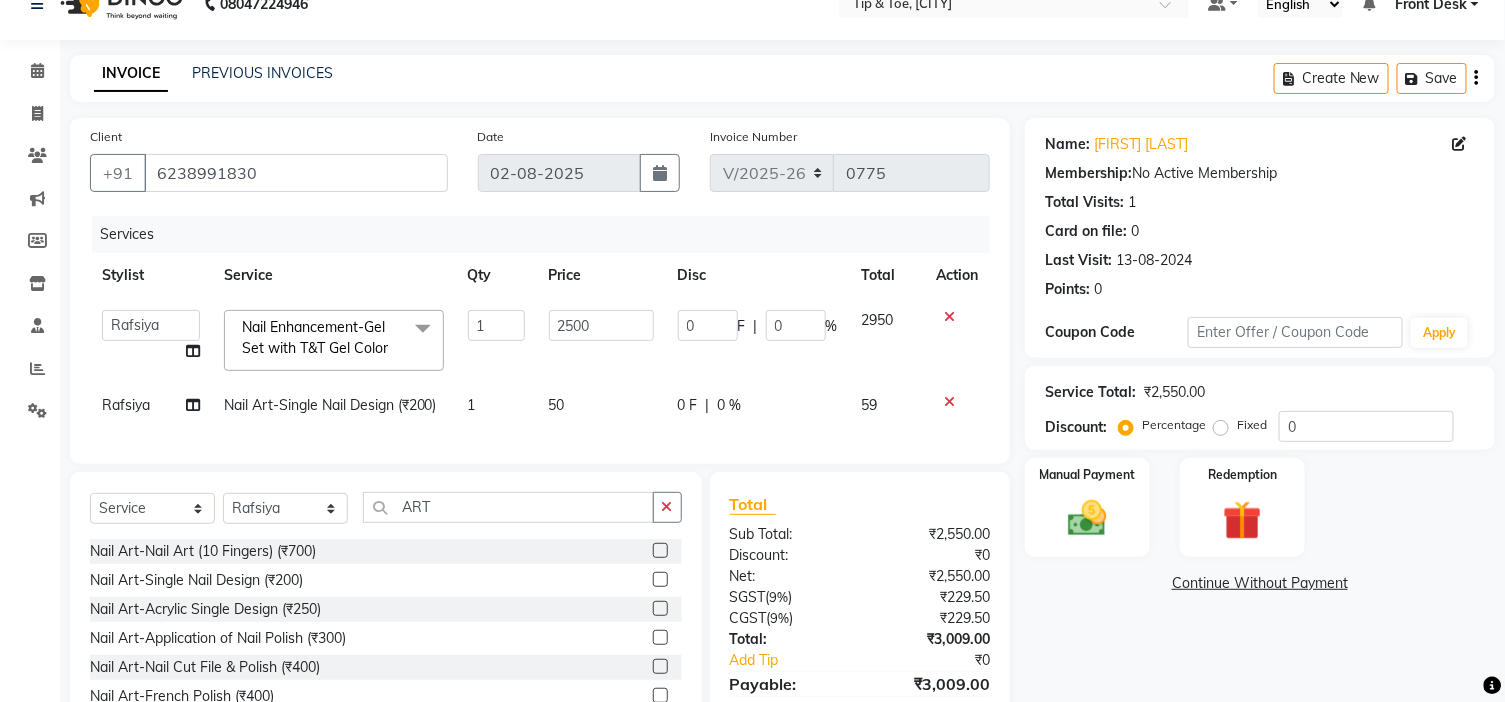 click on "0 %" 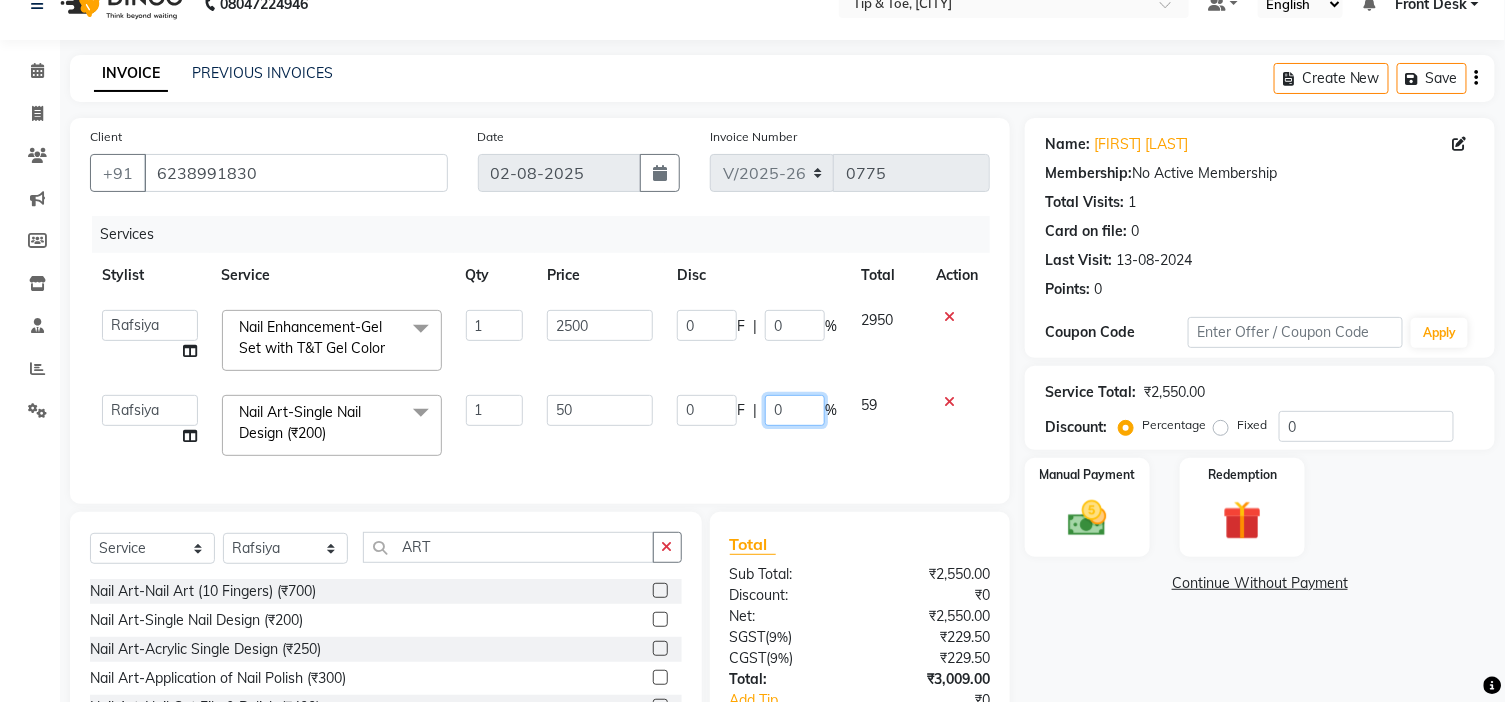 click on "0" 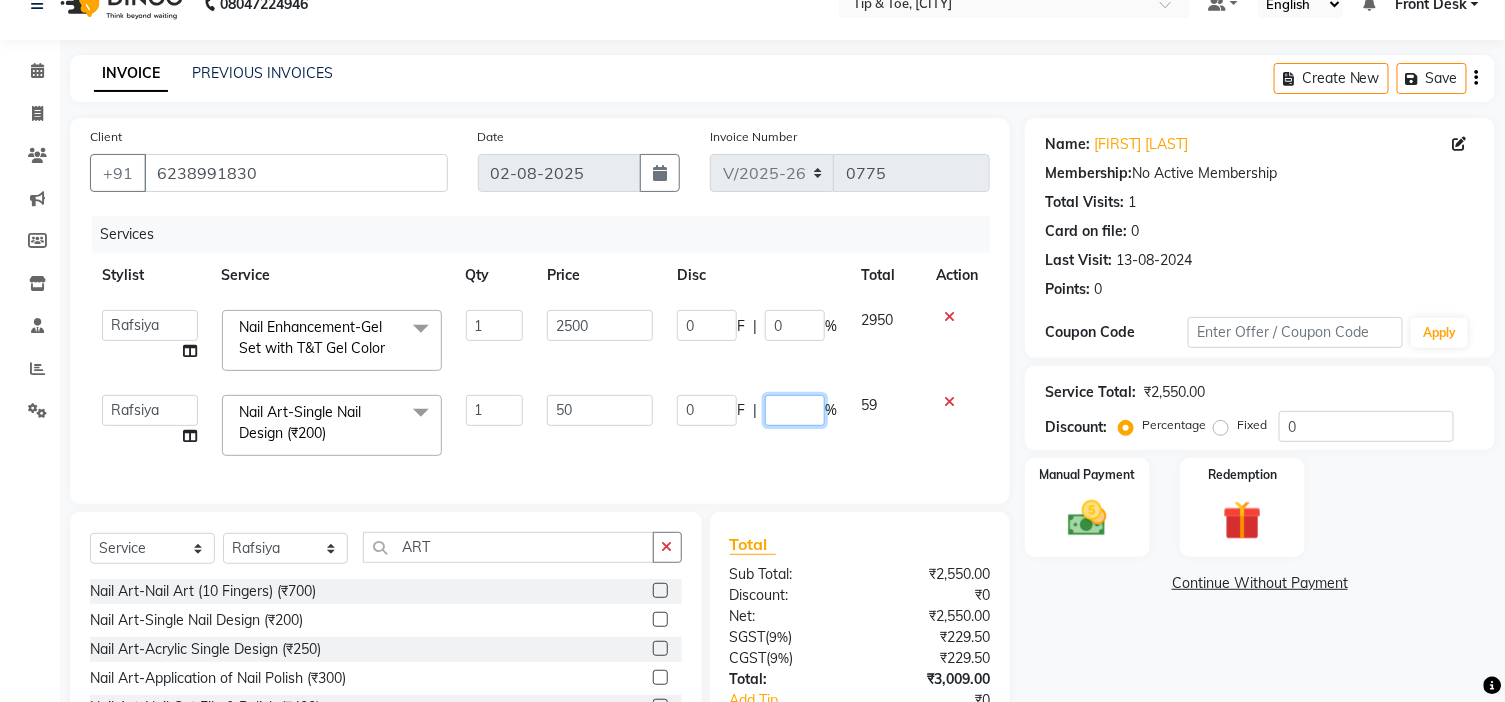 type on "2" 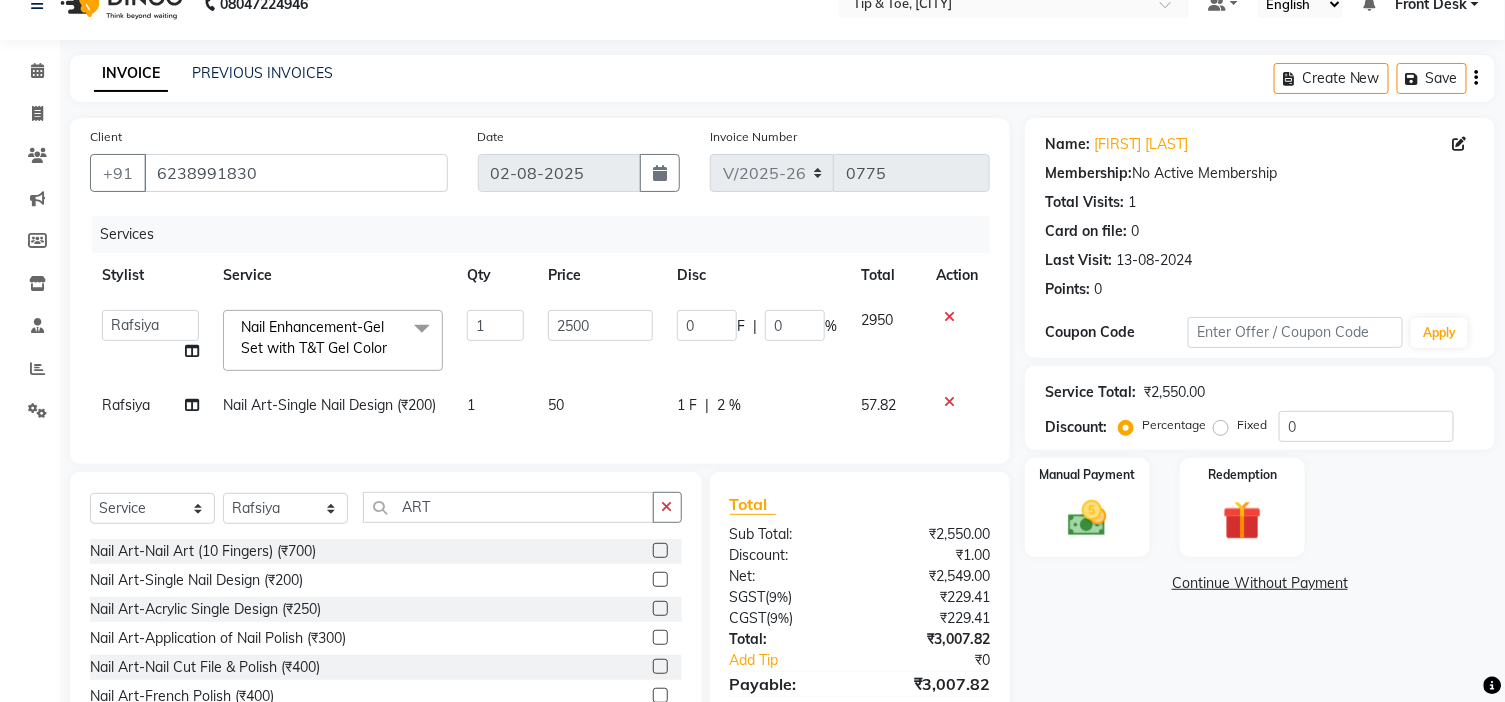 click on "Services Stylist Service Qty Price Disc Total Action  BLESSING   DIPAK   Front Desk    JobsonGeorge   Karamjeet   Khalid   Manisha   Rafsiya   SOUMYA   [FIRST]  Nail Enhancement-Gel Set with T&T Gel Color  x Essential Manicure (₹850) Voesh New York Manicure (₹2200) Essential Pedicure (₹1000) Voesh New York Pedicure (₹2400) Acrylic Extensions (₹1500) Gel Polish For Hand (₹900) Gel Polish For Feet (₹900) Essential Pedicure w Scrub (₹1300) Essential Manicure w Scrub (₹1000) Gehwol Classic Pedi (₹3000) Gehwol Med Pedi for Crack Skin (₹3500) Gehwol Med Lipidro Pedi (₹3500) Beard Brush (₹499) Nail Enhancement-Acrylic Set with OPI Gel Color (₹2600) Nail Enhancement-Gel Set with OPI Gel Color (₹2700) Nail Enhancement-Acrylic Set with T&T Gel Color (₹2050) Nail Enhancement-Gel Set with T&T Gel Color (₹2150) Nail Enhancement-Natural Acrylic Nail Set (₹1500) Nail Enhancement-French Acrylic Nail Set (₹1600) 1" 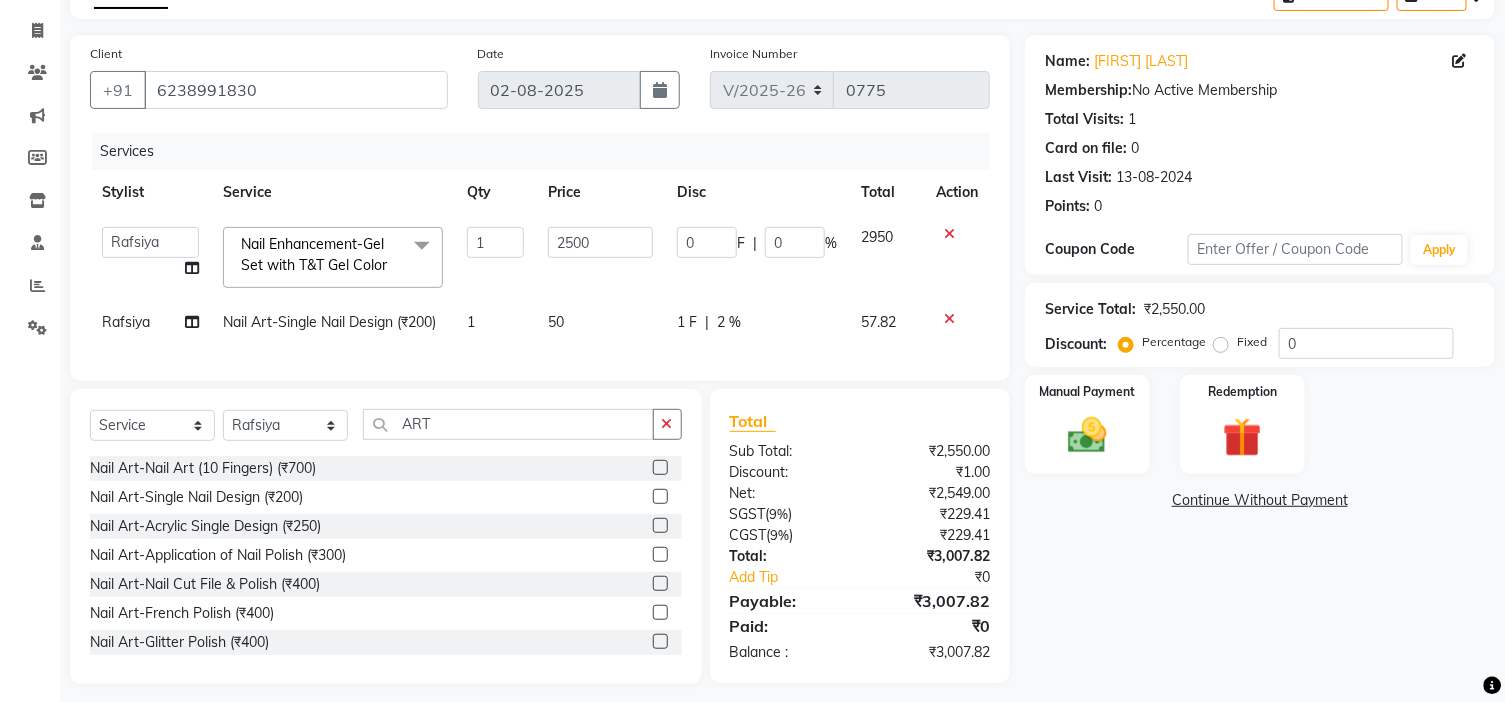 scroll, scrollTop: 0, scrollLeft: 0, axis: both 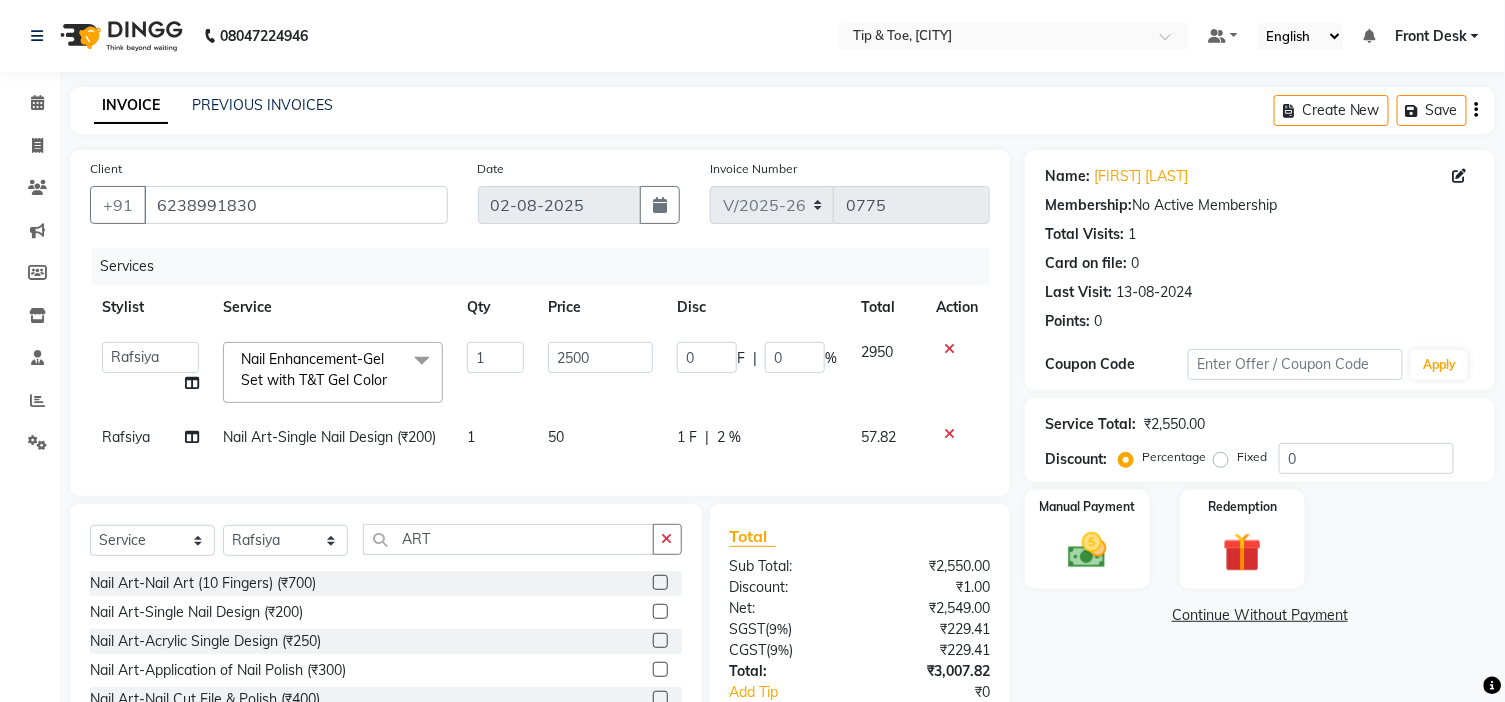 click on "1 F | 2 %" 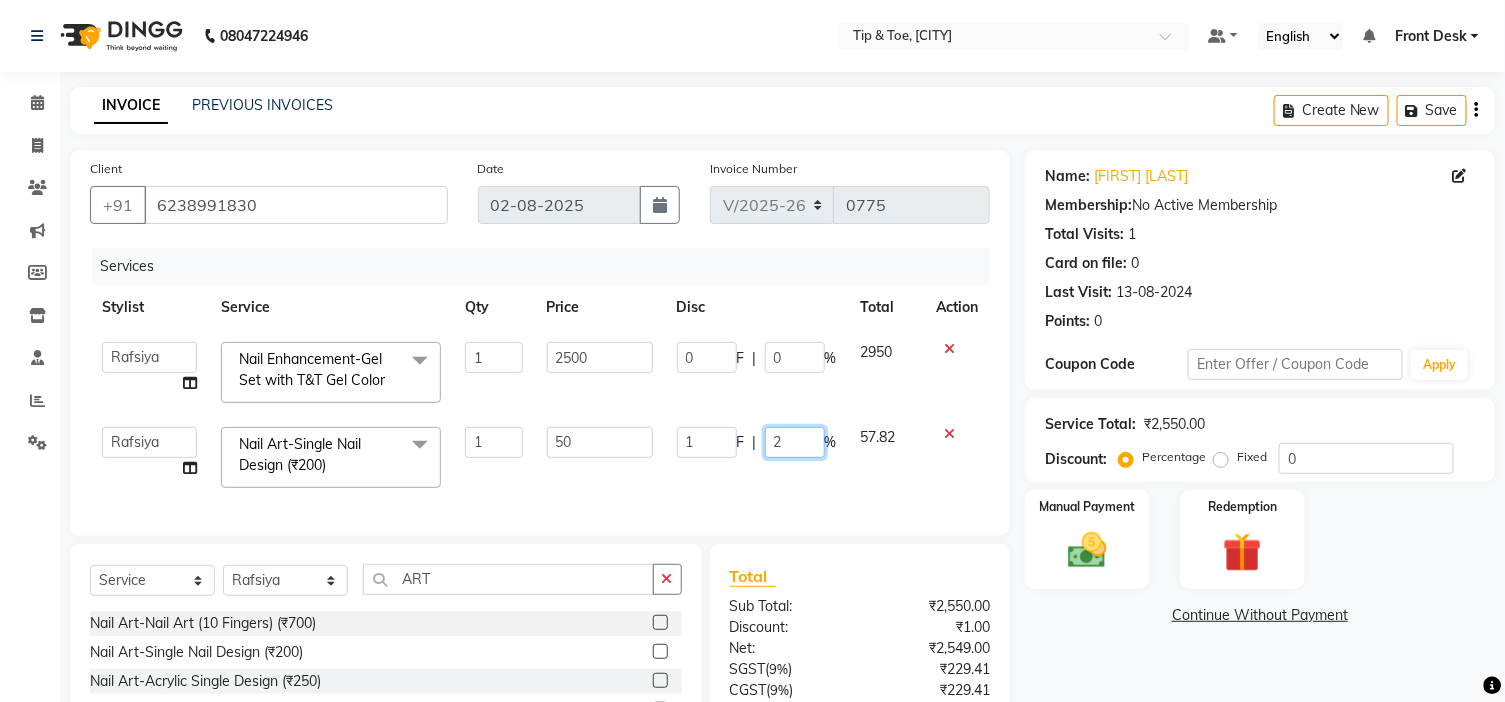 click on "2" 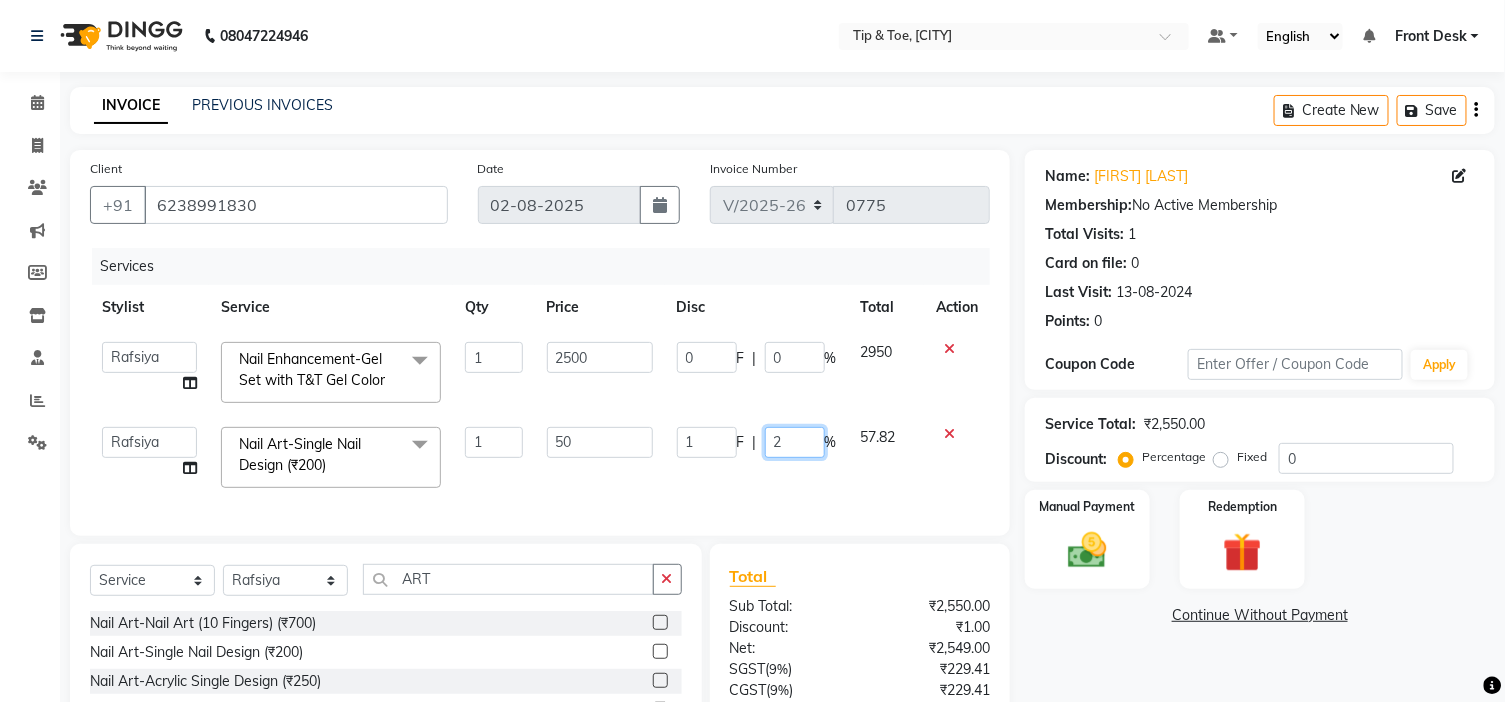 type 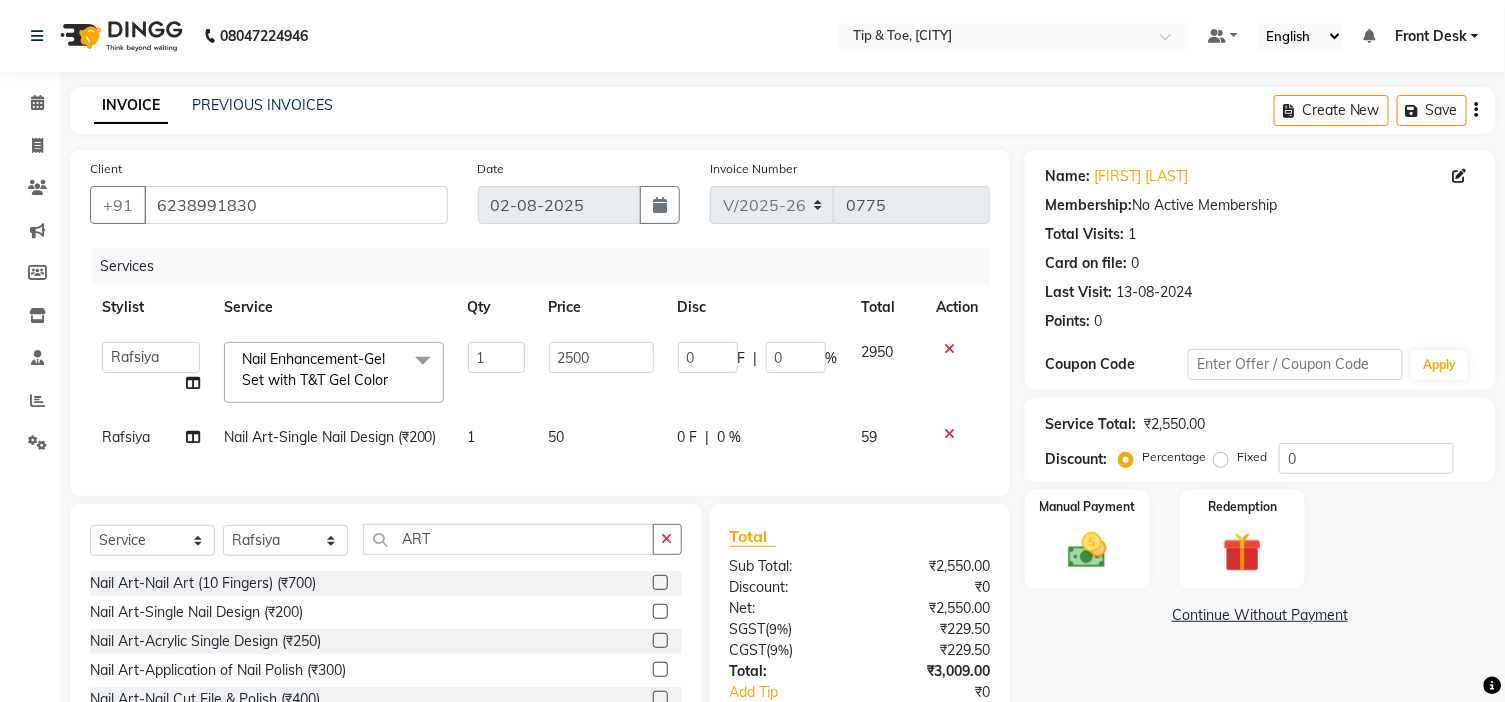 click on "50" 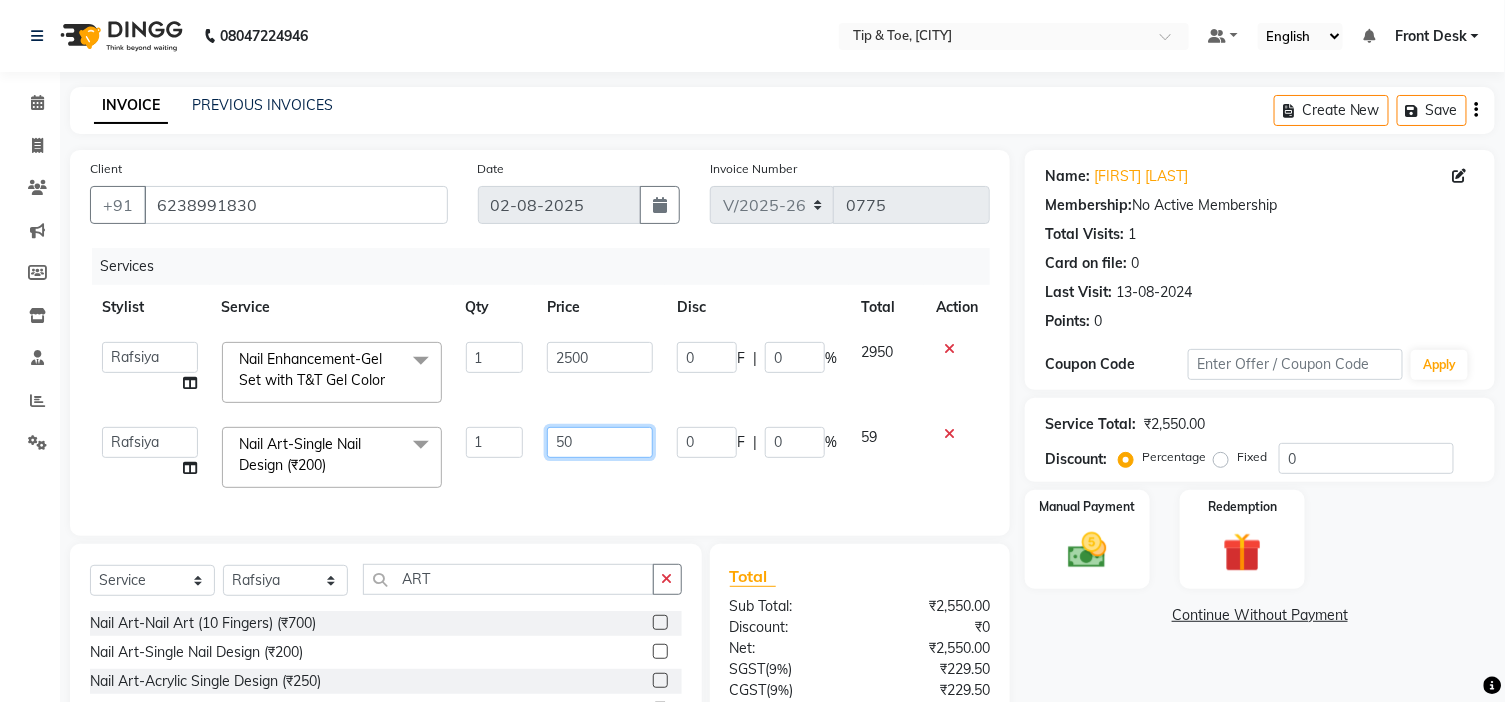 click on "50" 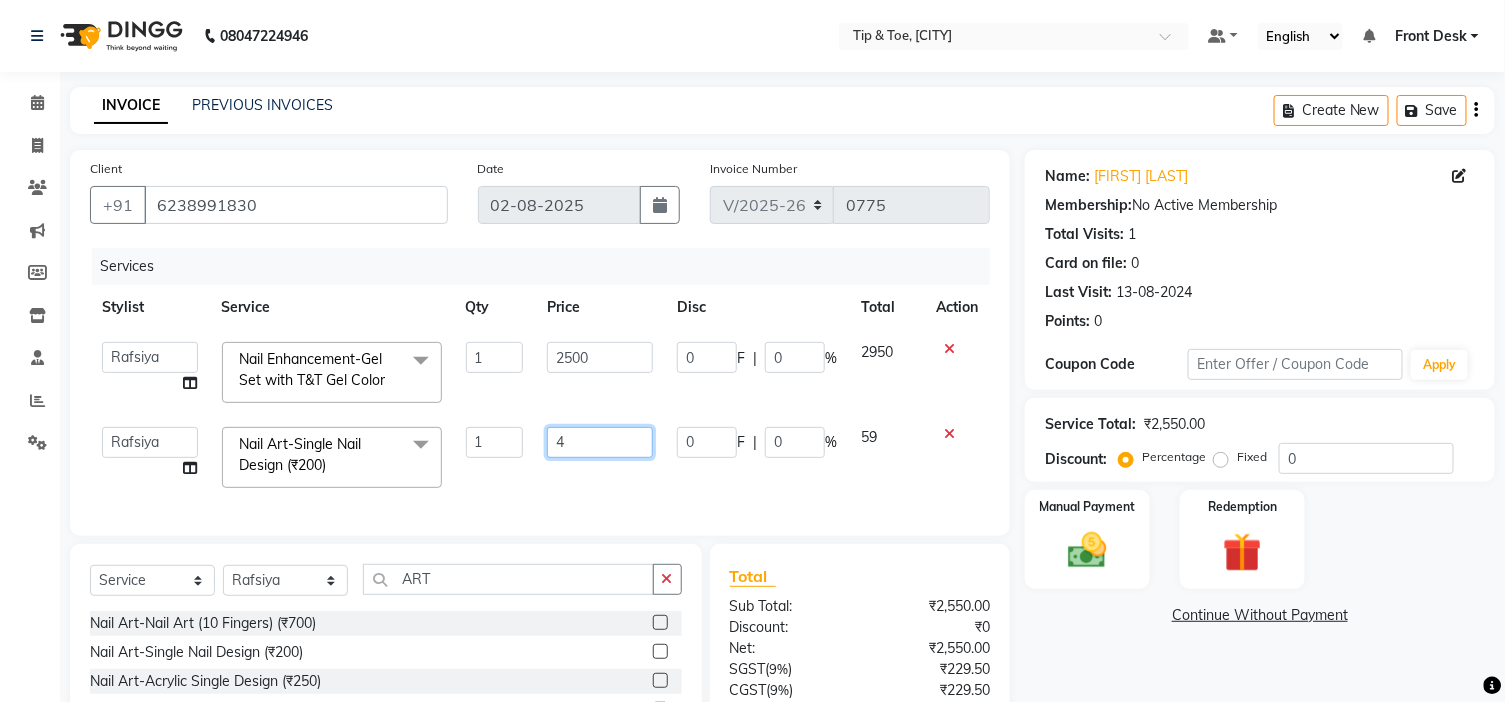 type on "45" 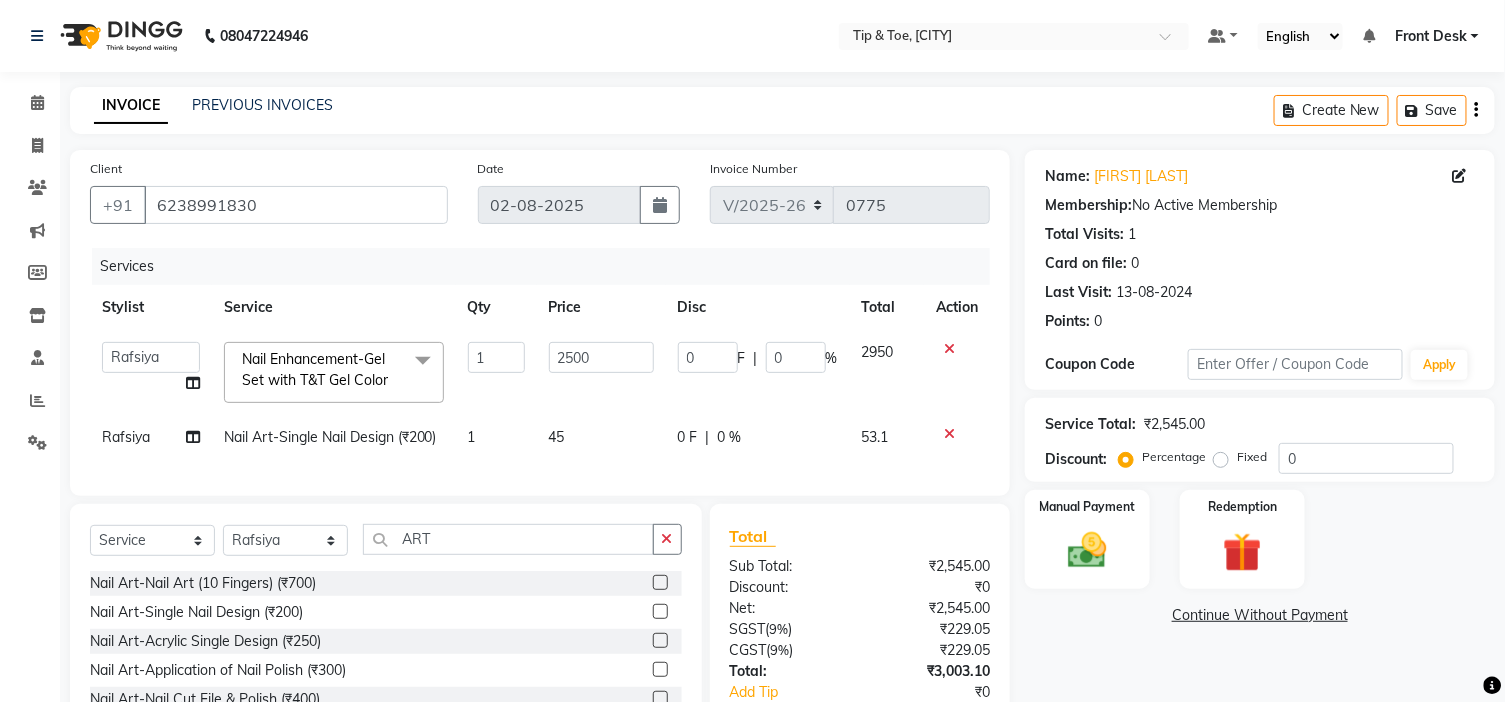 click on "Services Stylist Service Qty Price Disc Total Action  BLESSING   DIPAK   Front Desk    JobsonGeorge   Karamjeet   Khalid   Manisha   Rafsiya   SOUMYA   [FIRST]  Nail Enhancement-Gel Set with T&T Gel Color  x Essential Manicure (₹850) Voesh New York Manicure (₹2200) Essential Pedicure (₹1000) Voesh New York Pedicure (₹2400) Acrylic Extensions (₹1500) Gel Polish For Hand (₹900) Gel Polish For Feet (₹900) Essential Pedicure w Scrub (₹1300) Essential Manicure w Scrub (₹1000) Gehwol Classic Pedi (₹3000) Gehwol Med Pedi for Crack Skin (₹3500) Gehwol Med Lipidro Pedi (₹3500) Beard Brush (₹499) Nail Enhancement-Acrylic Set with OPI Gel Color (₹2600) Nail Enhancement-Gel Set with OPI Gel Color (₹2700) Nail Enhancement-Acrylic Set with T&T Gel Color (₹2050) Nail Enhancement-Gel Set with T&T Gel Color (₹2150) Nail Enhancement-Natural Acrylic Nail Set (₹1500) Nail Enhancement-French Acrylic Nail Set (₹1600) 1" 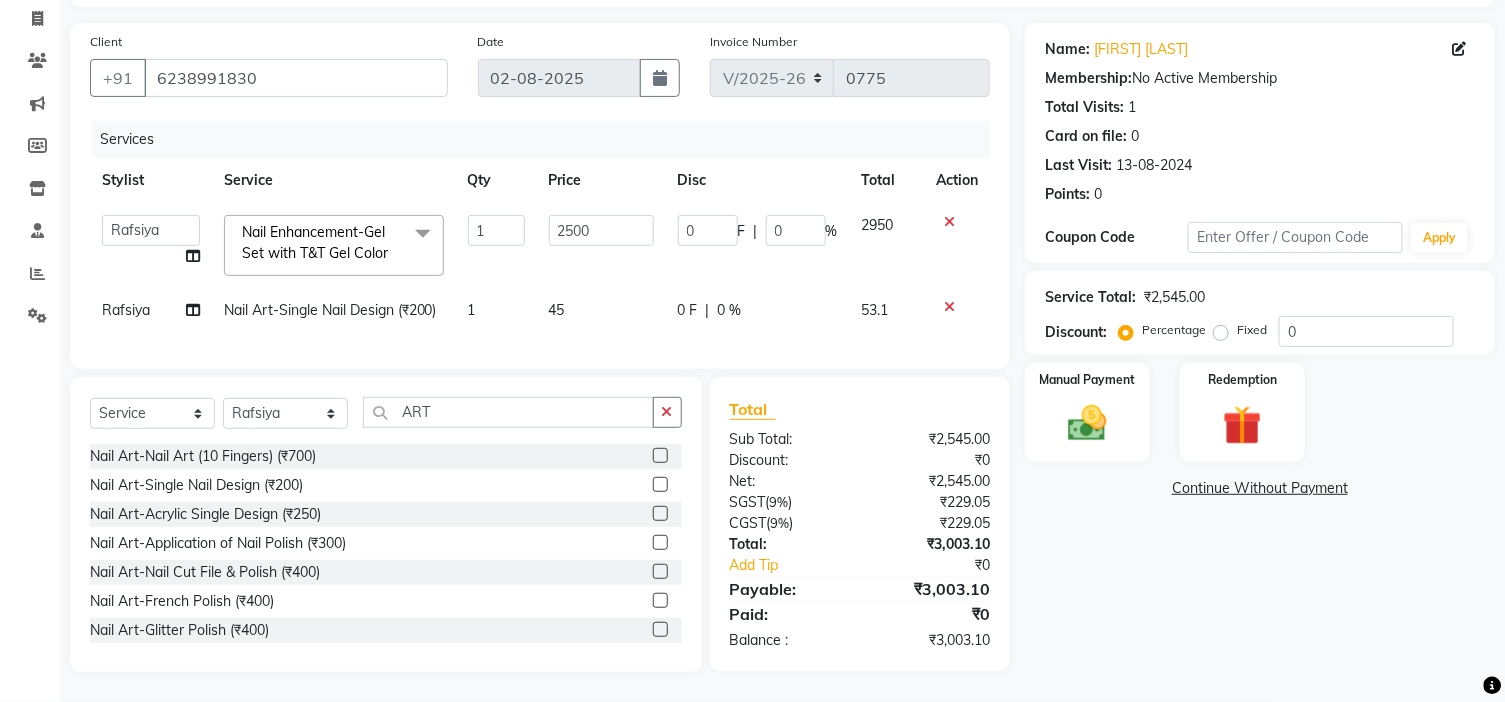 scroll, scrollTop: 0, scrollLeft: 0, axis: both 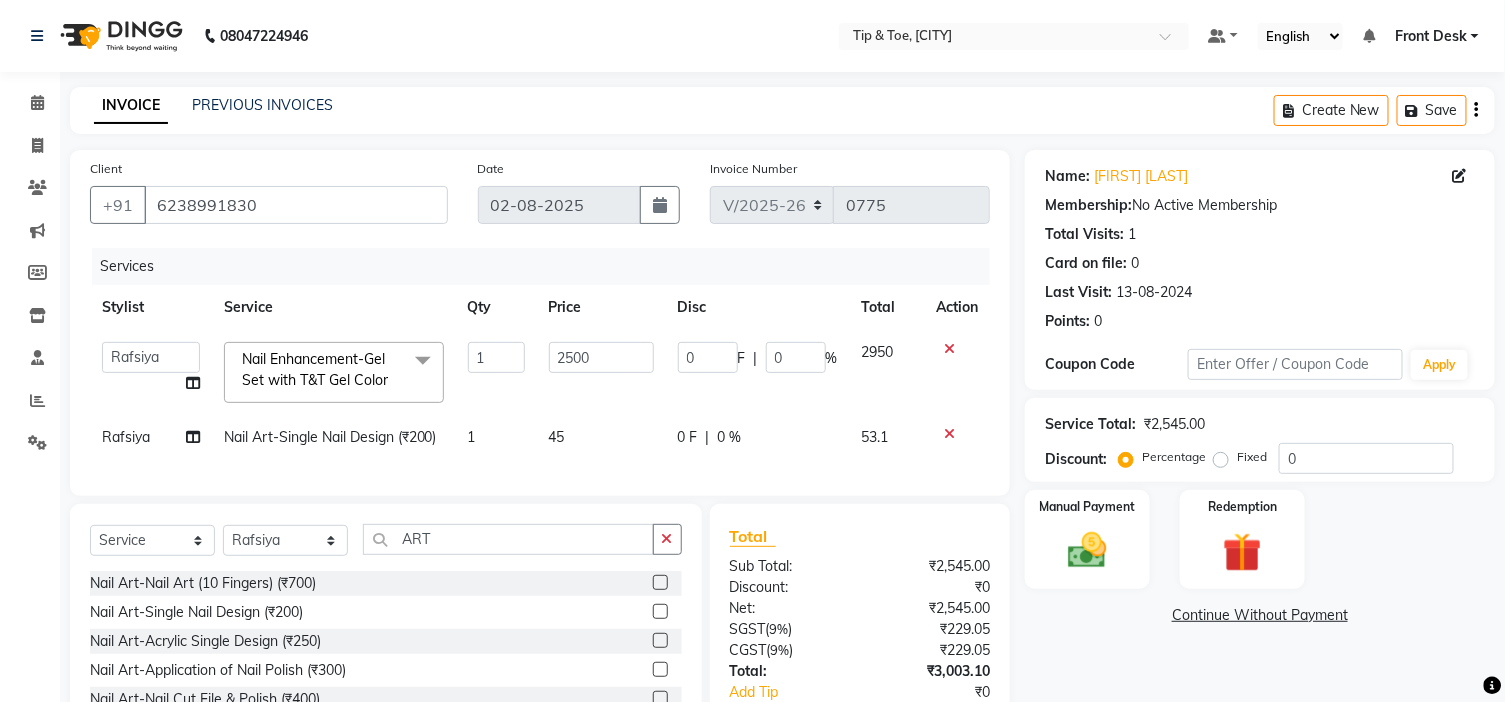 click on "45" 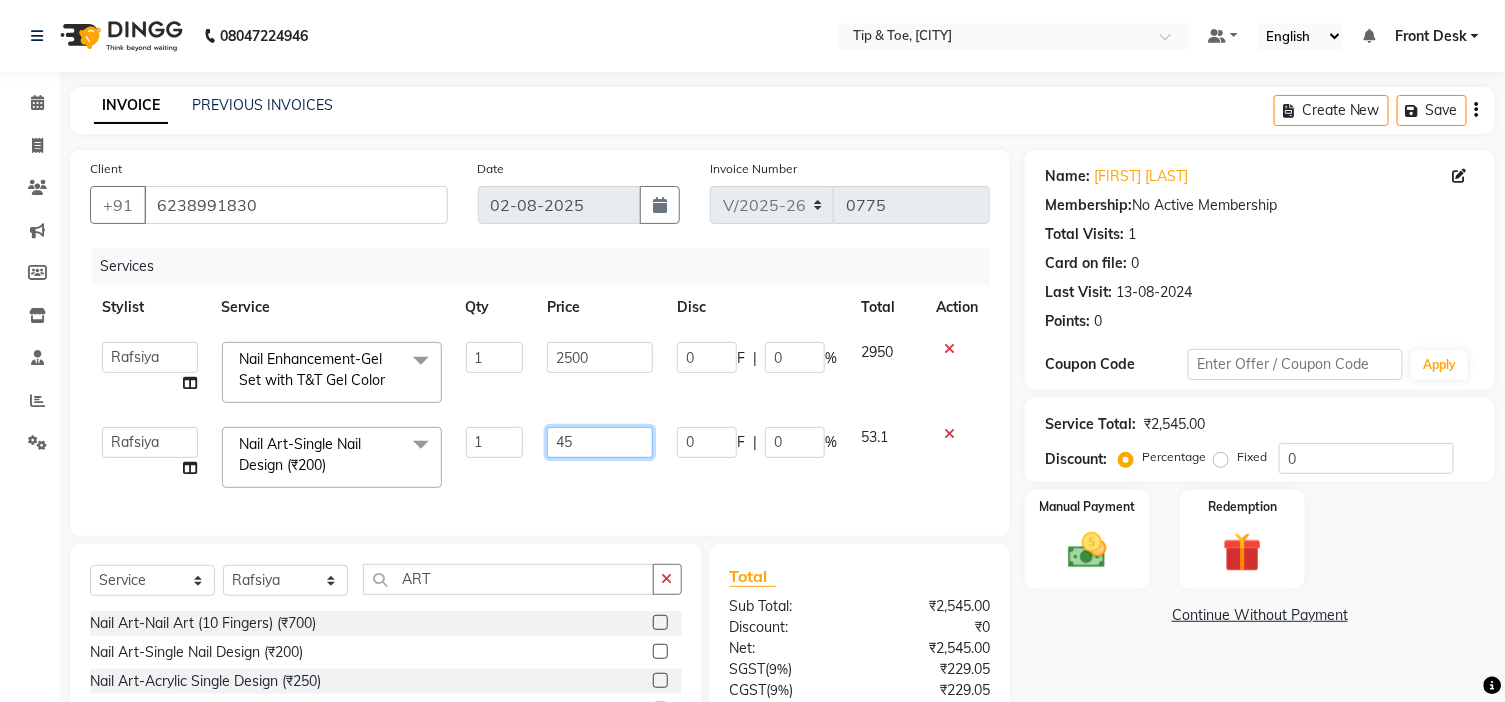 click on "45" 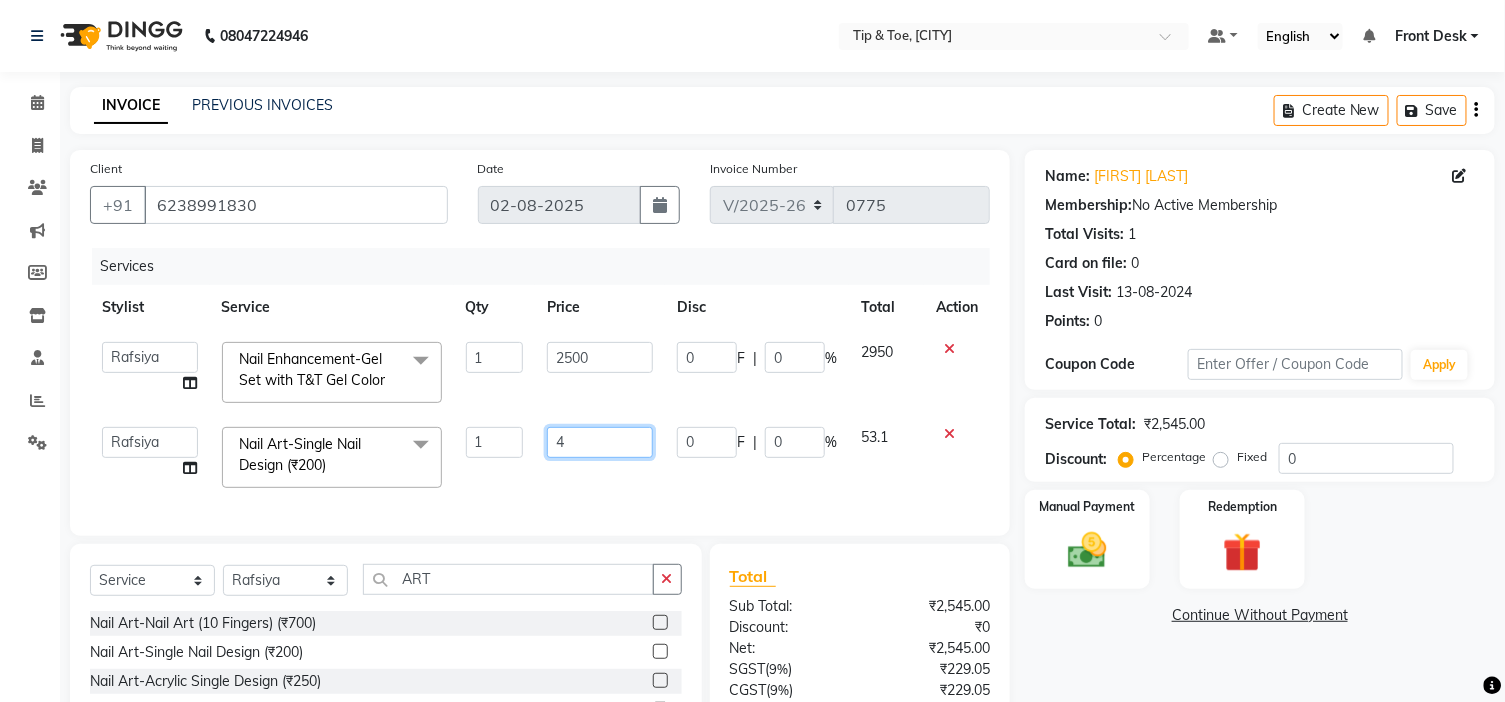 type 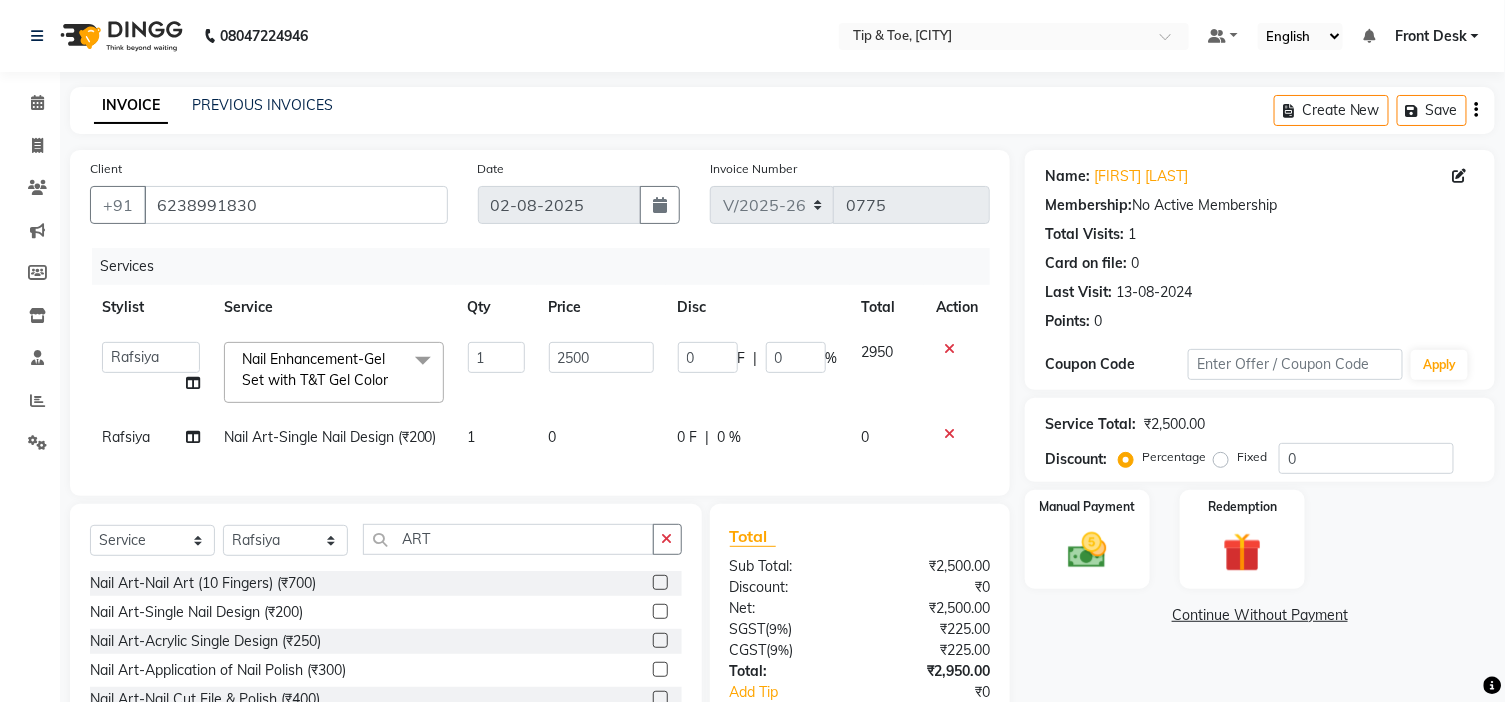 click on "Services Stylist Service Qty Price Disc Total Action  BLESSING   DIPAK   Front Desk    JobsonGeorge   Karamjeet   Khalid   Manisha   Rafsiya   SOUMYA   [FIRST]  Nail Enhancement-Gel Set with T&T Gel Color  x Essential Manicure (₹850) Voesh New York Manicure (₹2200) Essential Pedicure (₹1000) Voesh New York Pedicure (₹2400) Acrylic Extensions (₹1500) Gel Polish For Hand (₹900) Gel Polish For Feet (₹900) Essential Pedicure w Scrub (₹1300) Essential Manicure w Scrub (₹1000) Gehwol Classic Pedi (₹3000) Gehwol Med Pedi for Crack Skin (₹3500) Gehwol Med Lipidro Pedi (₹3500) Beard Brush (₹499) Nail Enhancement-Acrylic Set with OPI Gel Color (₹2600) Nail Enhancement-Gel Set with OPI Gel Color (₹2700) Nail Enhancement-Acrylic Set with T&T Gel Color (₹2050) Nail Enhancement-Gel Set with T&T Gel Color (₹2150) Nail Enhancement-Natural Acrylic Nail Set (₹1500) Nail Enhancement-French Acrylic Nail Set (₹1600) 1" 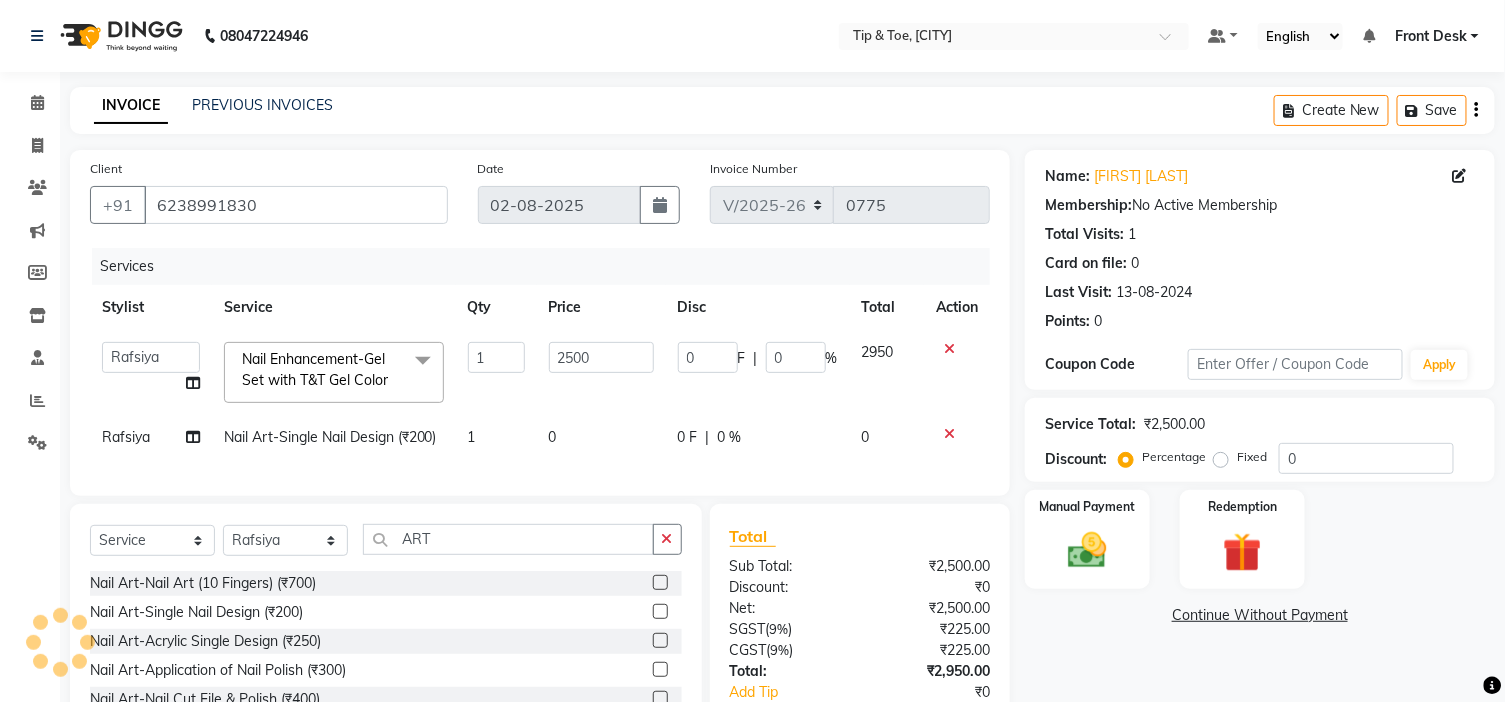 click 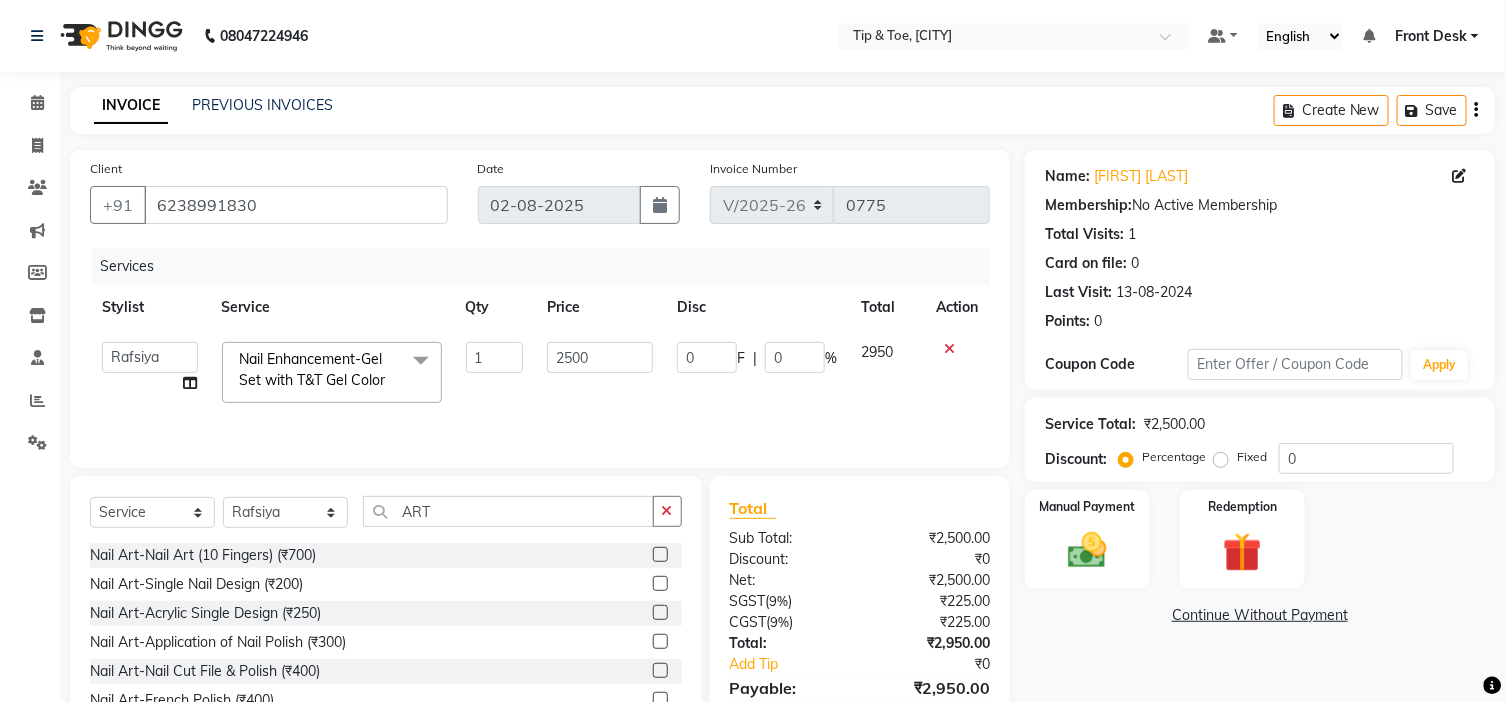 scroll, scrollTop: 98, scrollLeft: 0, axis: vertical 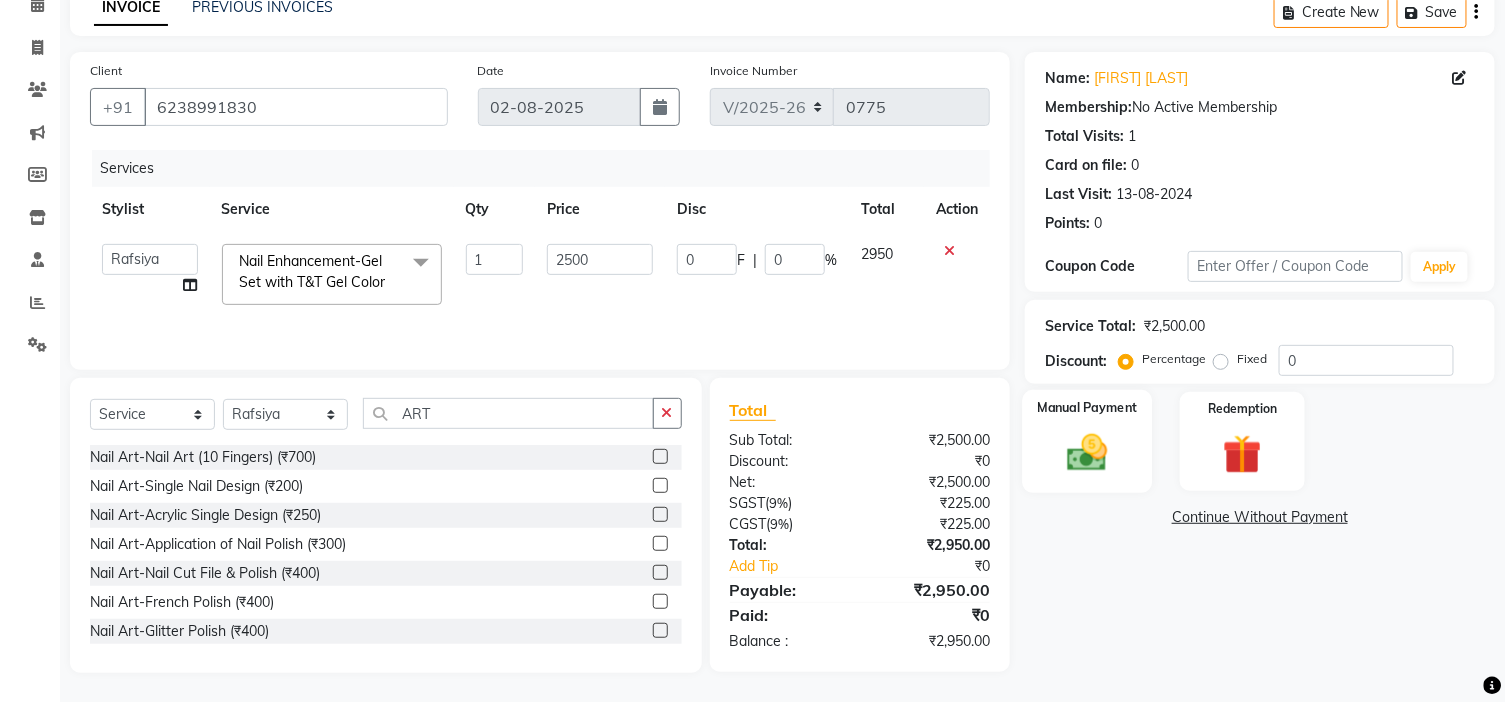 click 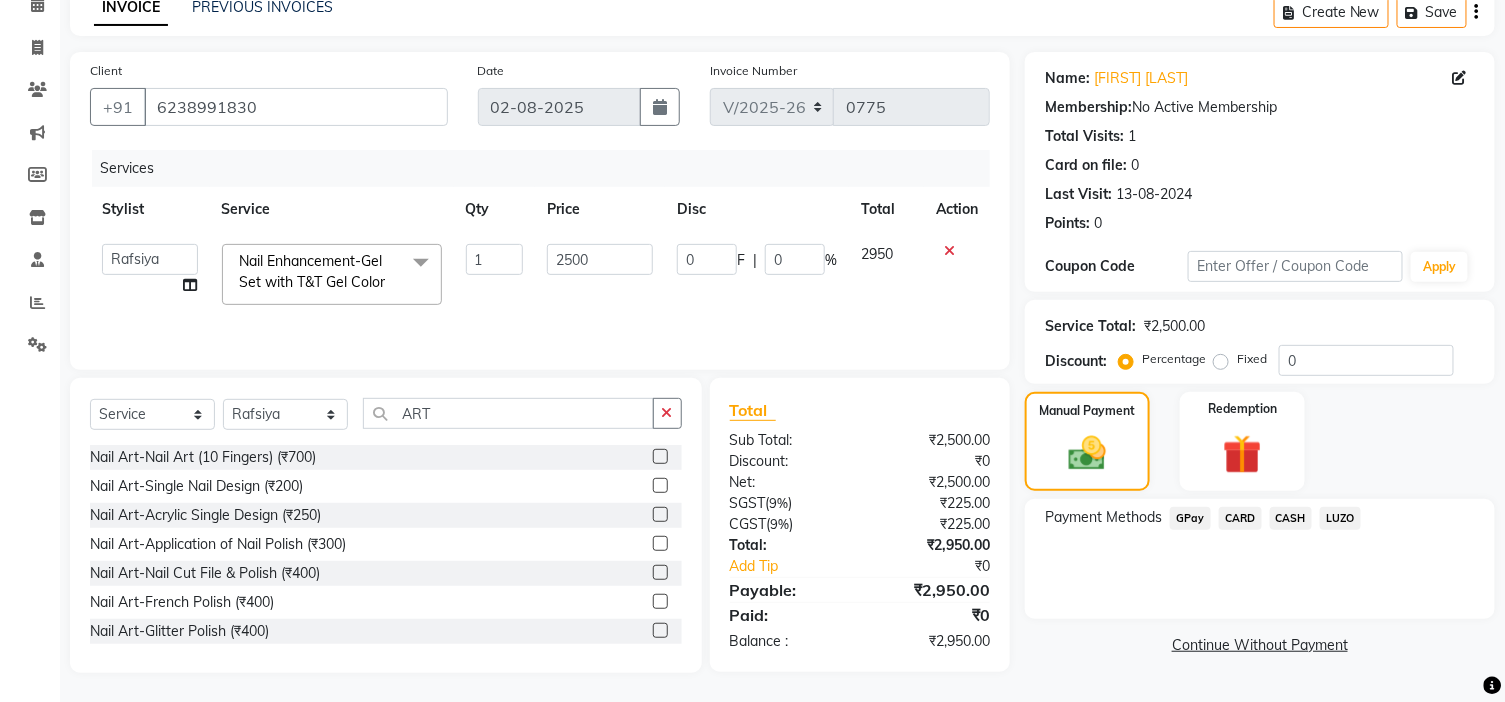 click on "GPay" 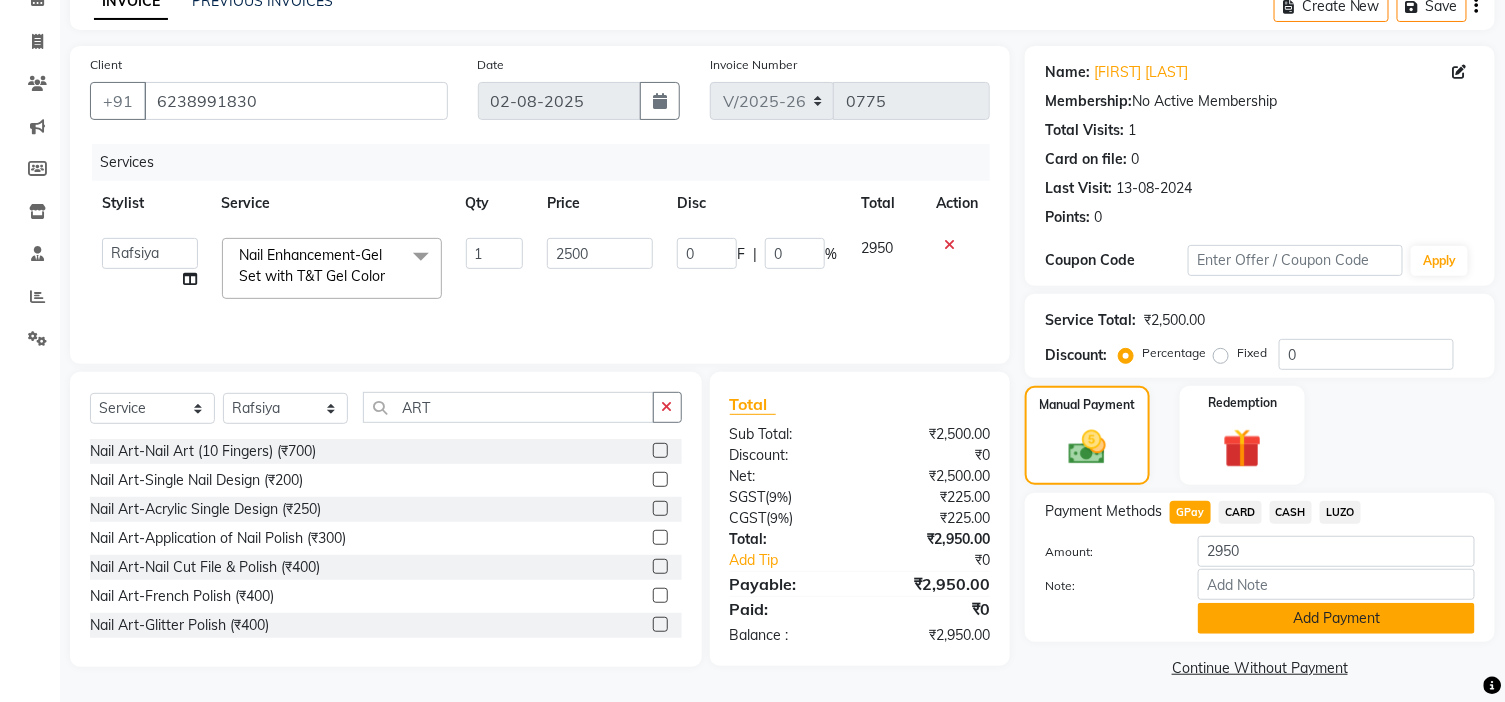 scroll, scrollTop: 114, scrollLeft: 0, axis: vertical 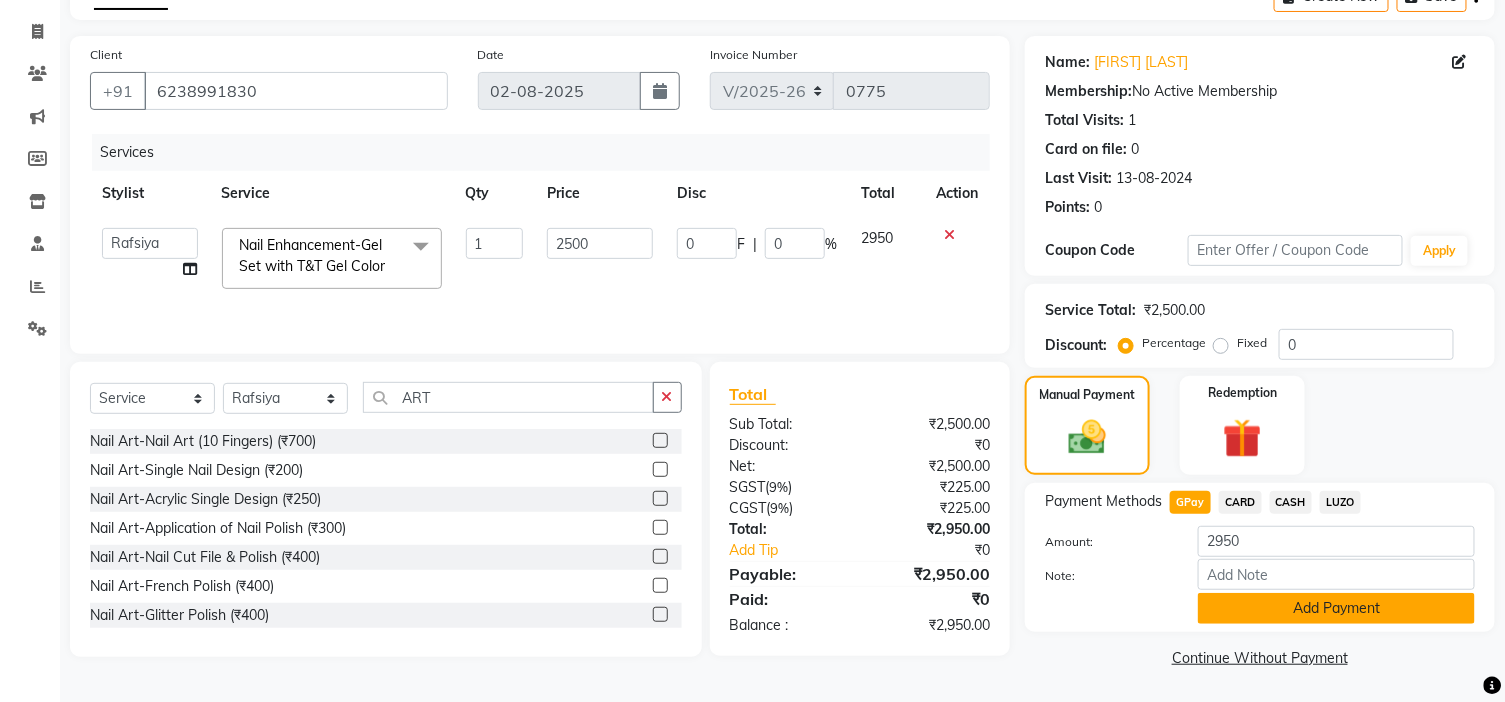 click on "Add Payment" 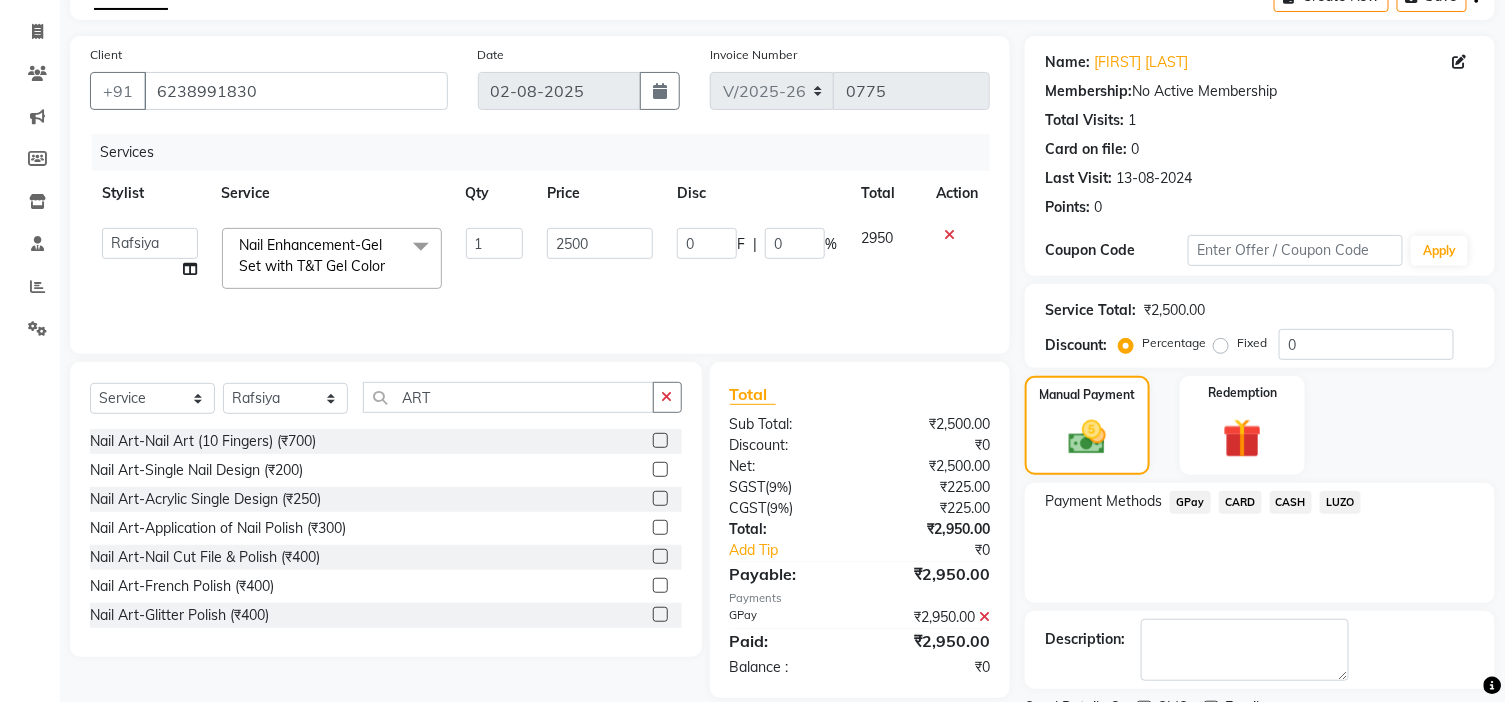 scroll, scrollTop: 198, scrollLeft: 0, axis: vertical 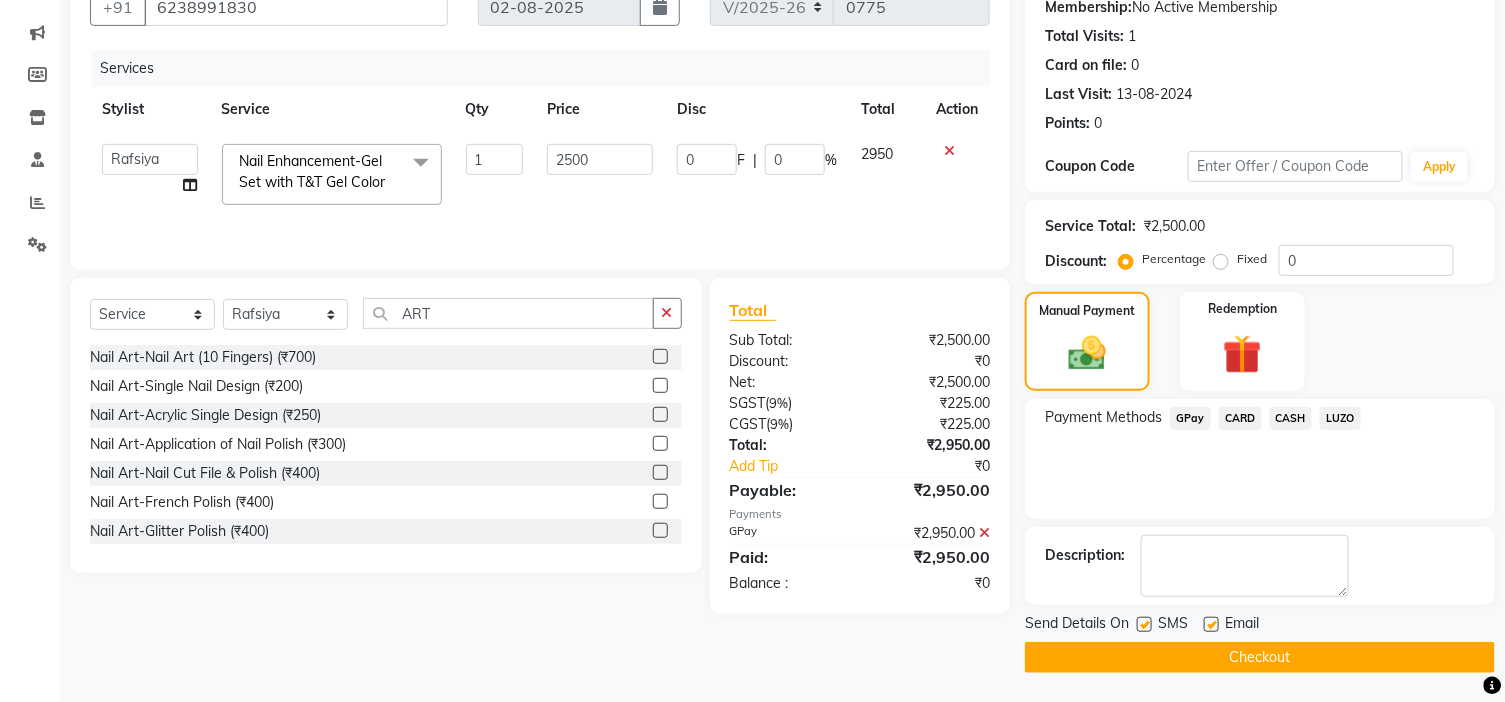 click 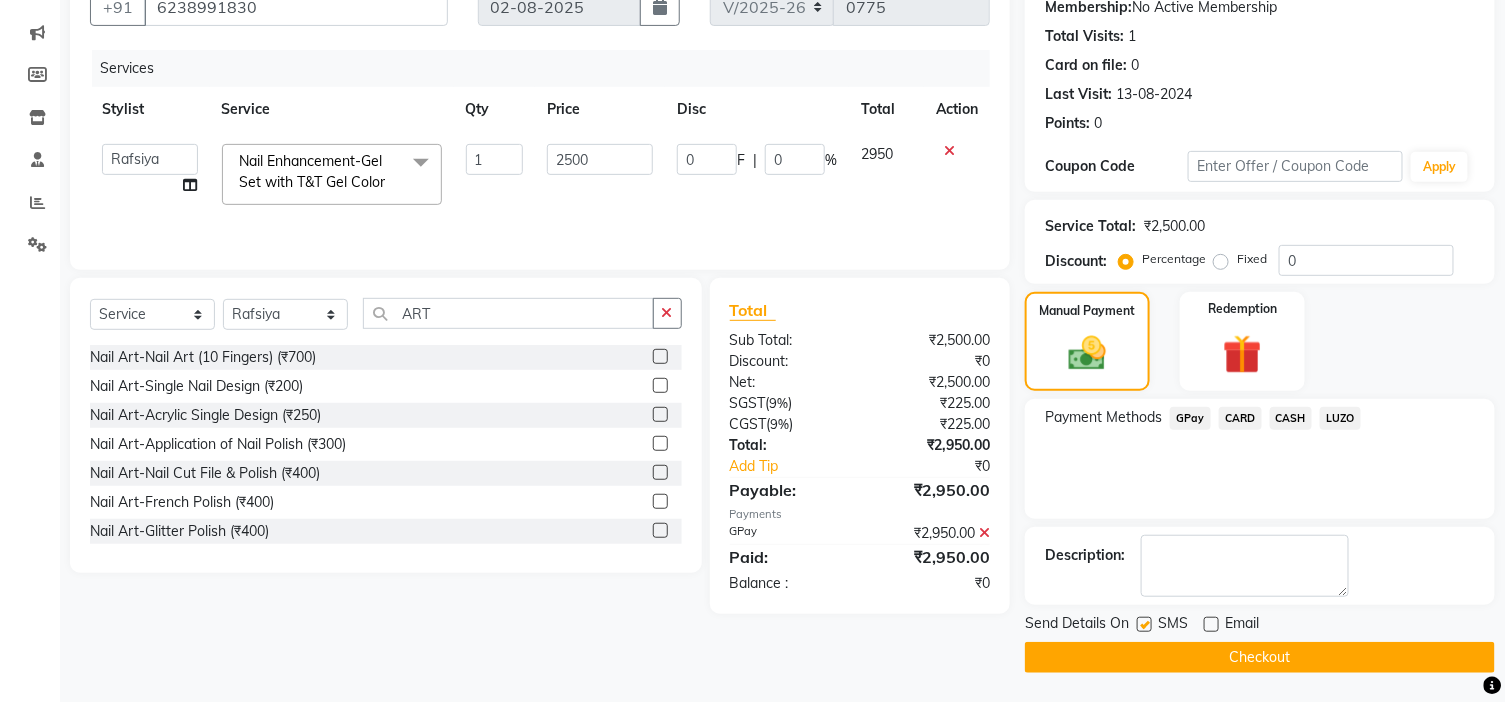 click on "Checkout" 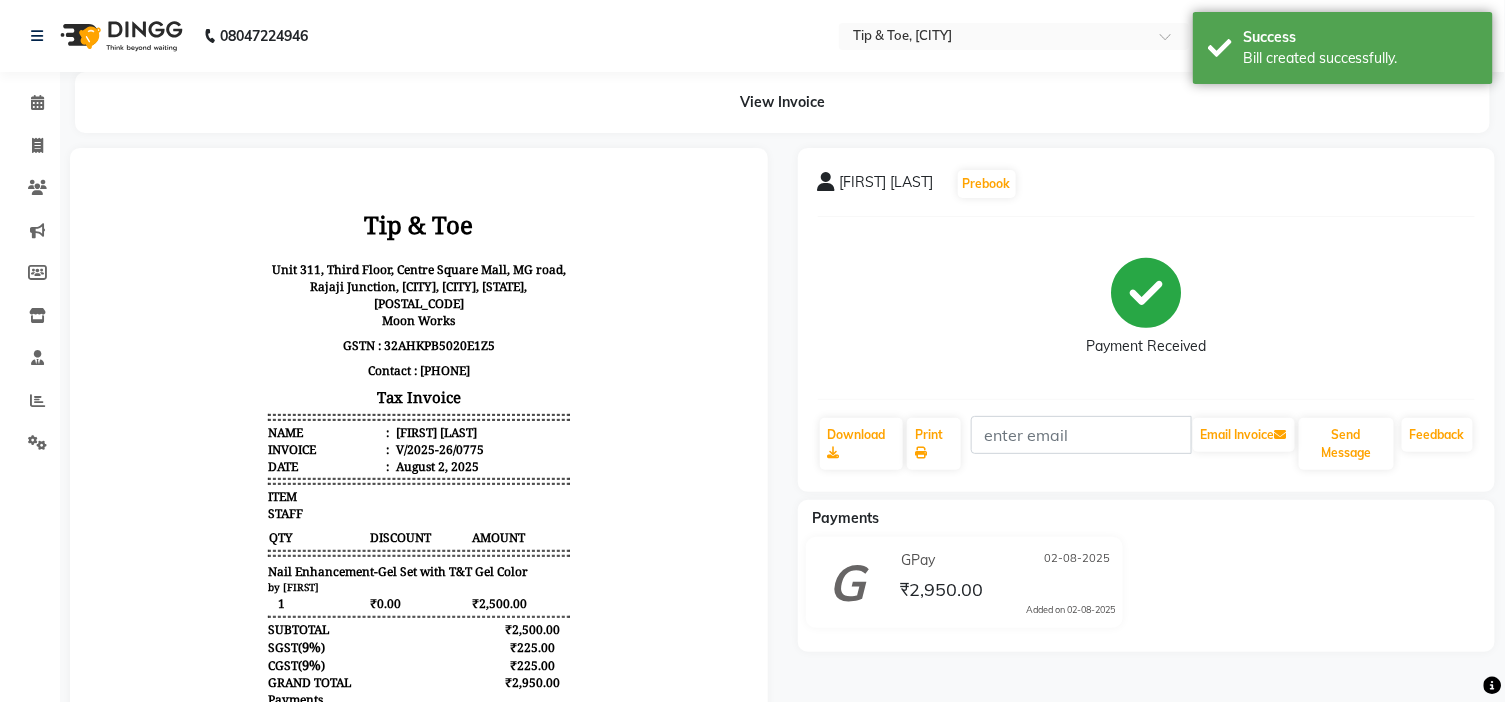 scroll, scrollTop: 0, scrollLeft: 0, axis: both 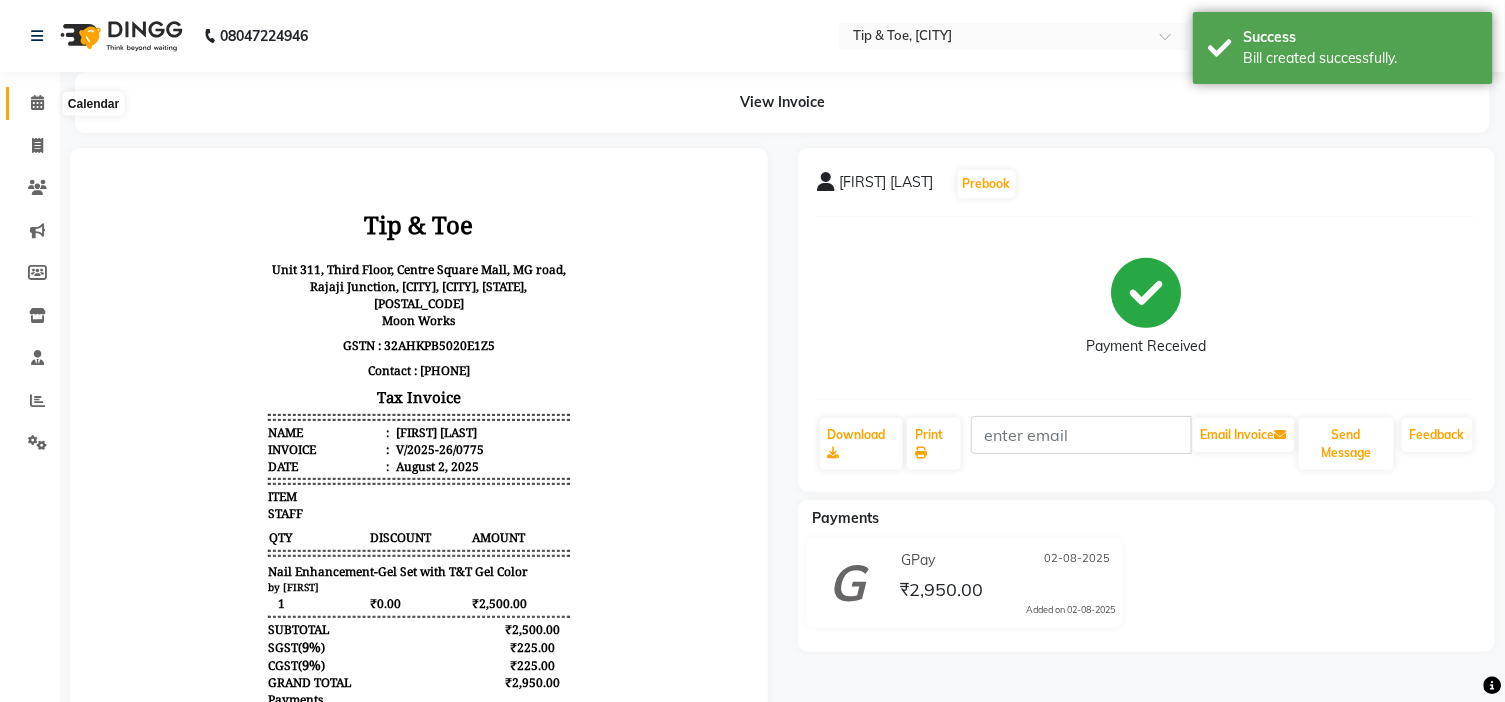 click 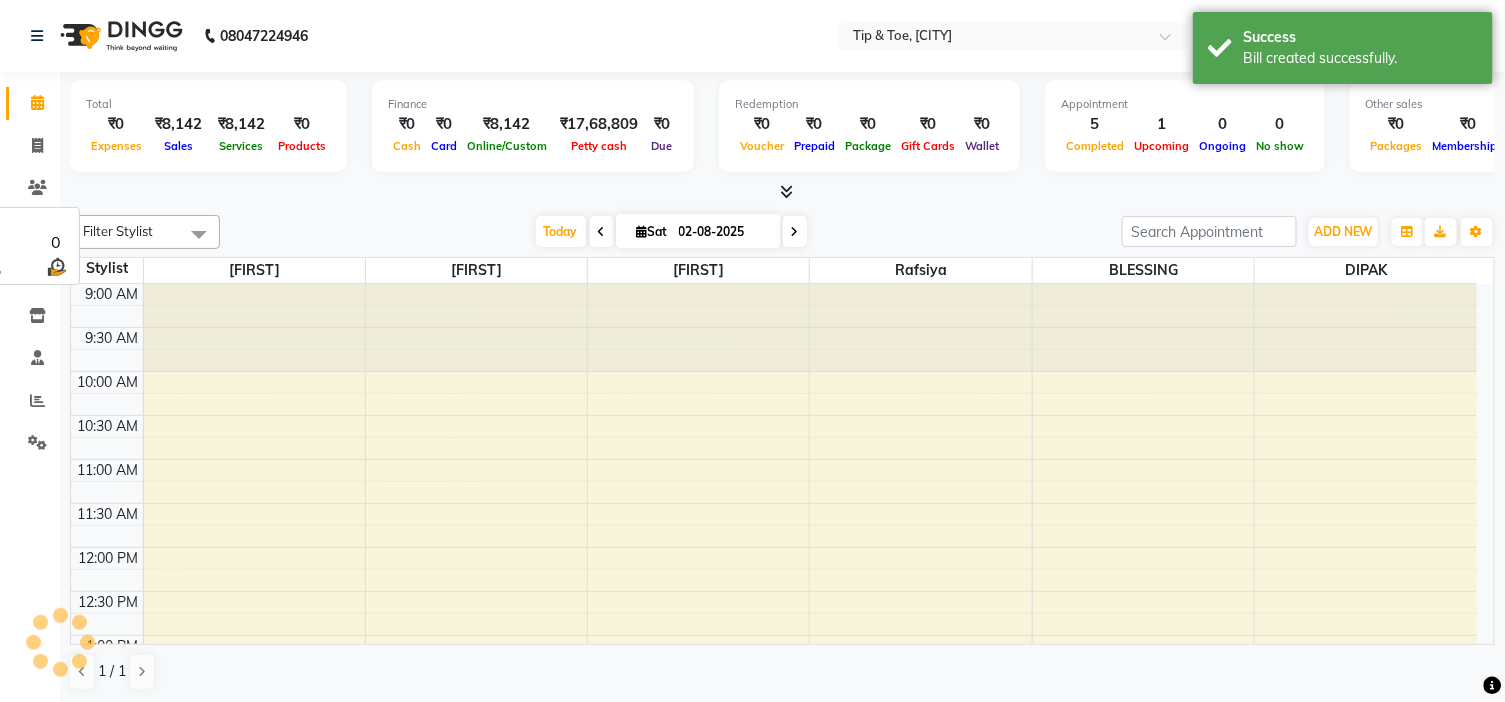 scroll, scrollTop: 0, scrollLeft: 0, axis: both 